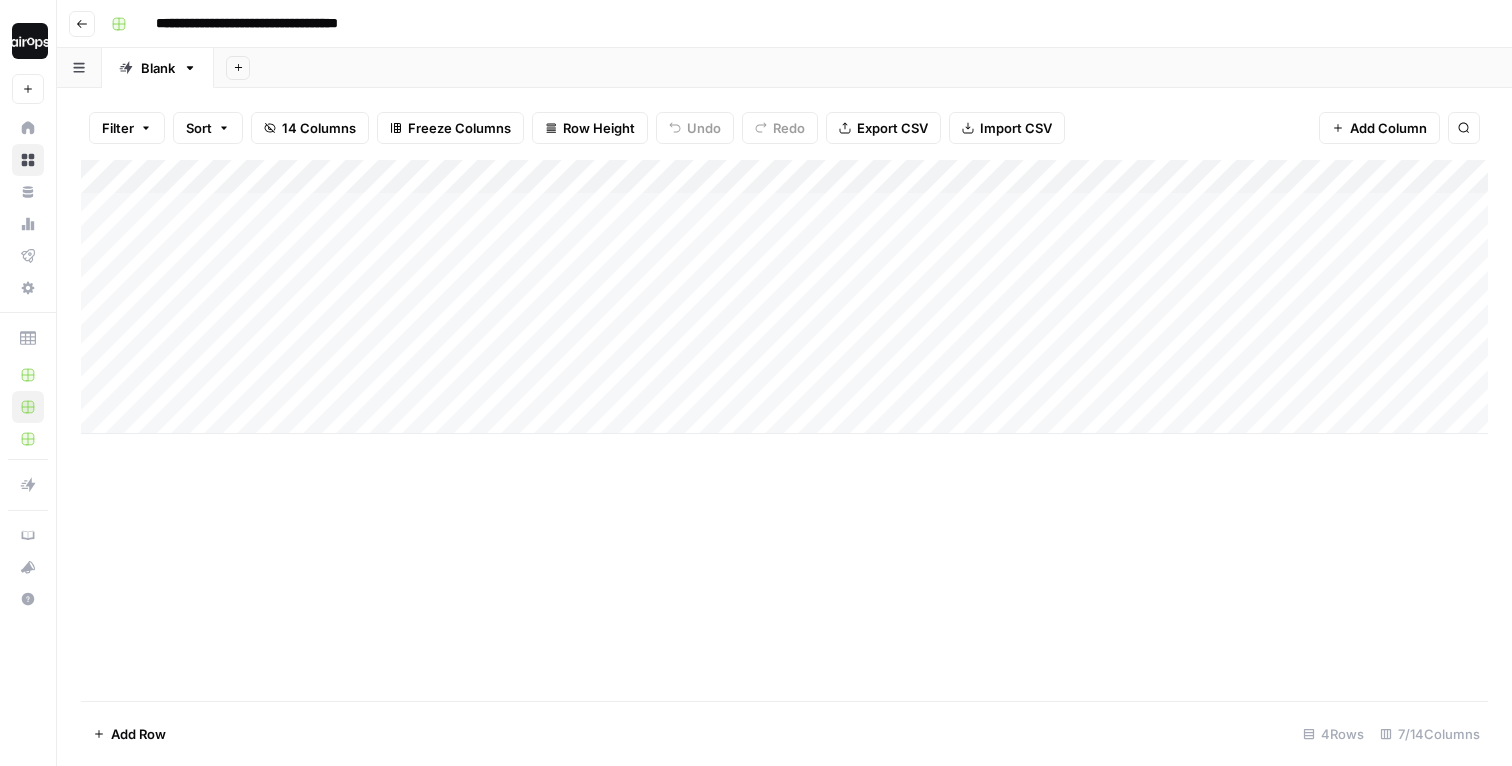 scroll, scrollTop: 0, scrollLeft: 0, axis: both 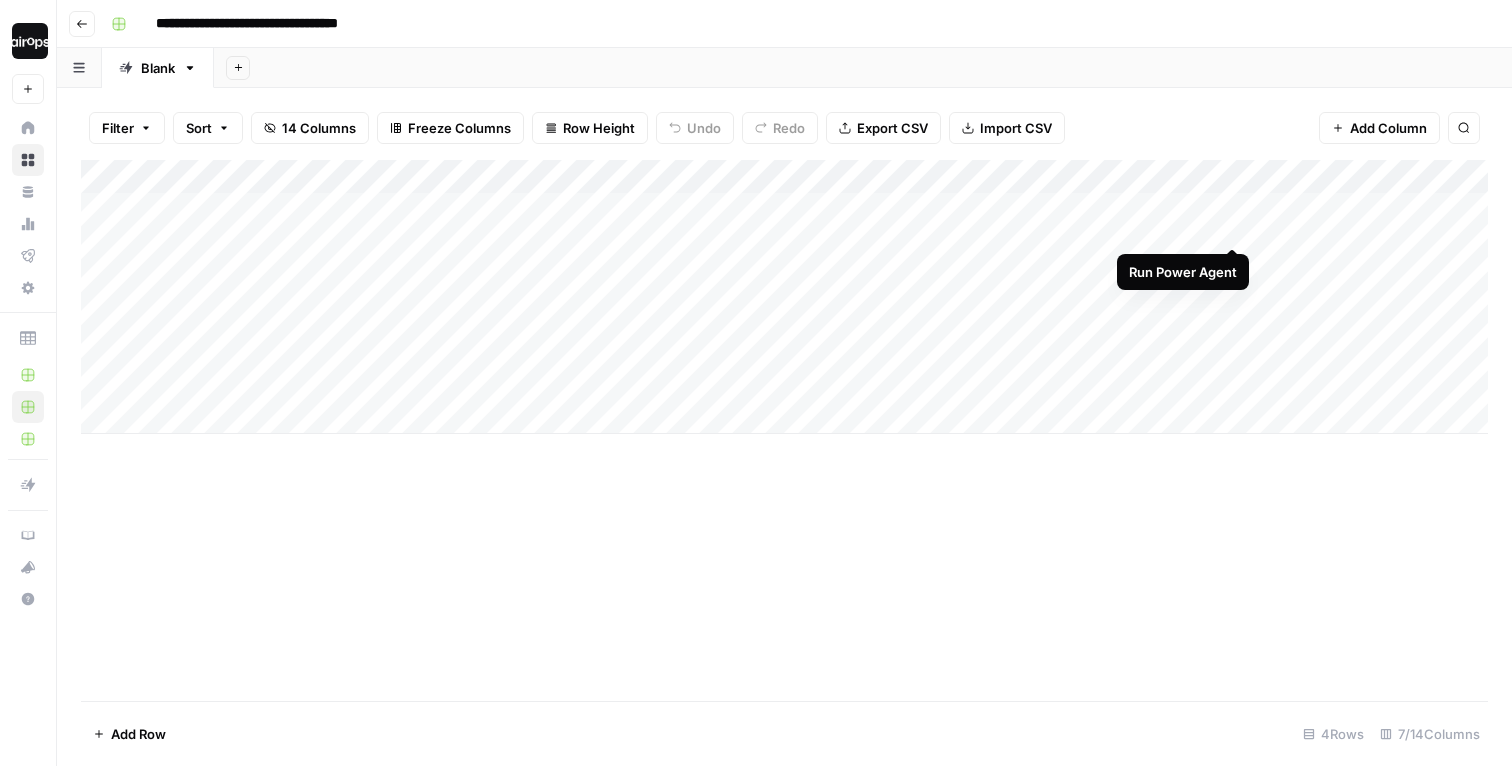 click on "Add Column" at bounding box center [784, 297] 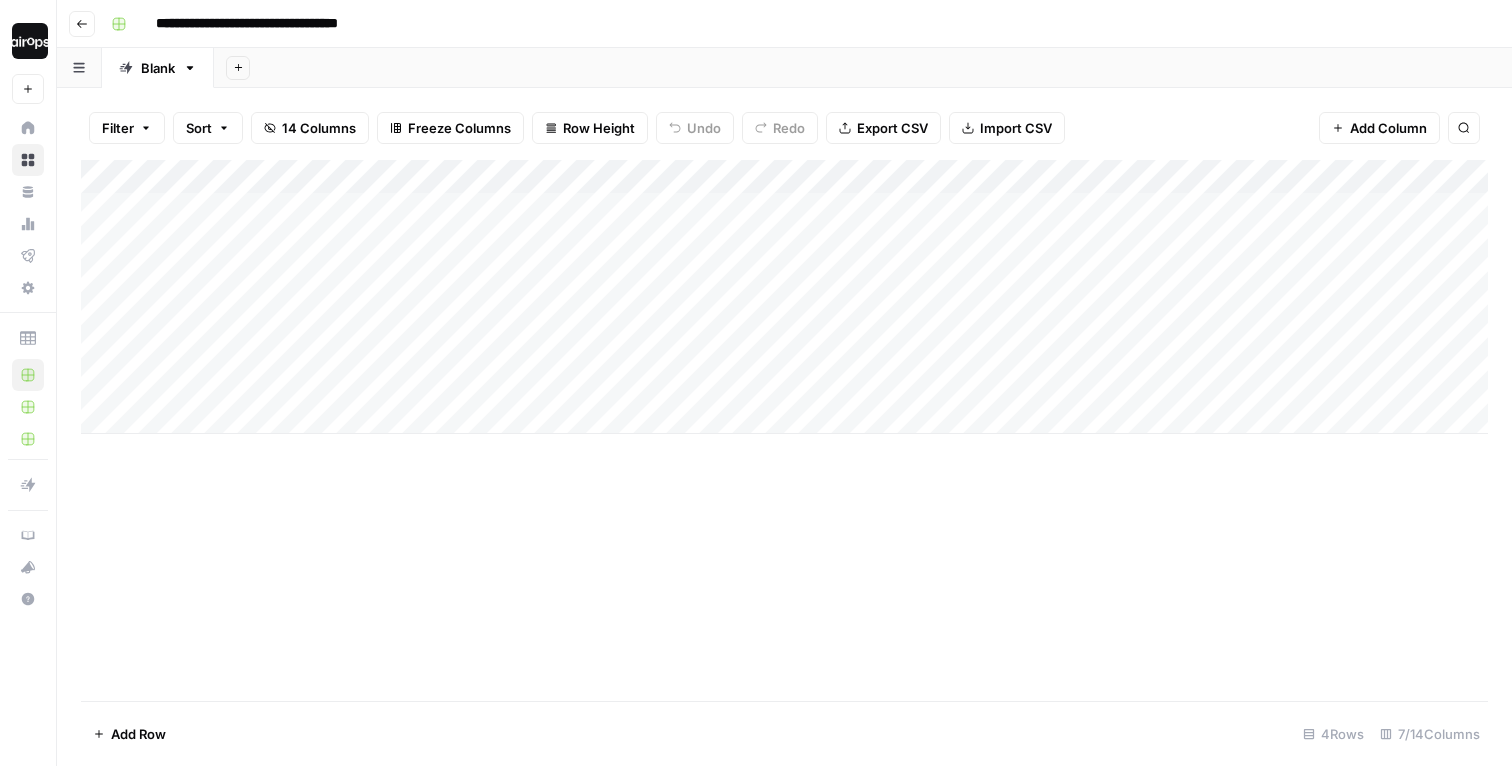 click on "**********" at bounding box center (797, 24) 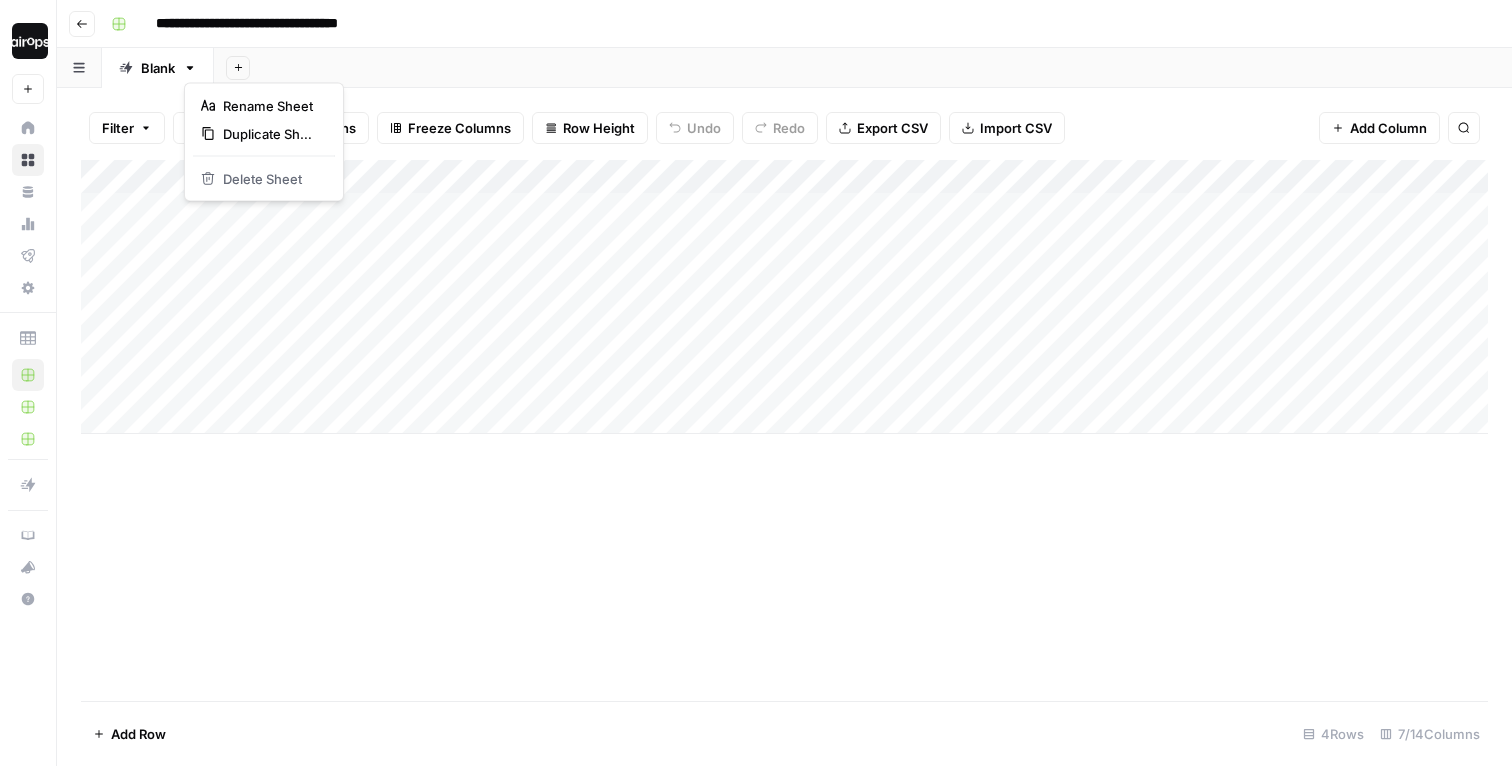 click on "Add Sheet" at bounding box center (863, 68) 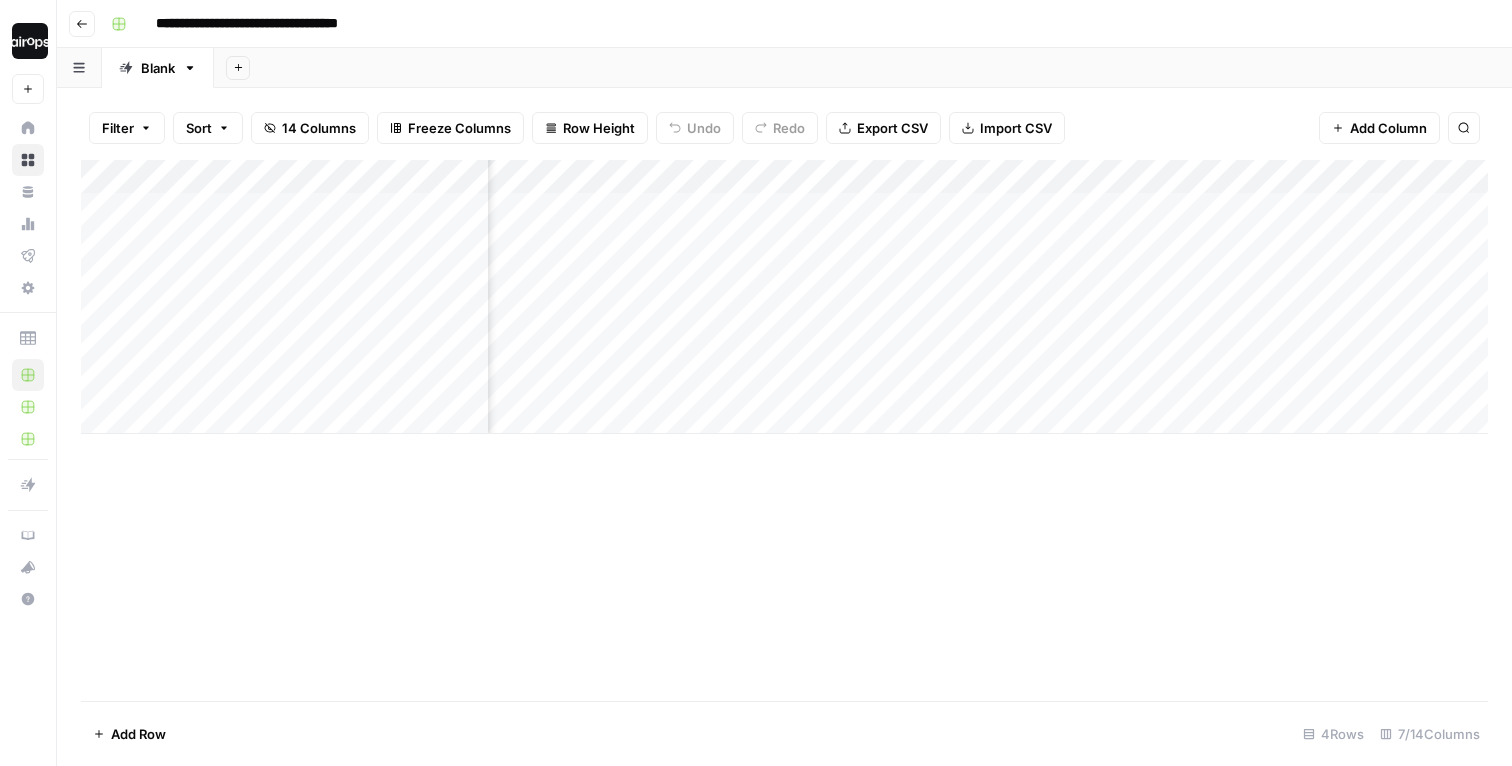 scroll, scrollTop: 0, scrollLeft: 201, axis: horizontal 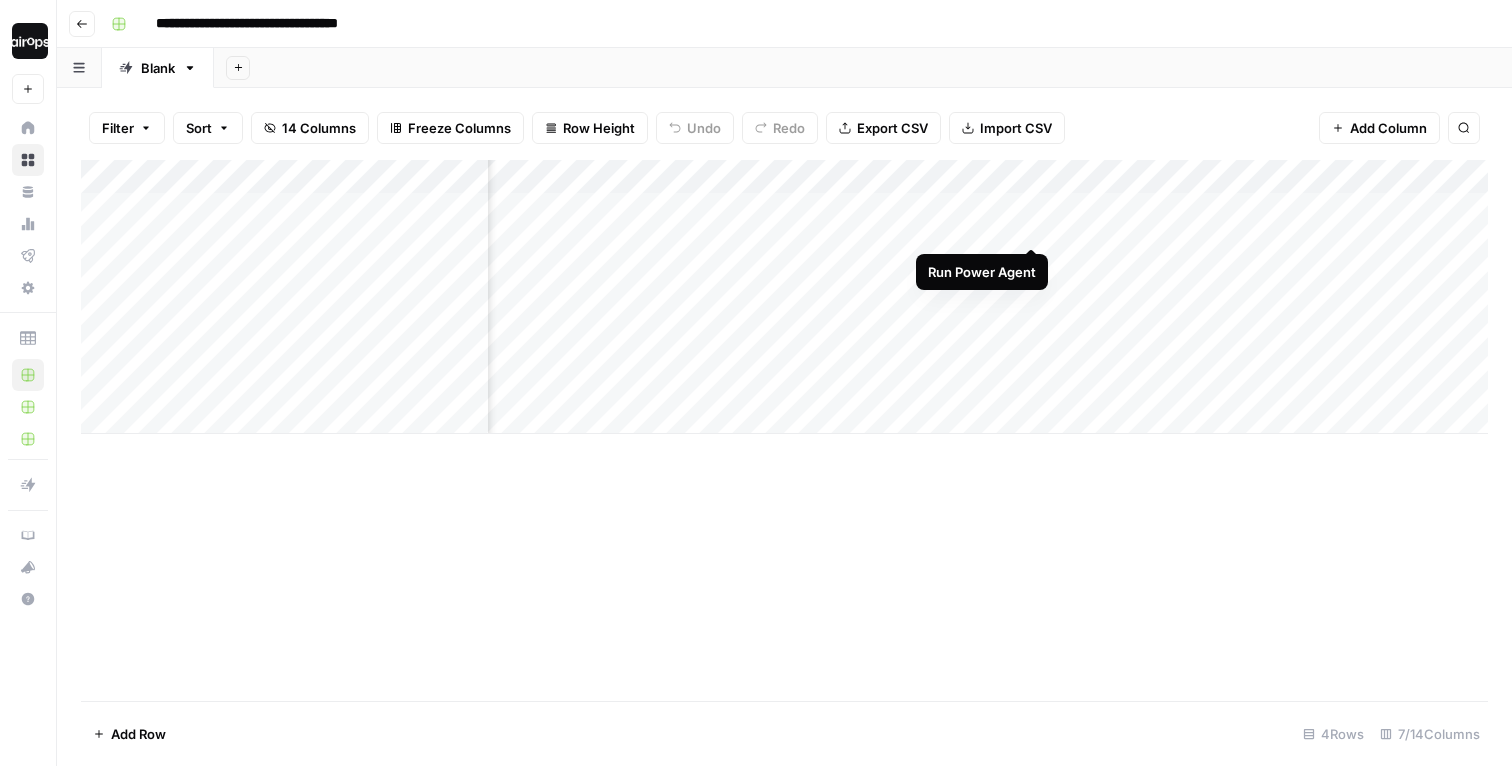 click on "Add Column" at bounding box center (784, 297) 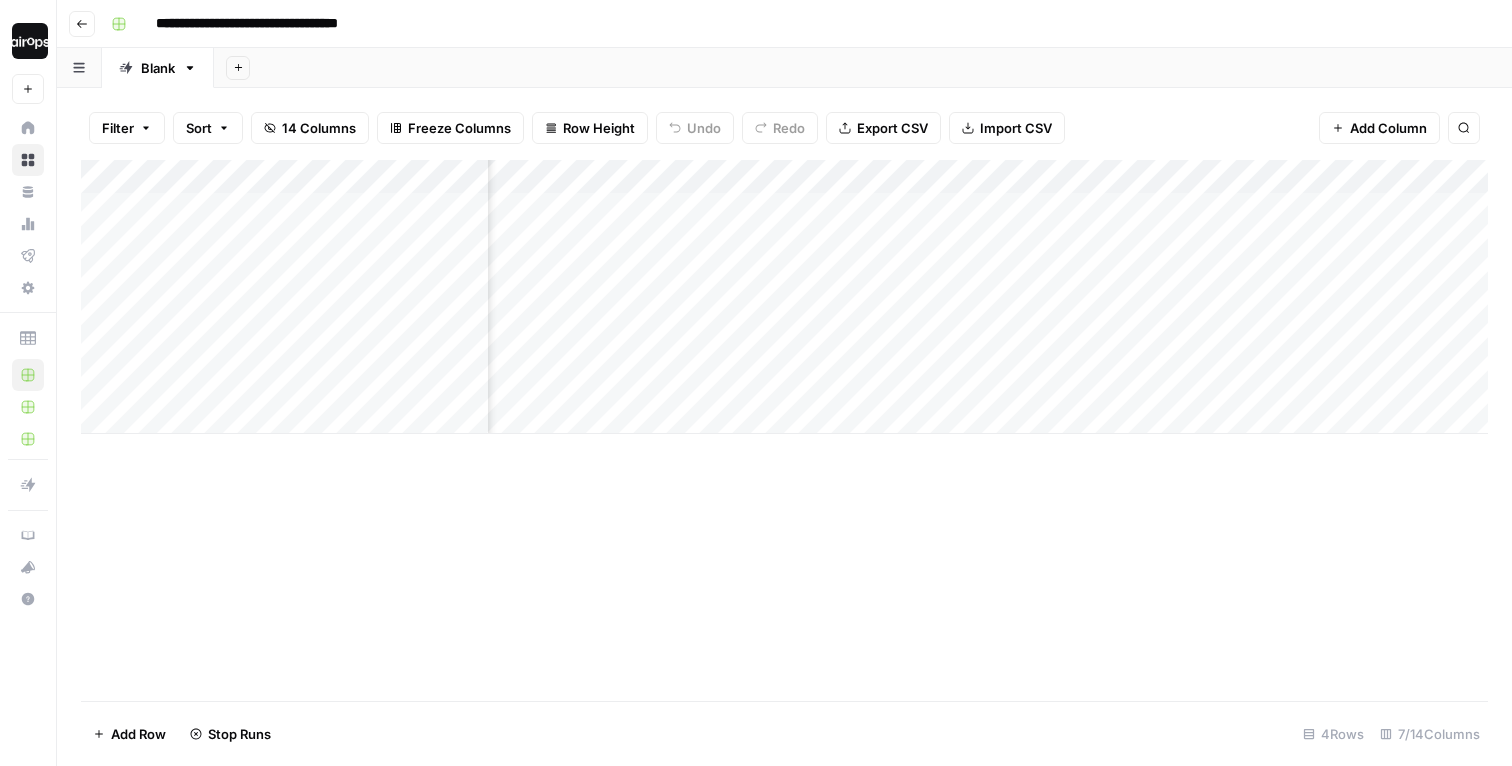 scroll, scrollTop: 0, scrollLeft: 0, axis: both 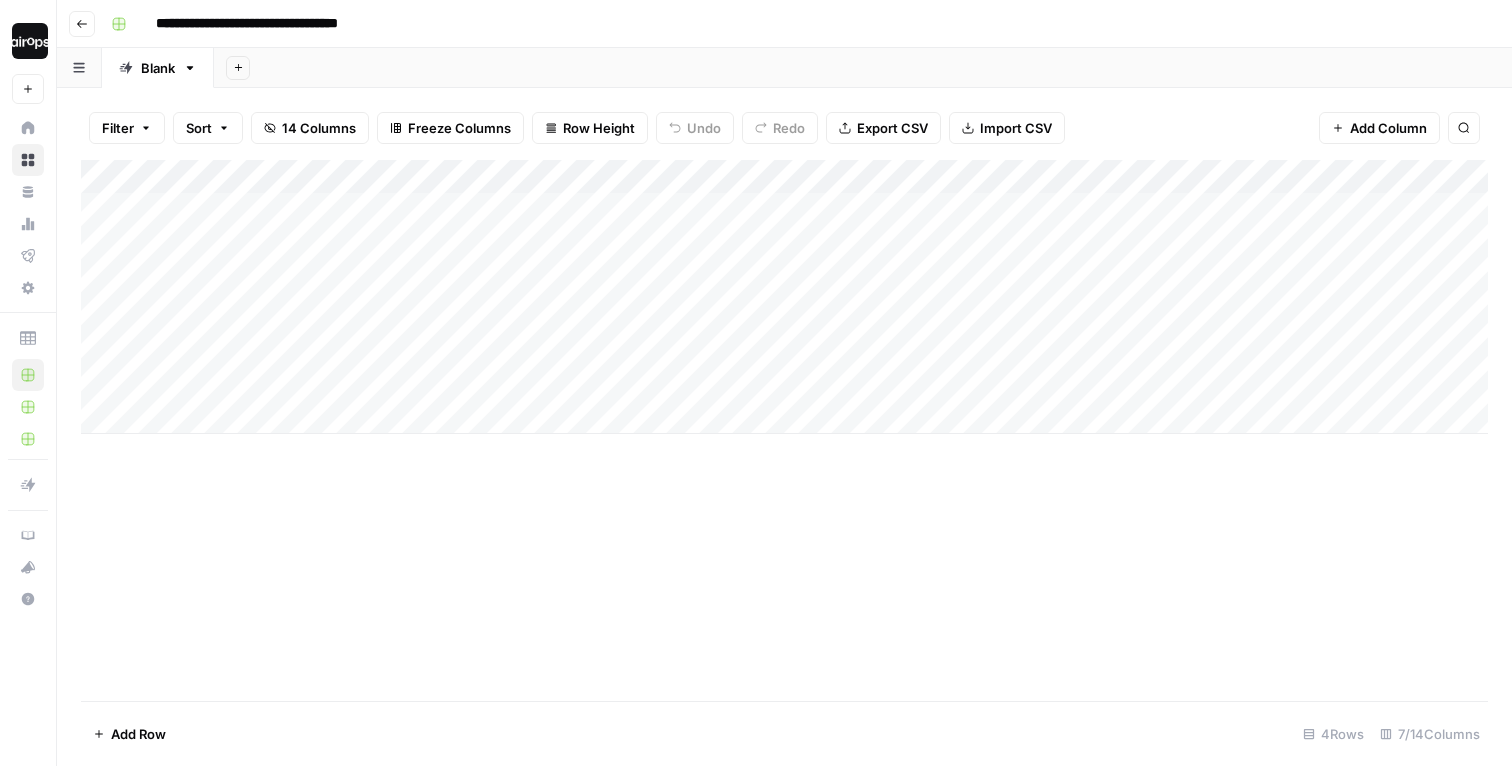 click on "Add Column" at bounding box center [784, 297] 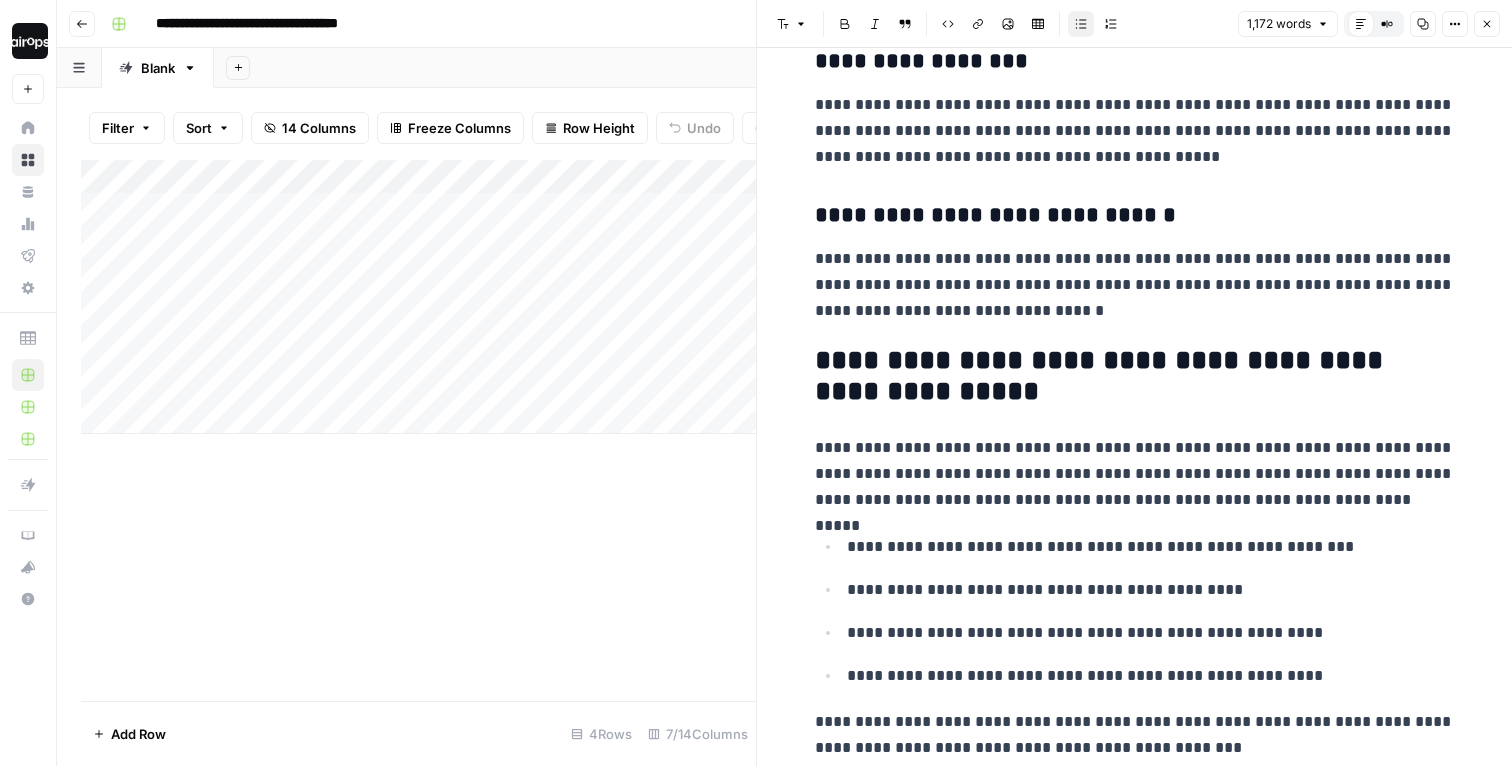 scroll, scrollTop: 2818, scrollLeft: 0, axis: vertical 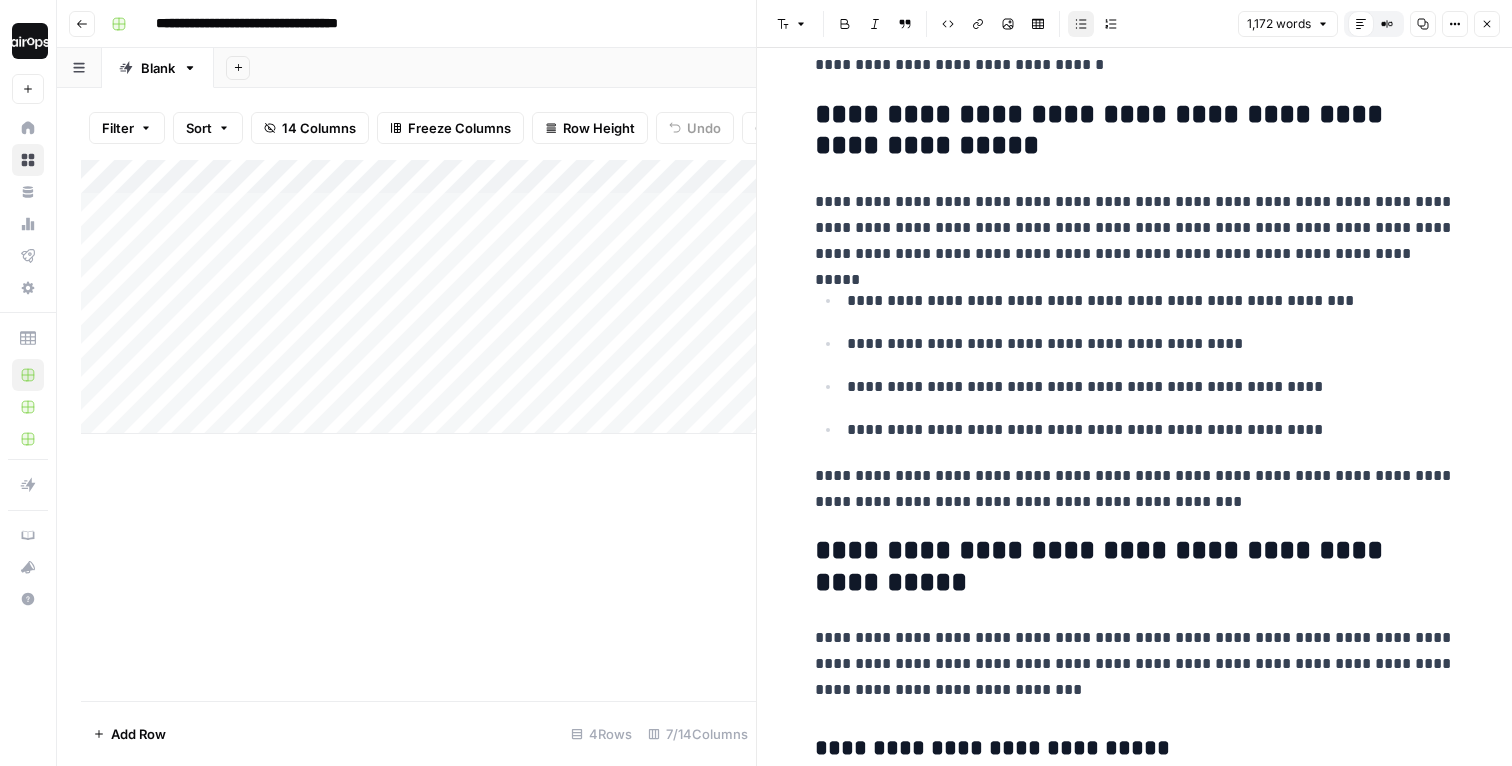 click on "Close" at bounding box center (1487, 24) 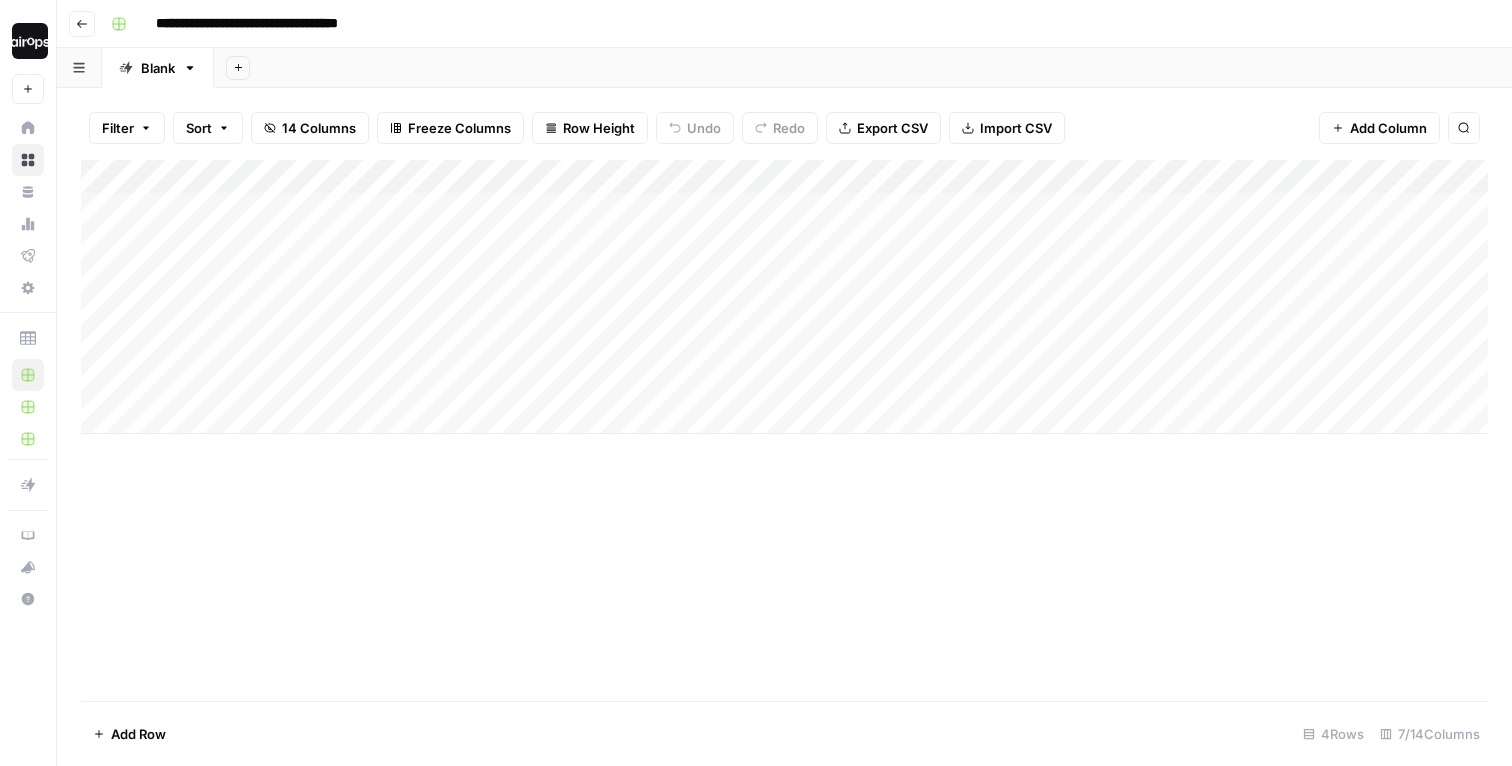 click on "Add Sheet" at bounding box center [863, 68] 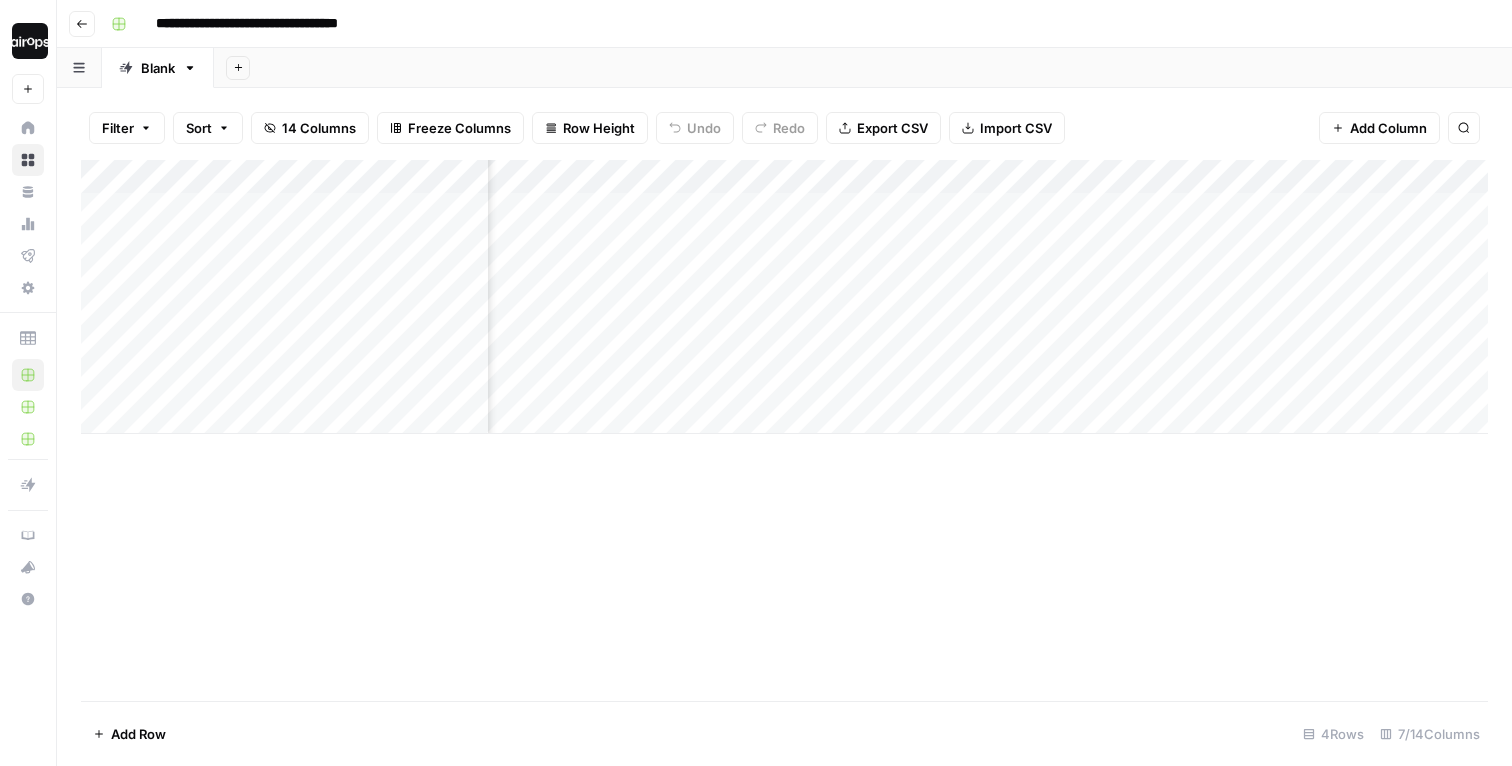 scroll, scrollTop: 0, scrollLeft: 248, axis: horizontal 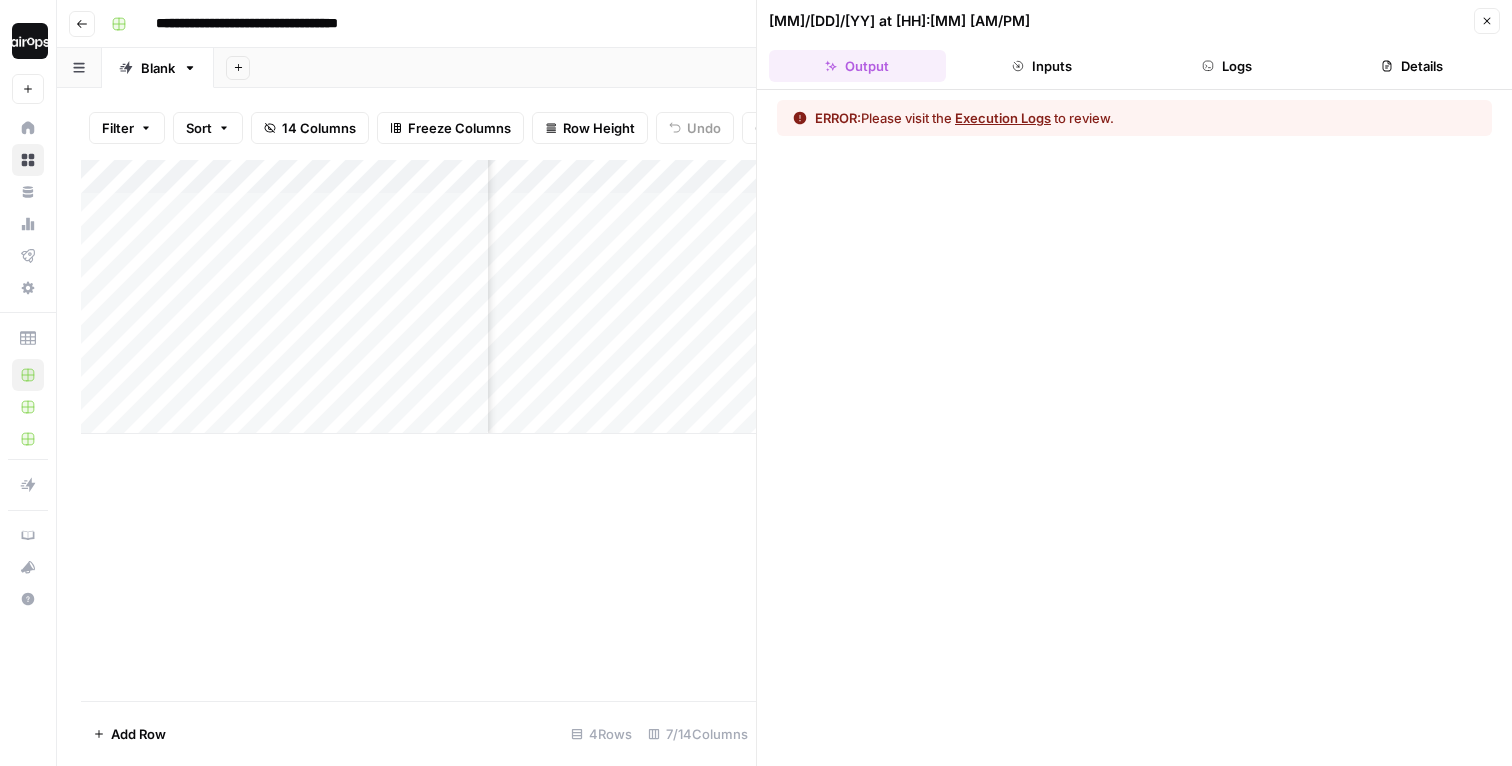 click on "Execution Logs" at bounding box center [1003, 118] 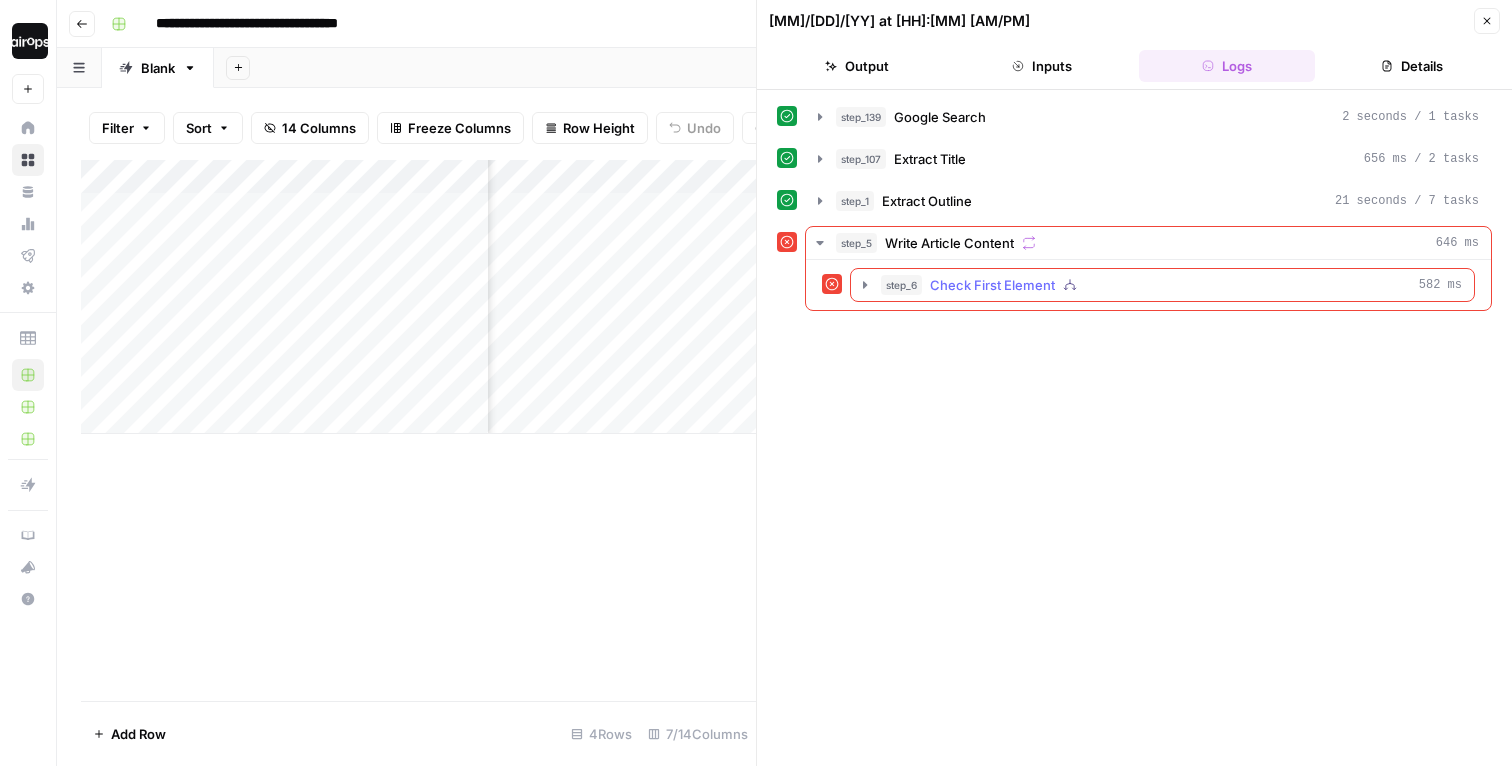 click 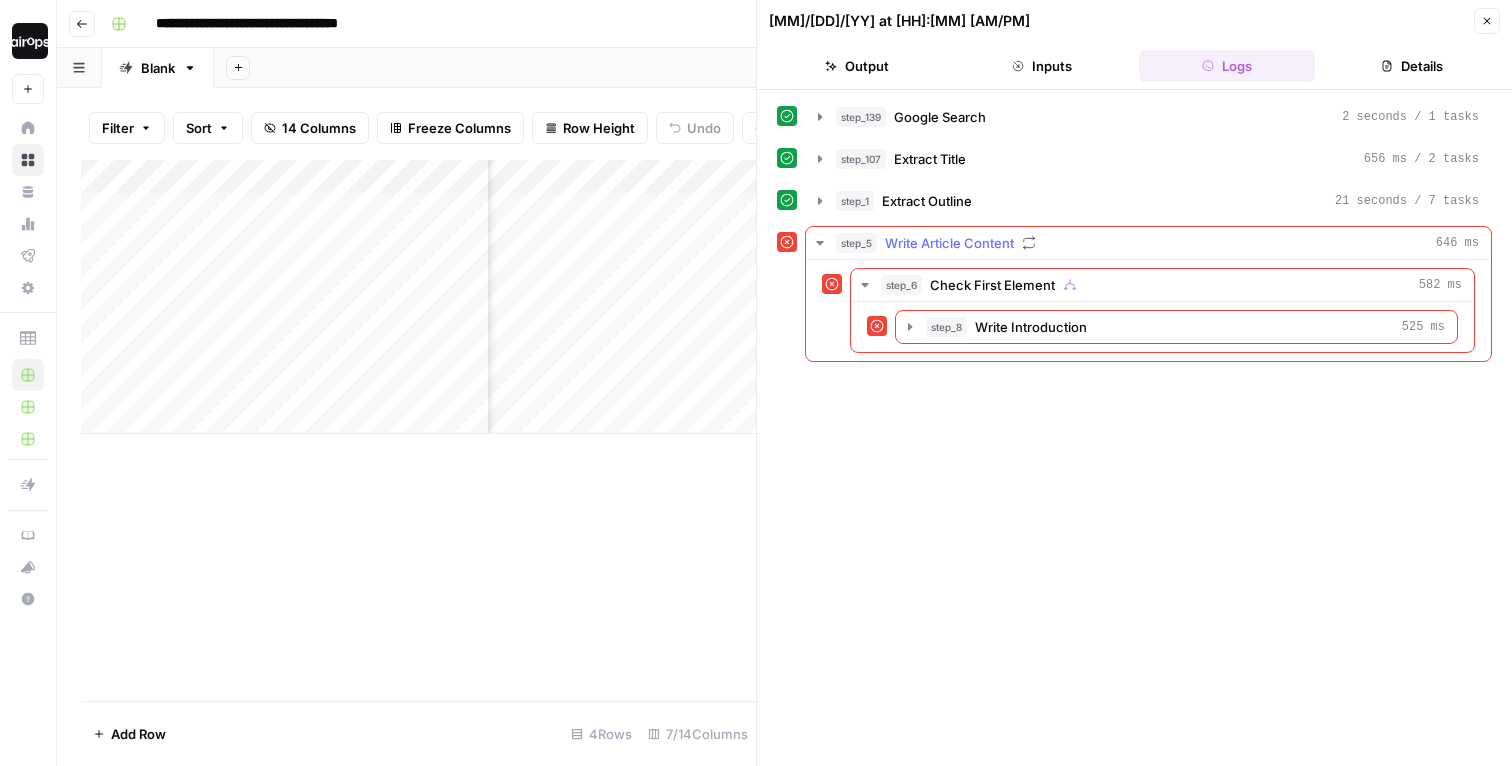 click 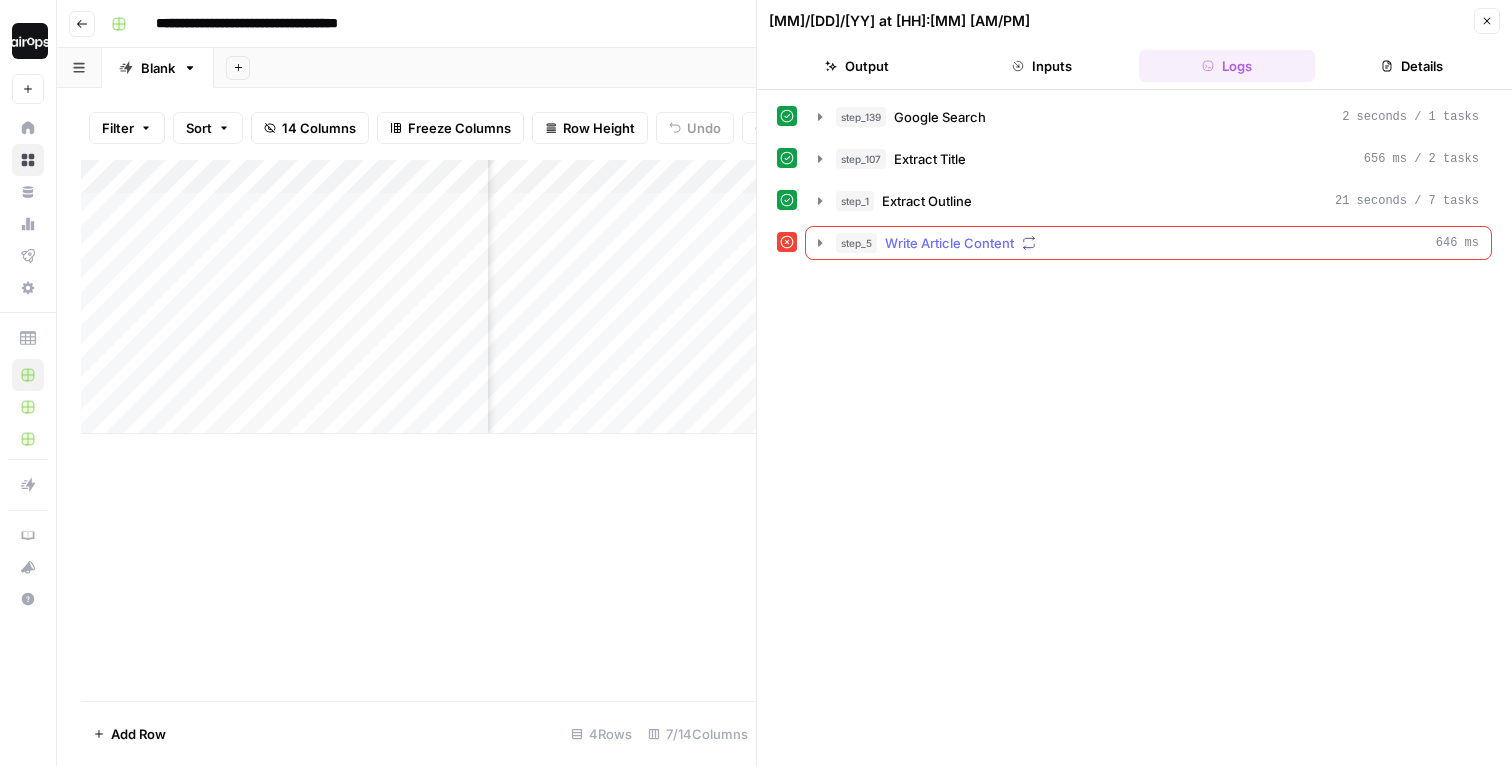 click 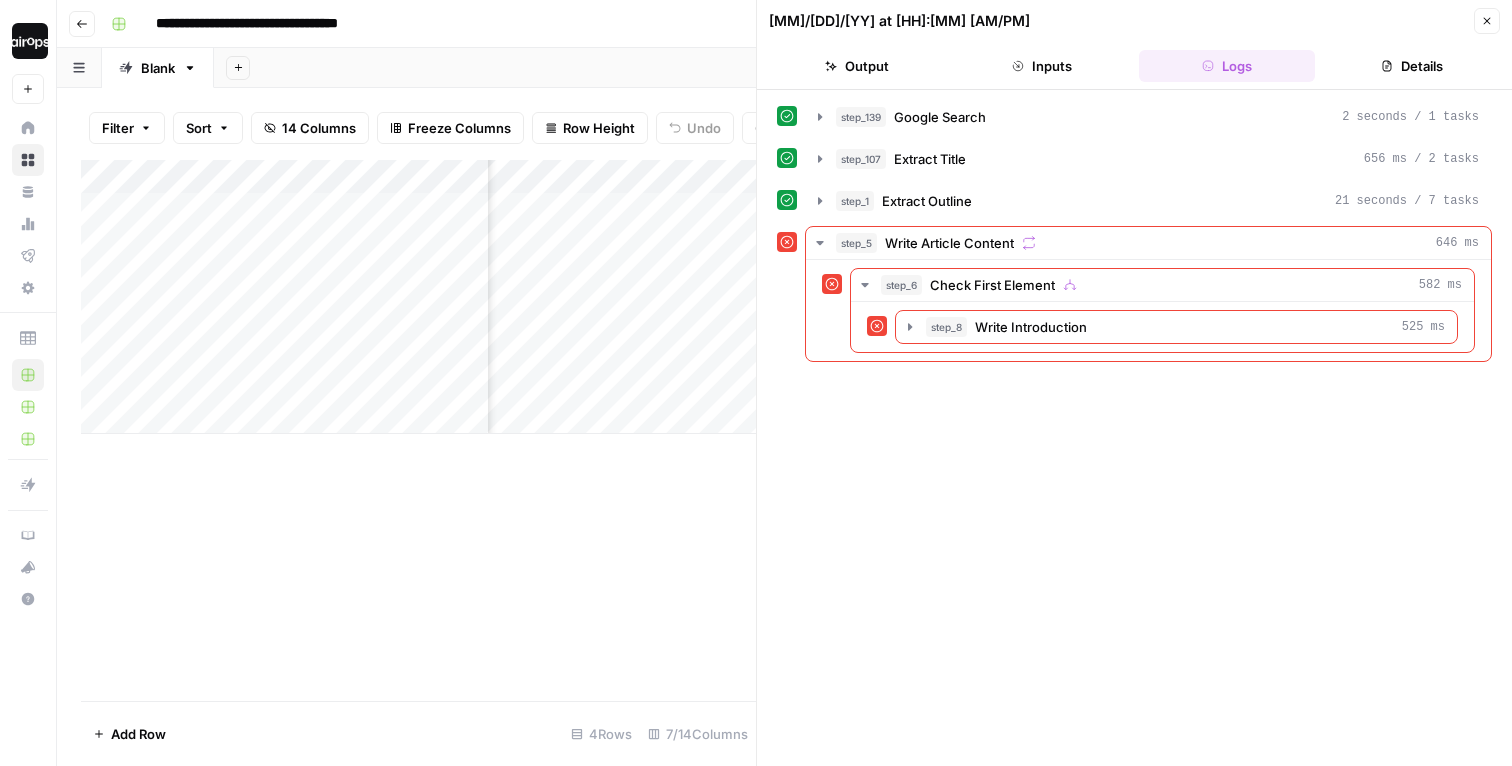 click 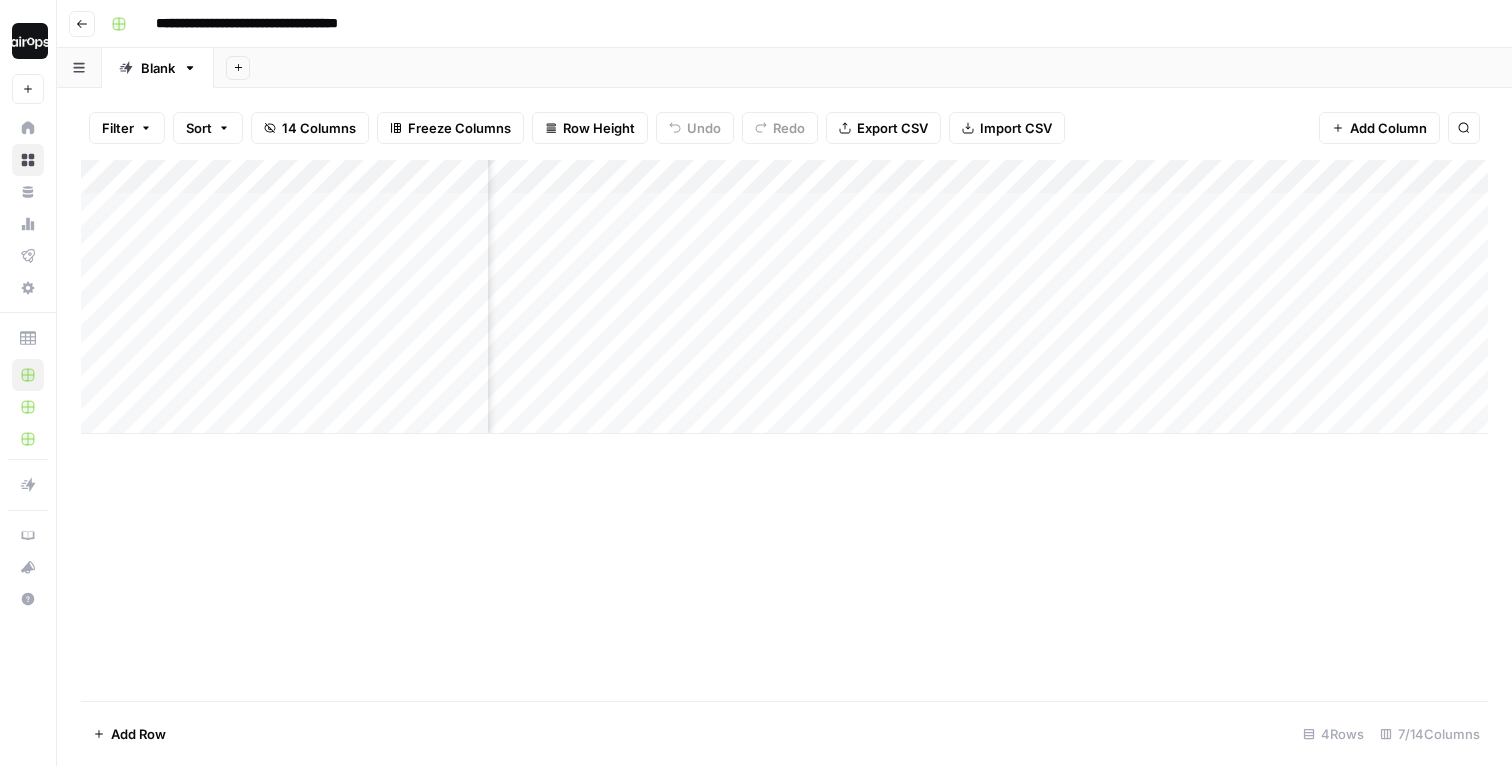 click on "Add Column" at bounding box center [784, 297] 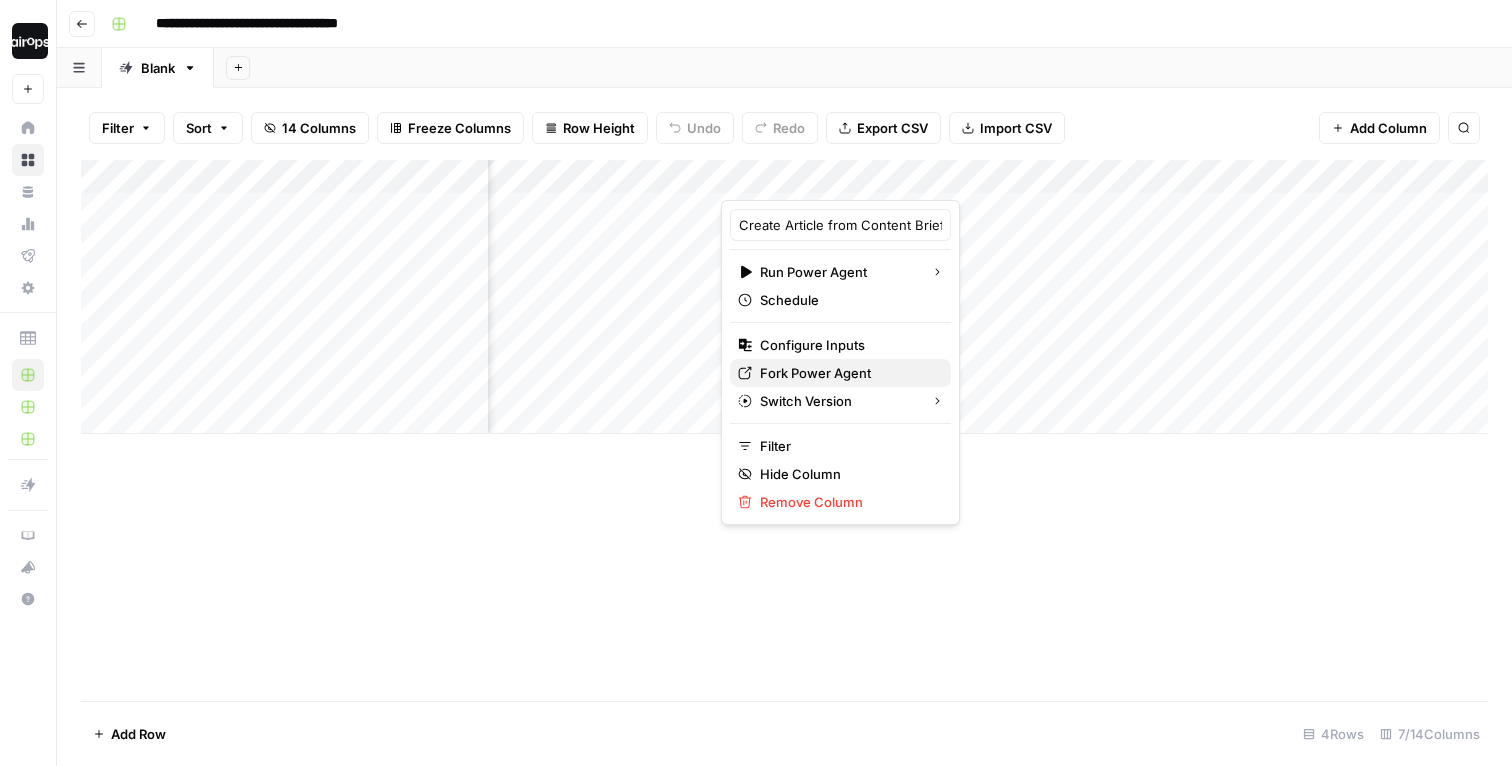 click on "Fork Power Agent" at bounding box center [847, 373] 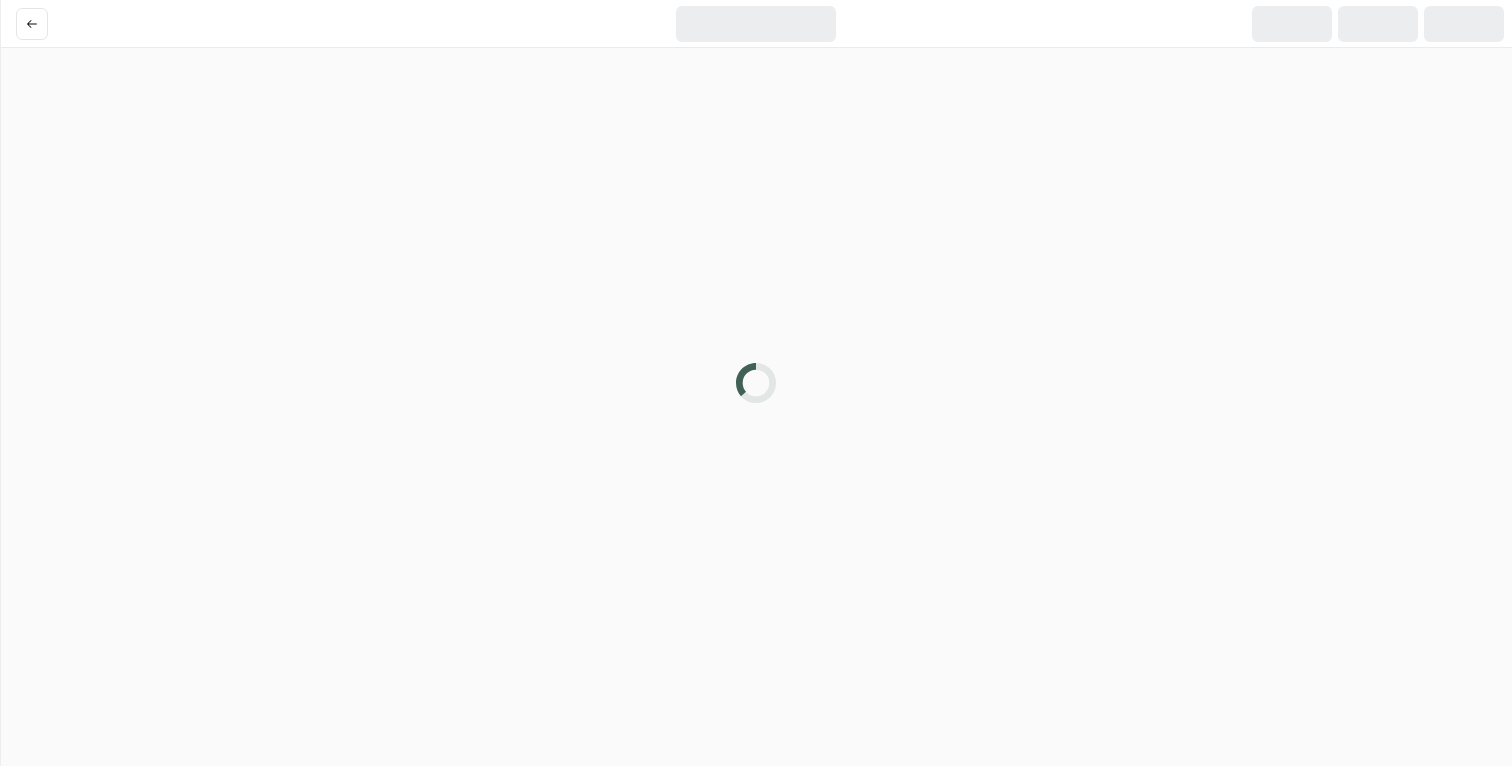 scroll, scrollTop: 0, scrollLeft: 0, axis: both 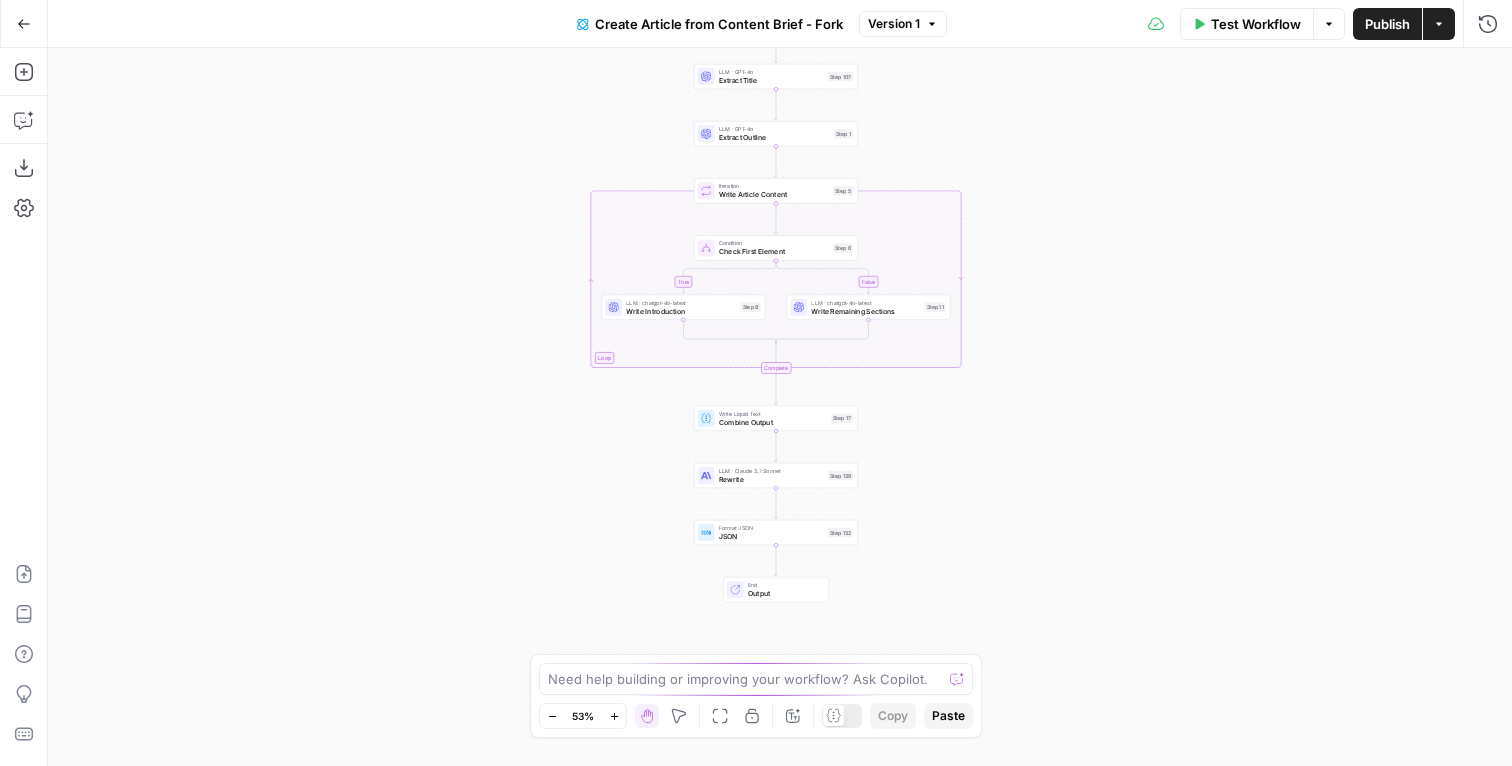 drag, startPoint x: 1068, startPoint y: 544, endPoint x: 1063, endPoint y: 413, distance: 131.09538 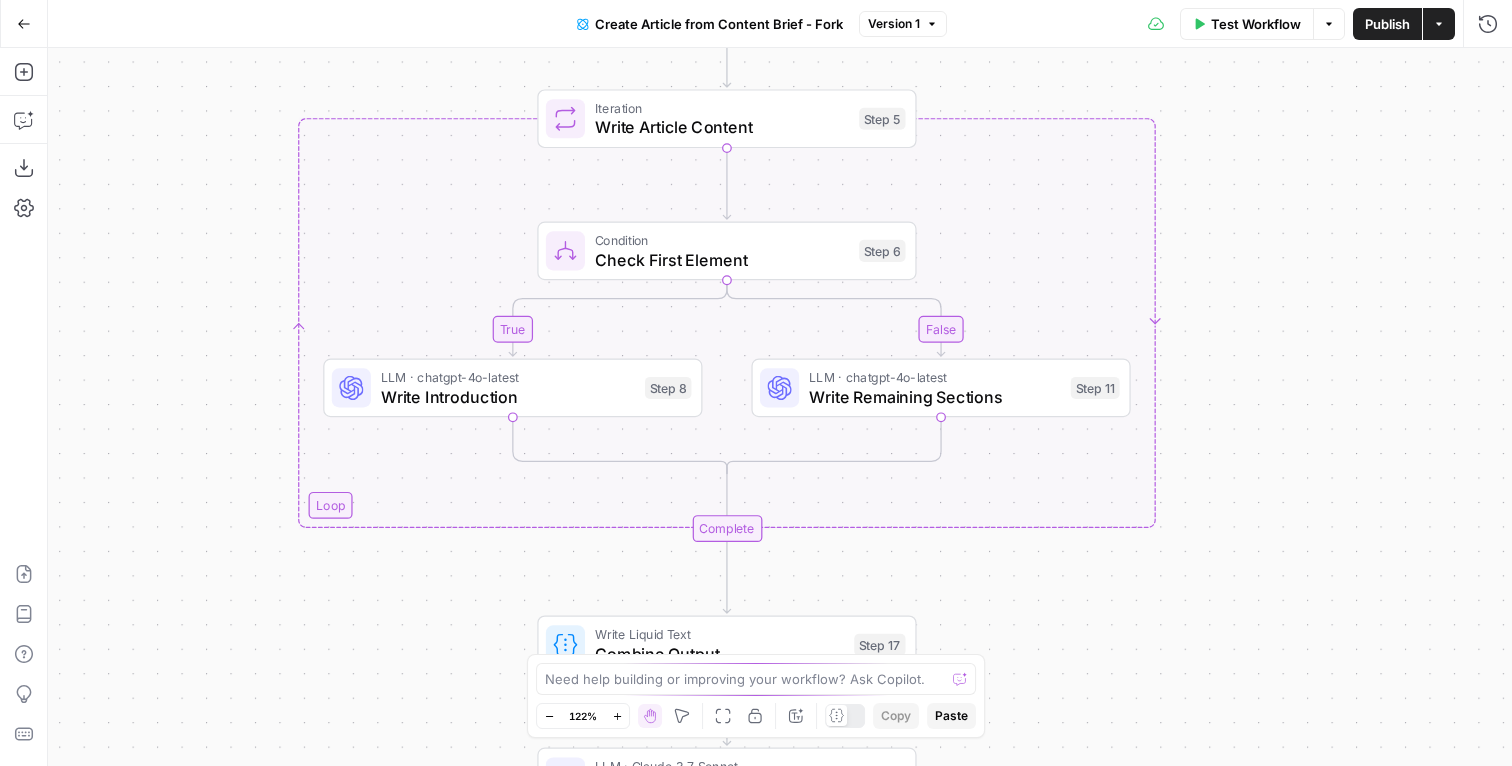 drag, startPoint x: 1034, startPoint y: 328, endPoint x: 1326, endPoint y: 436, distance: 311.3326 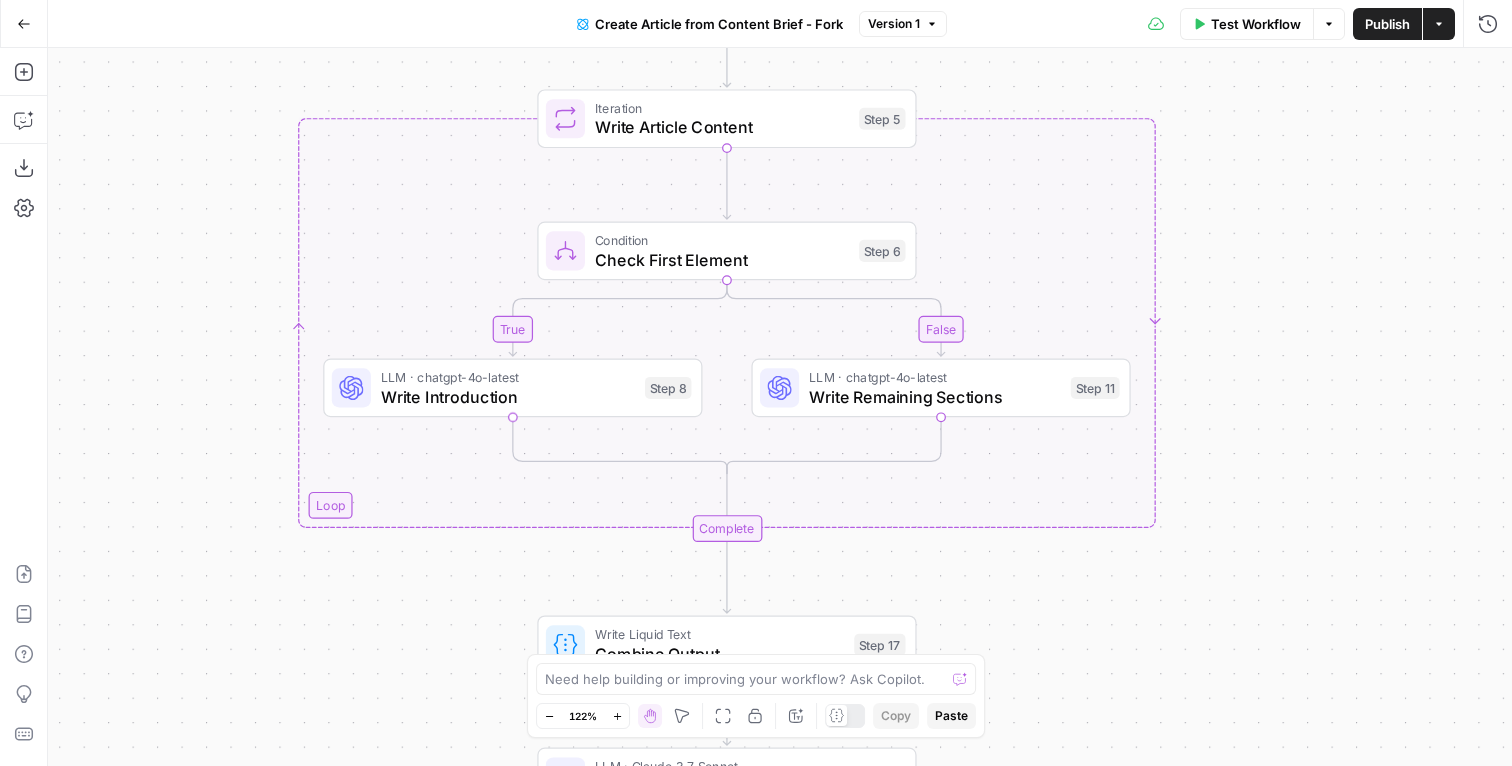 click on "Write Introduction" at bounding box center [508, 396] 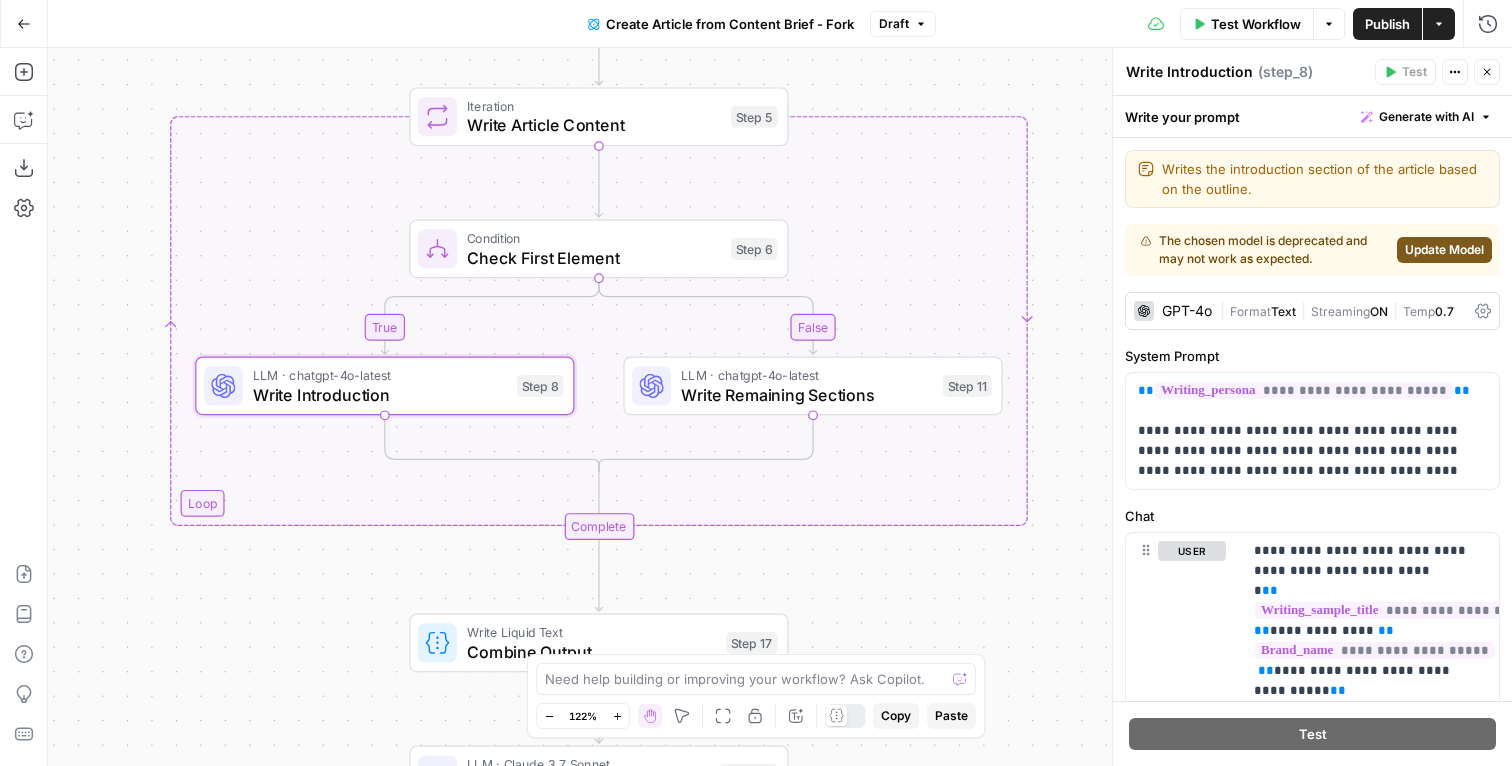 drag, startPoint x: 548, startPoint y: 592, endPoint x: 420, endPoint y: 590, distance: 128.01562 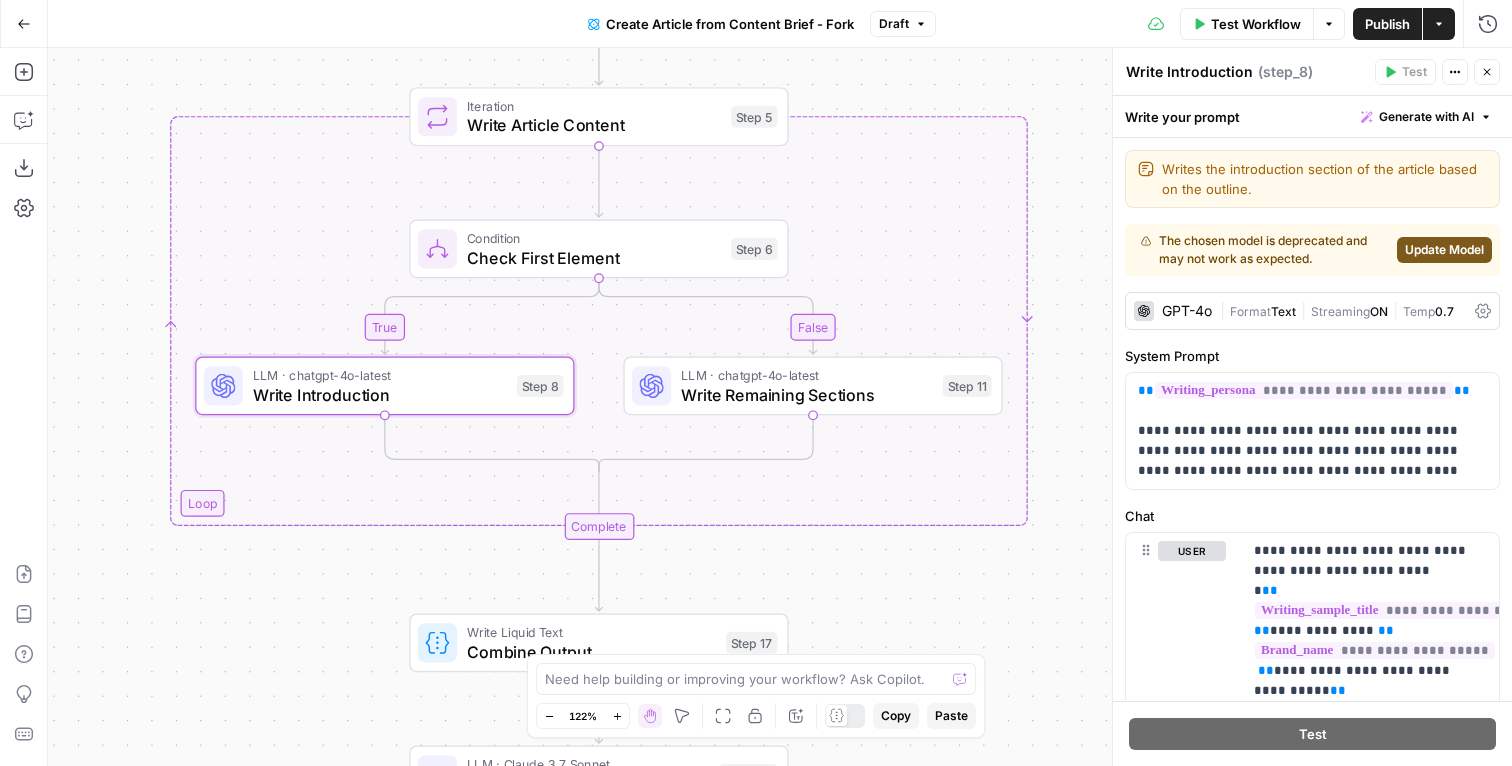 click on "true false Workflow Set Inputs Inputs Google Search Google Search Step 139 LLM · GPT-4o Extract Title Step 107 LLM · GPT-4o Extract Outline Step 1 Loop Iteration Write Article Content Step 5 Condition Check First Element Step 6 LLM · chatgpt-4o-latest Write Introduction Step 8 LLM · chatgpt-4o-latest Write Remaining Sections Step 11 Complete Write Liquid Text Combine Output Step 17 LLM · Claude 3.7 Sonnet Rewrite Step 138 Format JSON JSON Step 132 End Output" at bounding box center [780, 407] 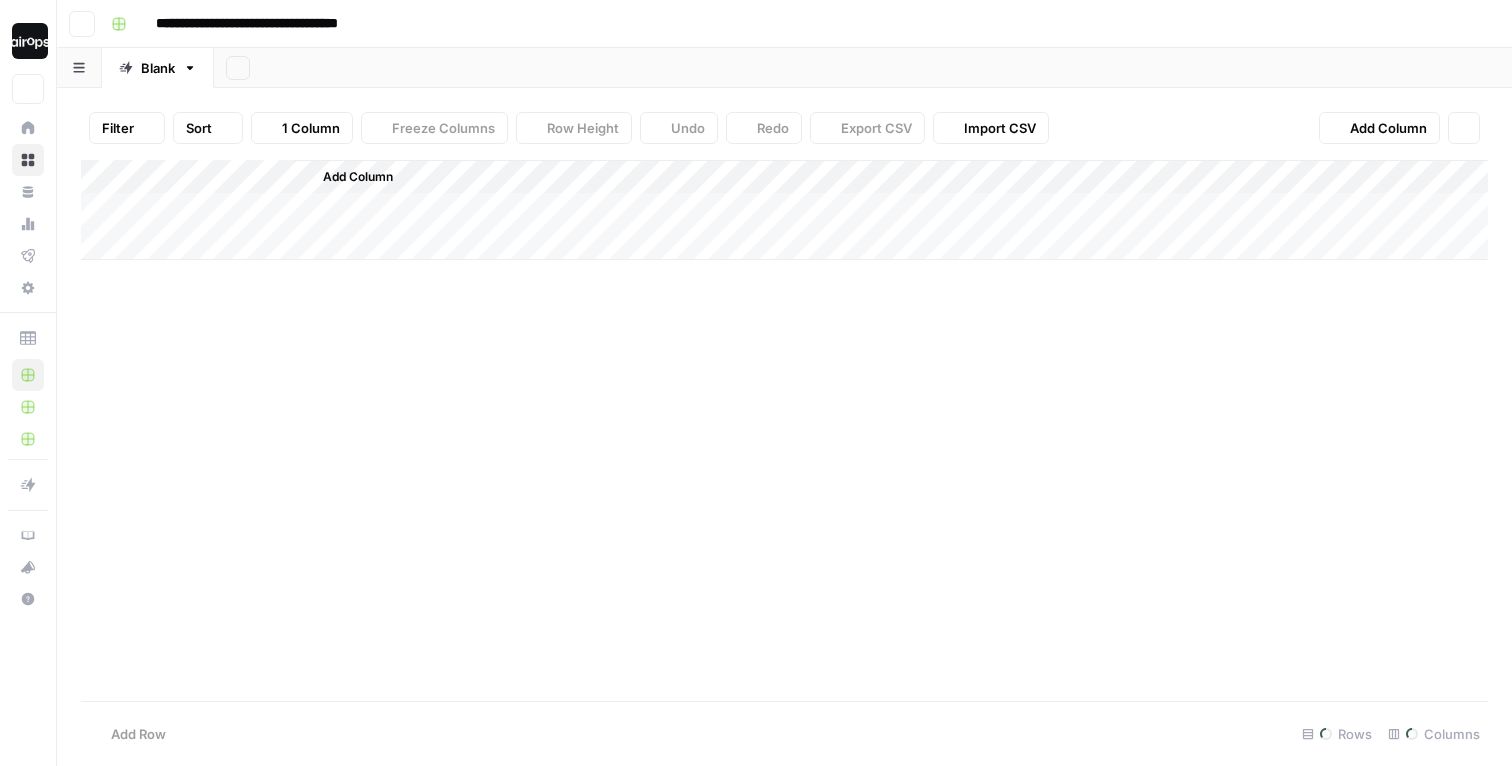 scroll, scrollTop: 0, scrollLeft: 0, axis: both 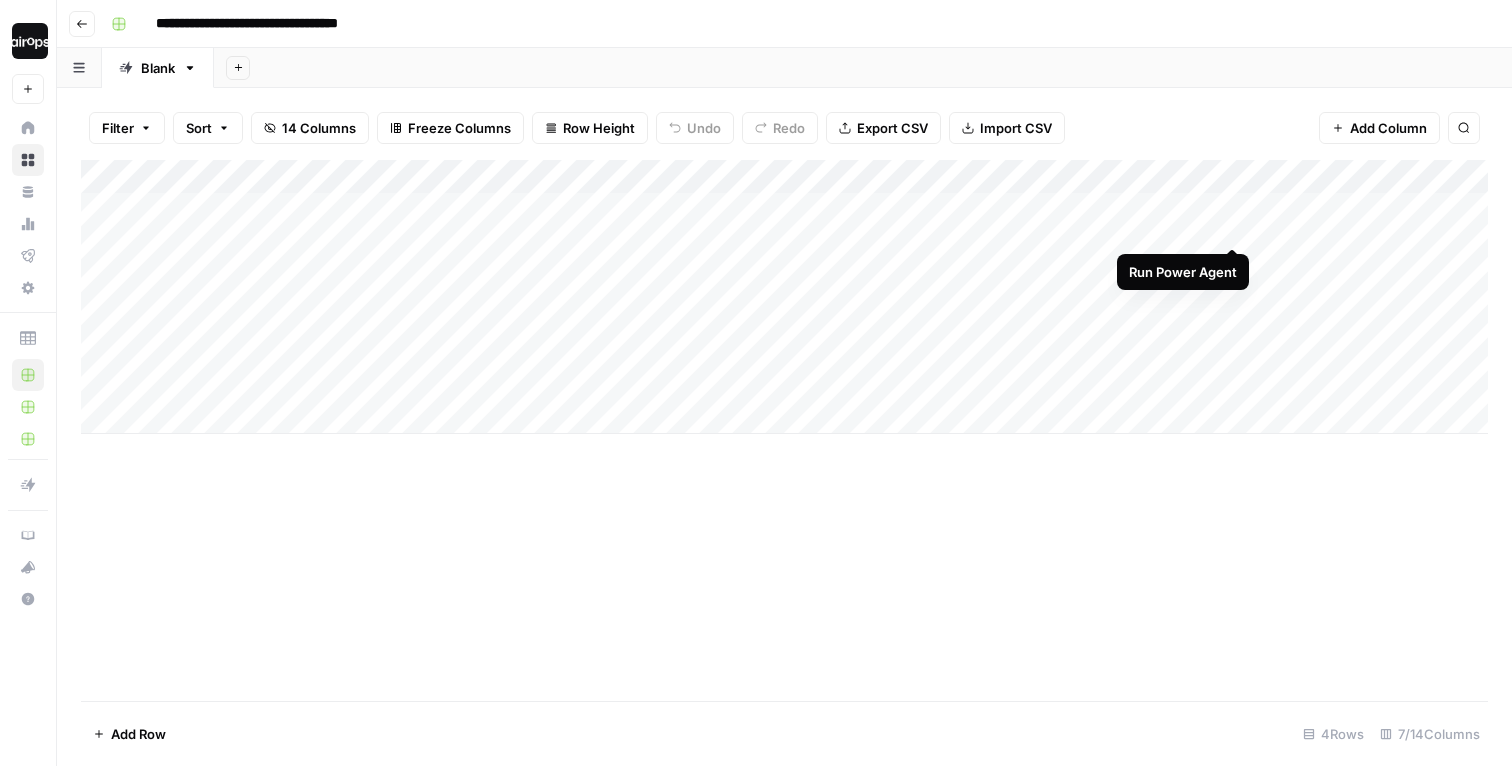 click on "Add Column" at bounding box center [784, 297] 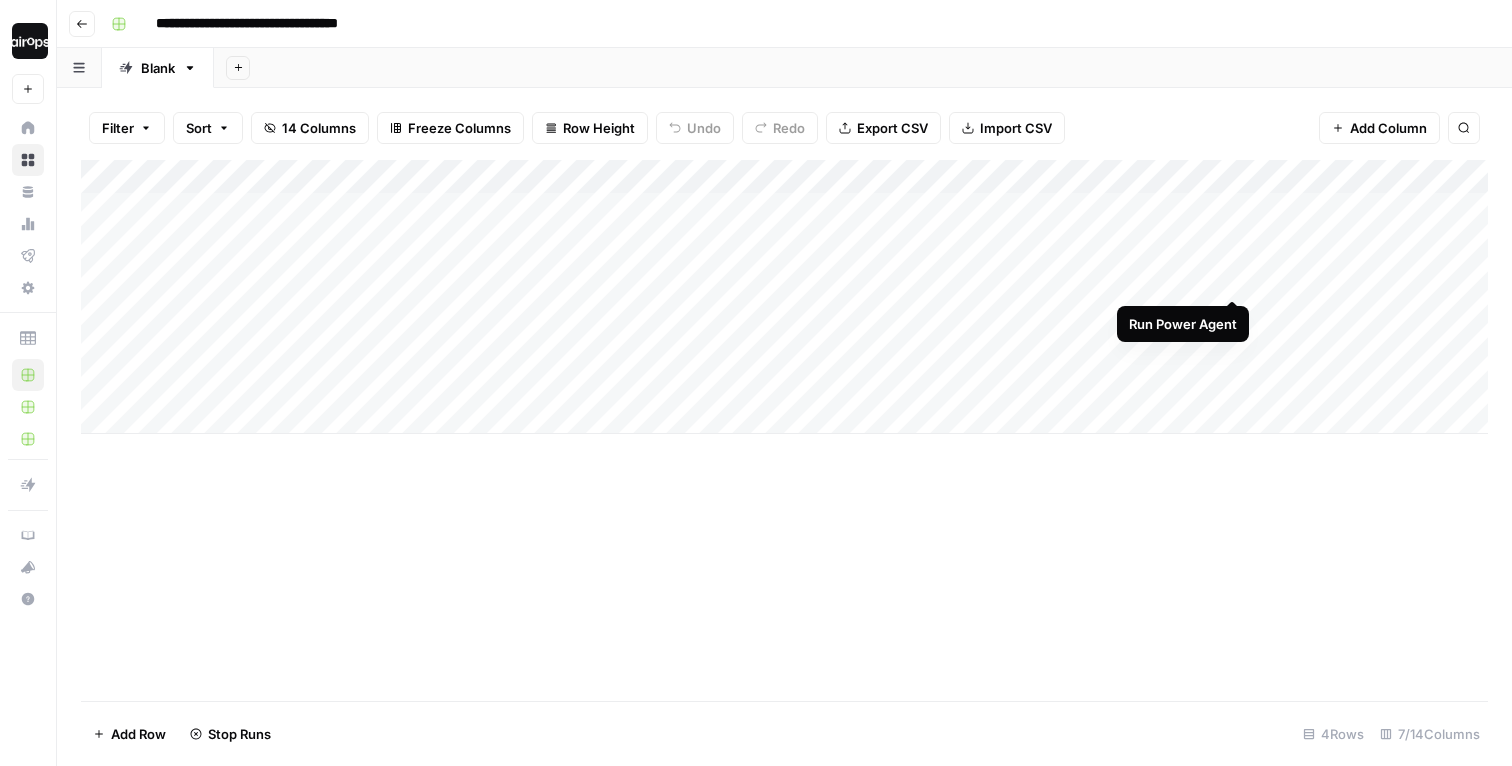 click on "Add Column" at bounding box center [784, 297] 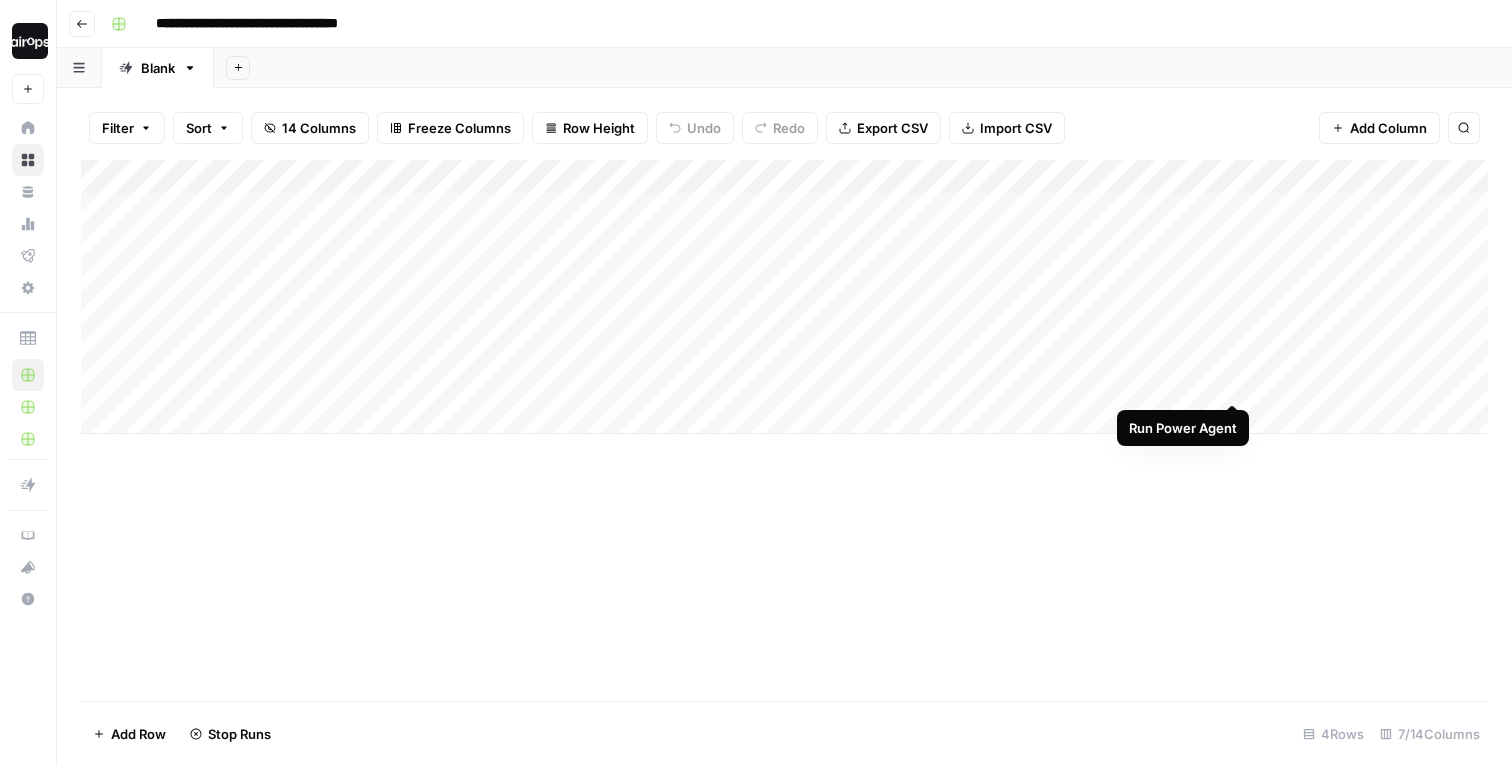 click on "Add Column" at bounding box center [784, 297] 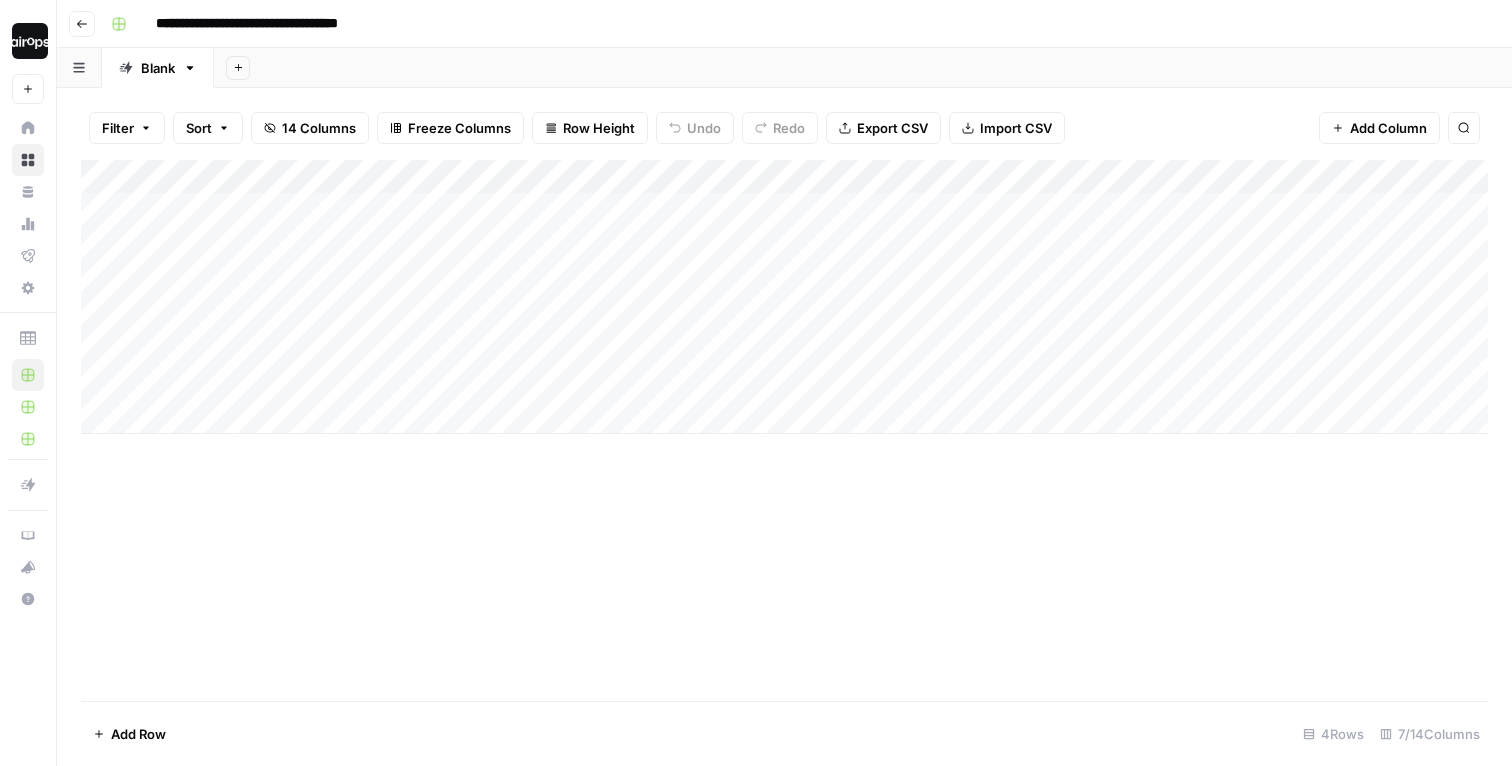 click on "Filter Sort 14 Columns Freeze Columns Row Height Undo Redo Export CSV Import CSV Add Column Search" at bounding box center [784, 128] 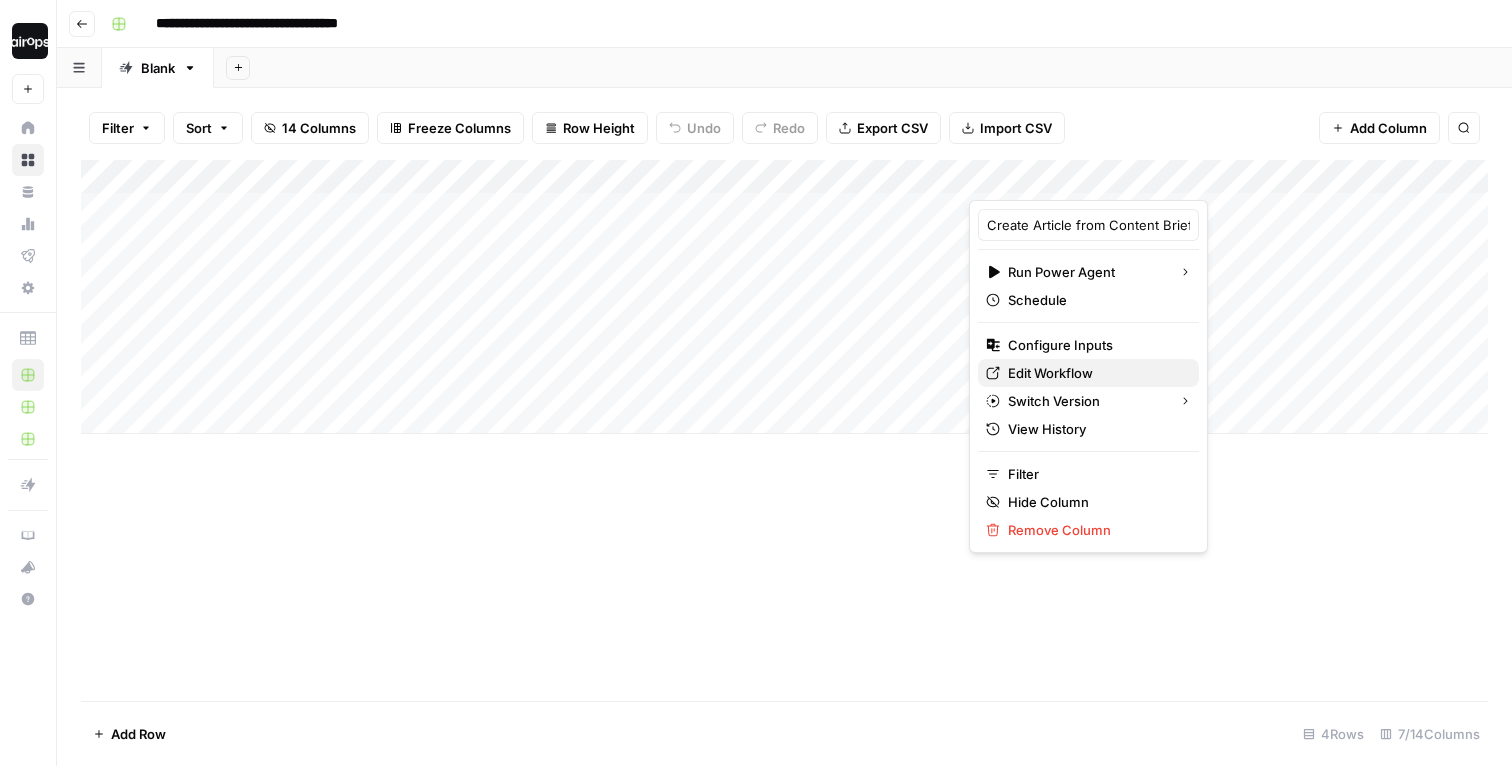 click on "Edit Workflow" at bounding box center [1095, 373] 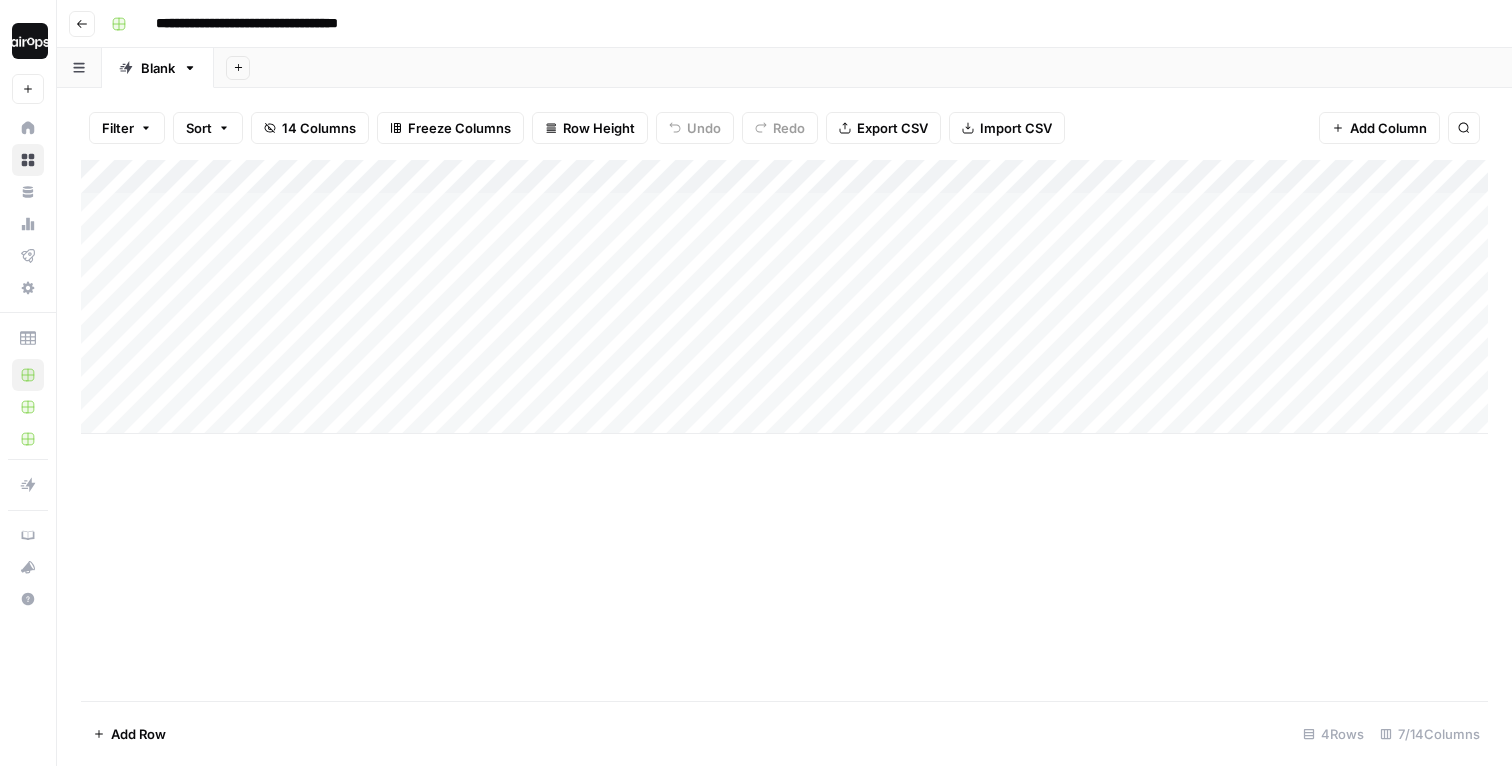 click on "Add Sheet" at bounding box center (863, 68) 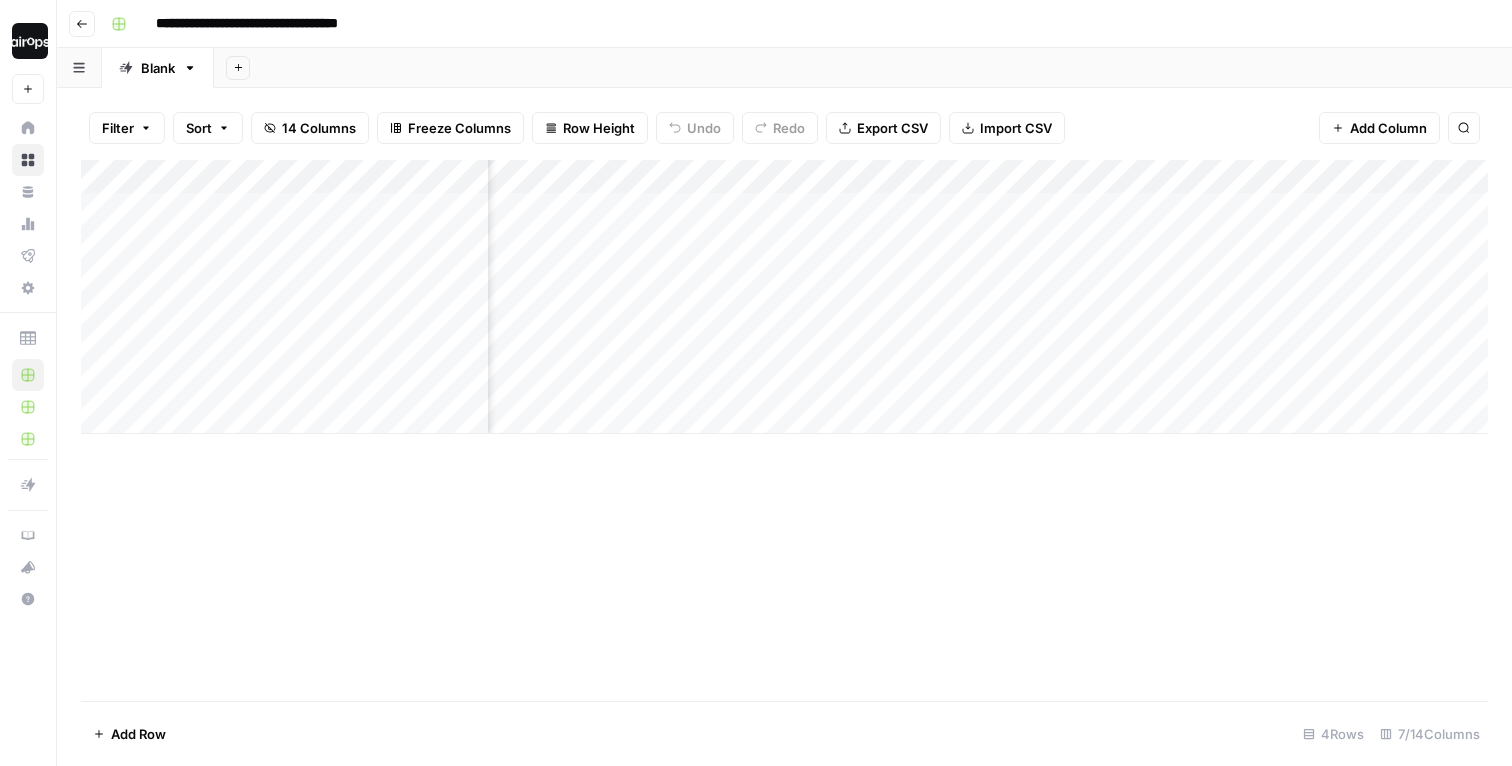 scroll, scrollTop: 0, scrollLeft: 238, axis: horizontal 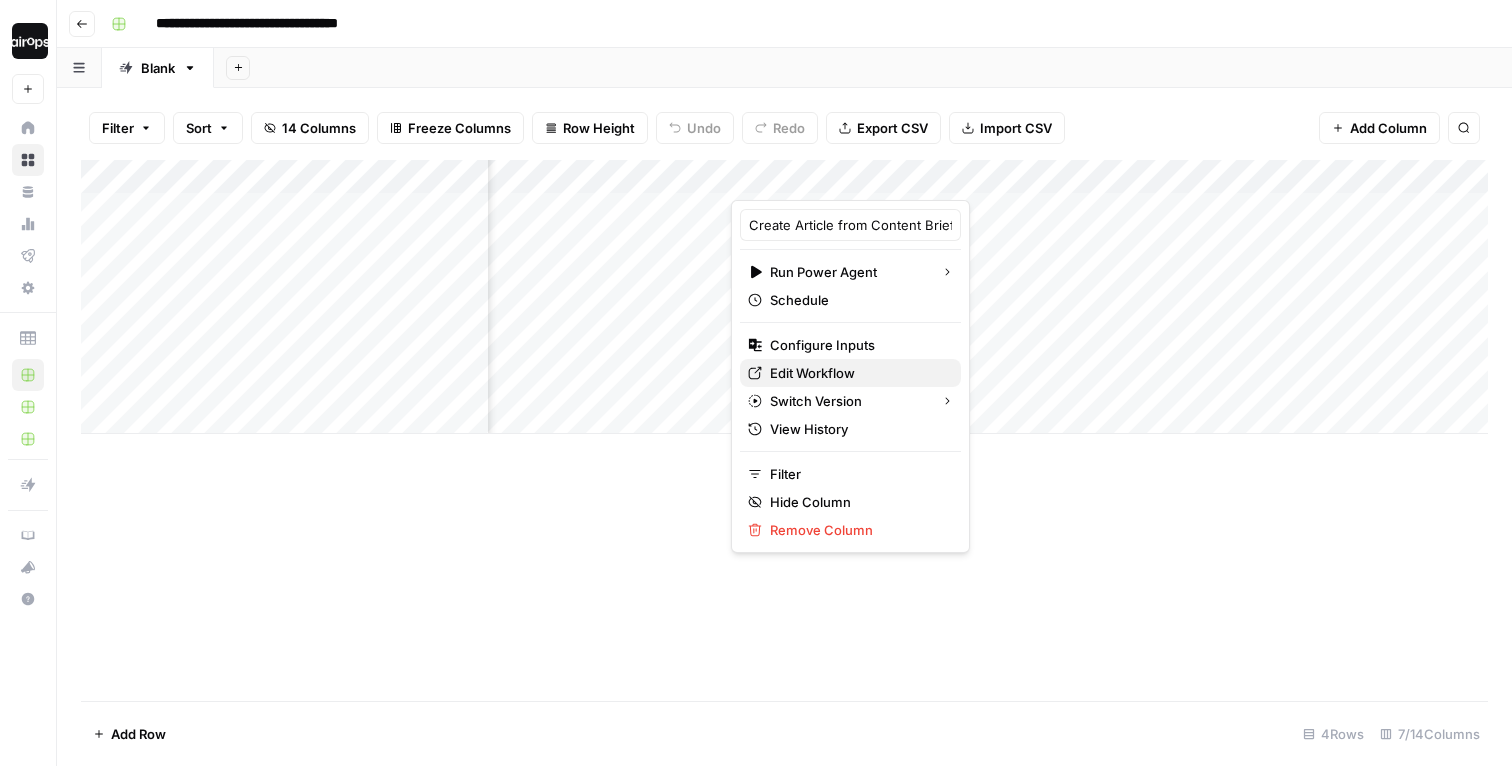 click on "Edit Workflow" at bounding box center [857, 373] 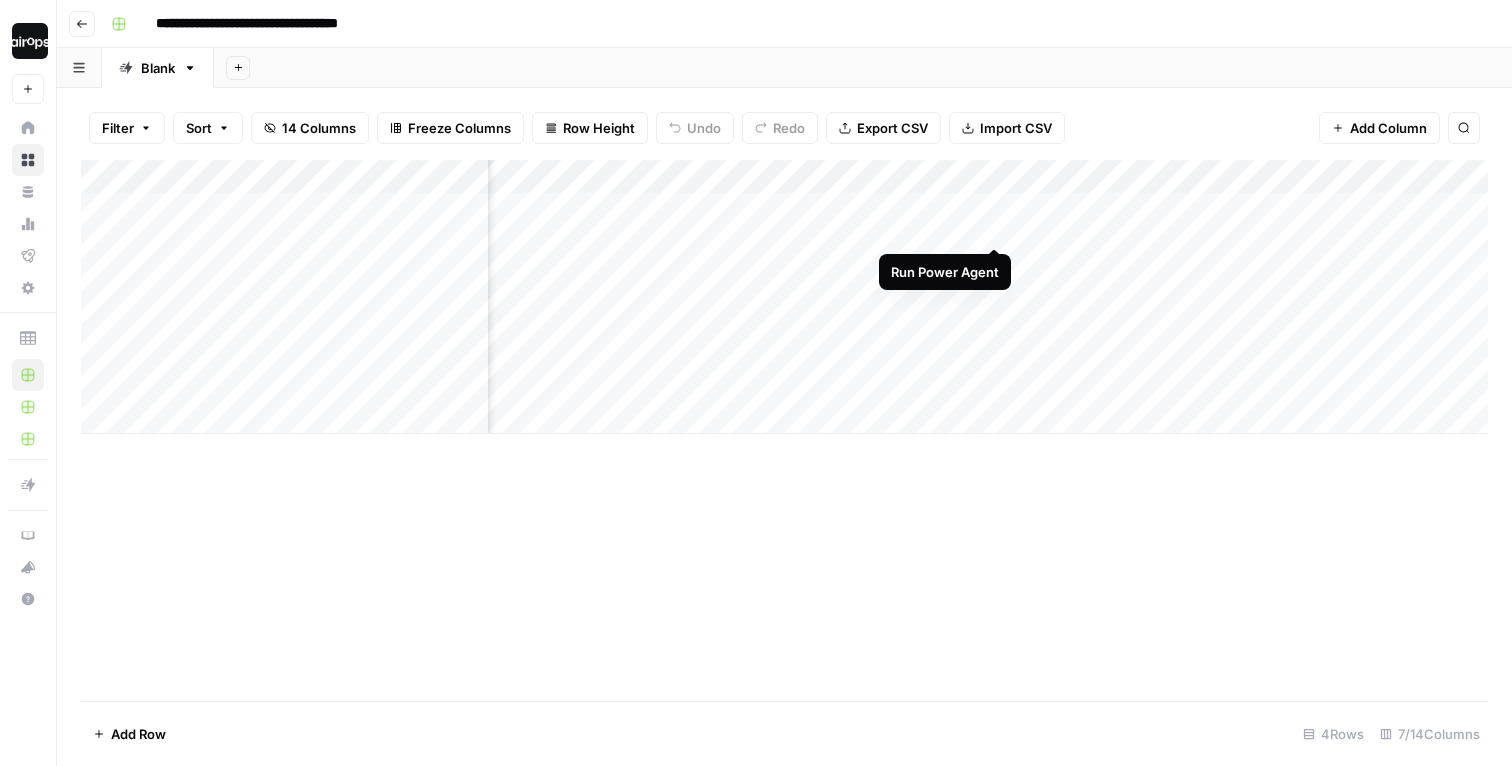 click on "Add Column" at bounding box center (784, 297) 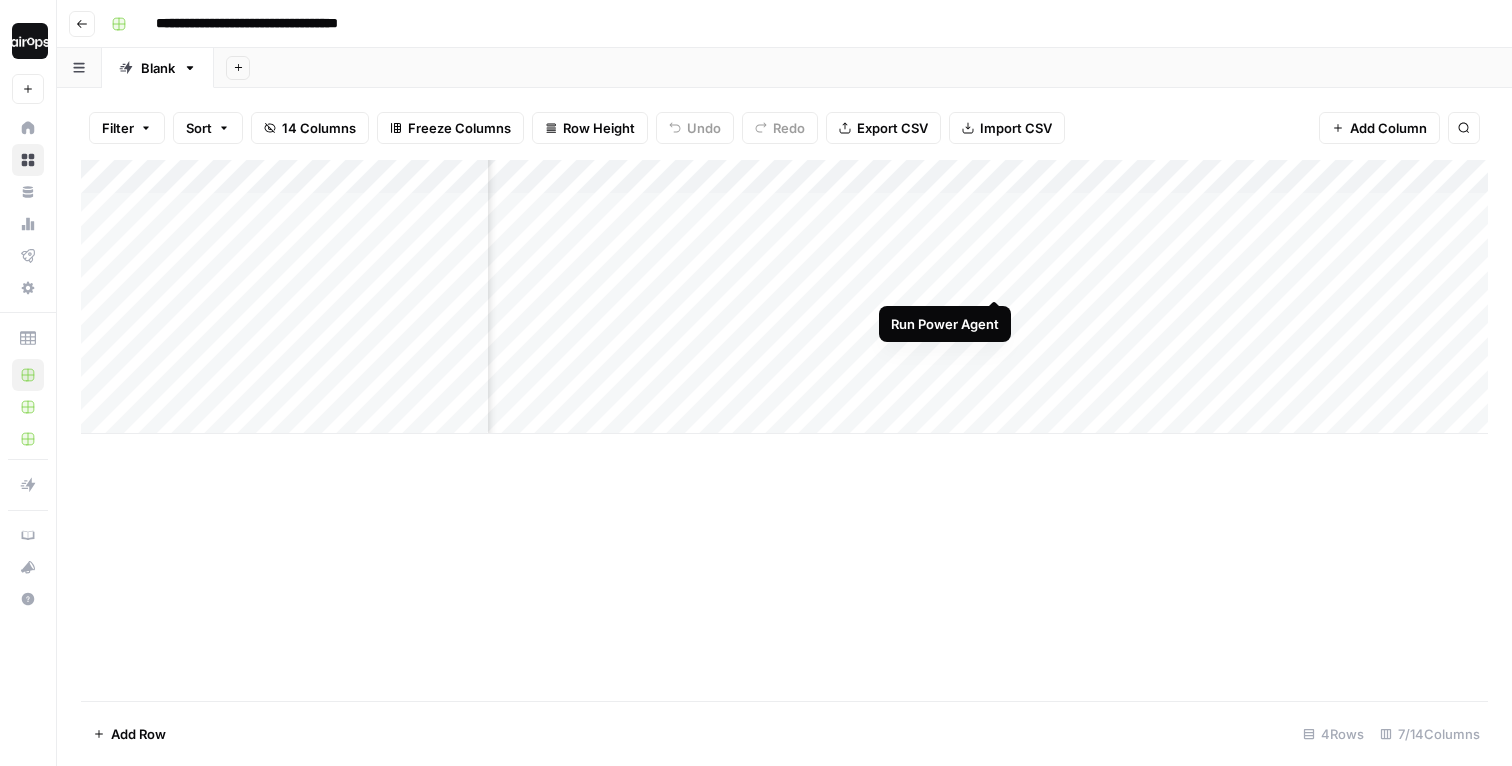 click on "Add Column" at bounding box center (784, 297) 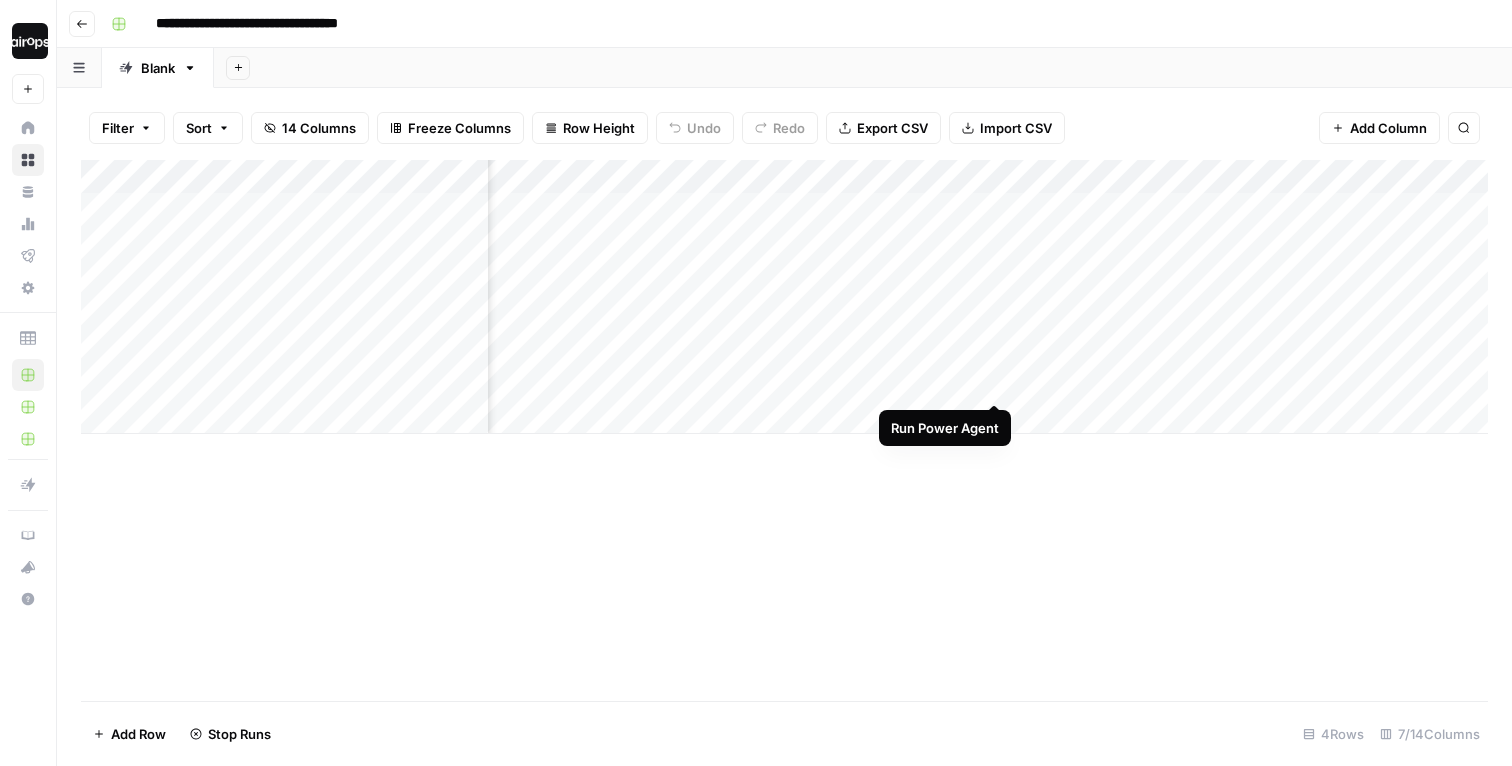 click on "Add Column" at bounding box center (784, 297) 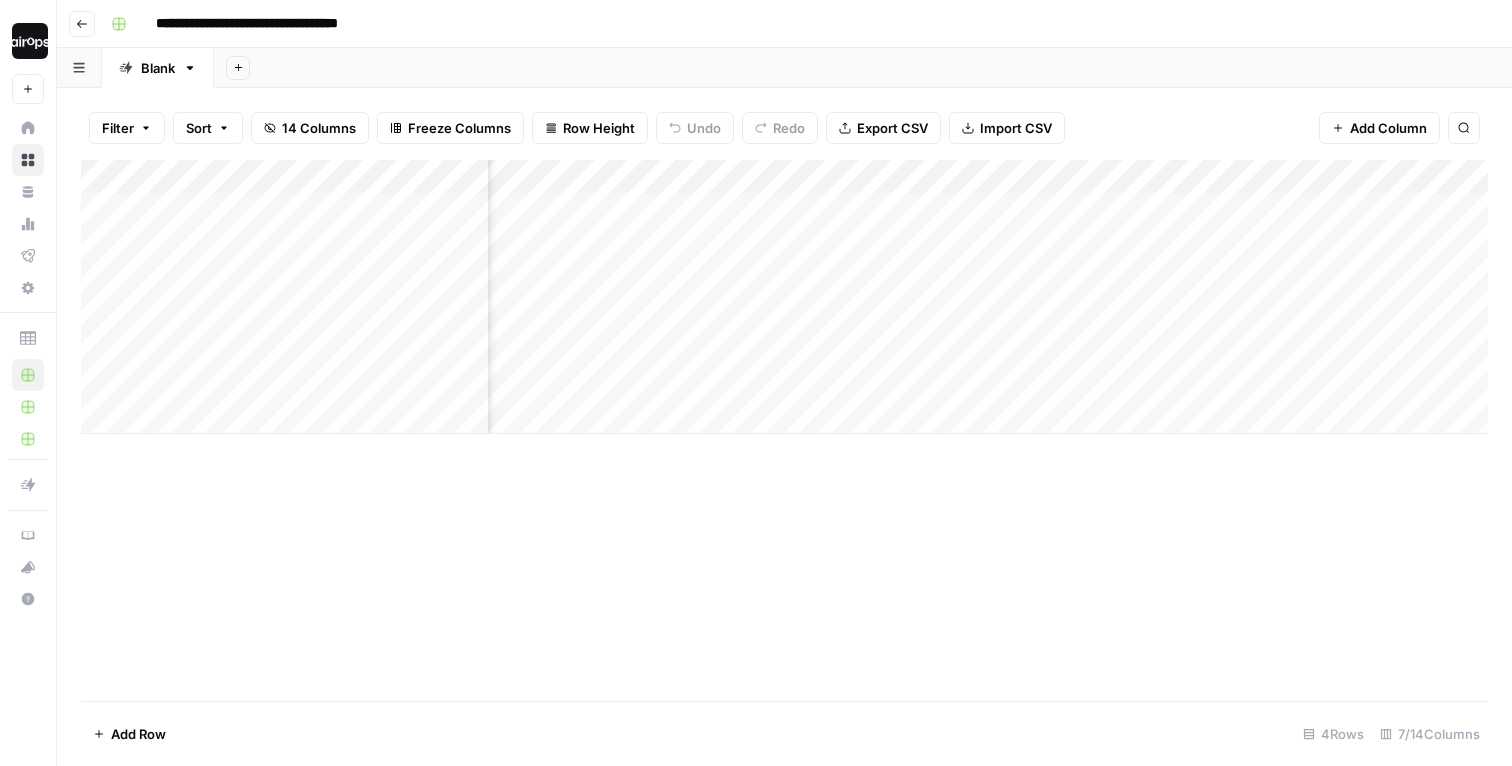 drag, startPoint x: 1065, startPoint y: 526, endPoint x: 884, endPoint y: 516, distance: 181.27603 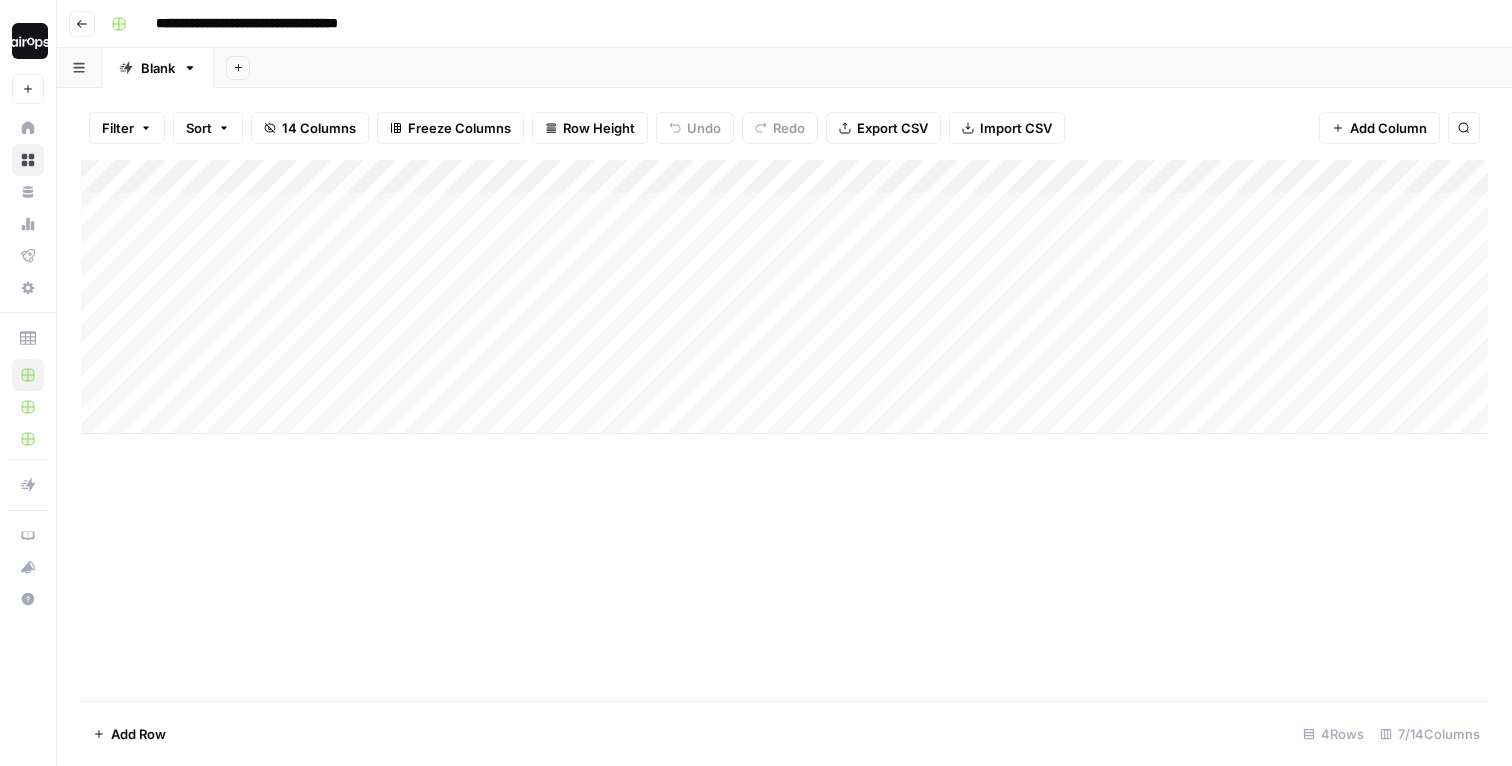 click on "Row Height" at bounding box center [599, 128] 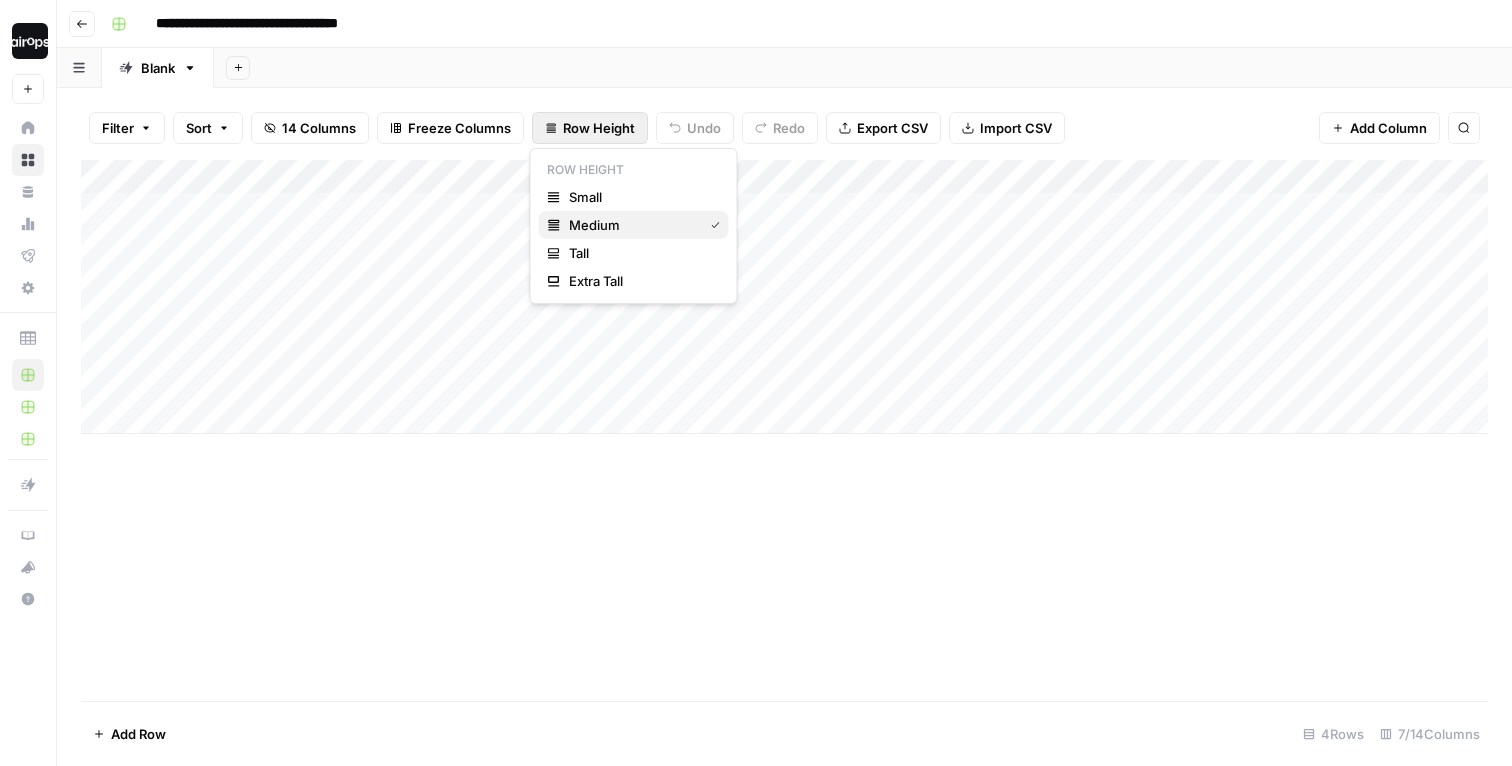 click on "Medium" at bounding box center [632, 225] 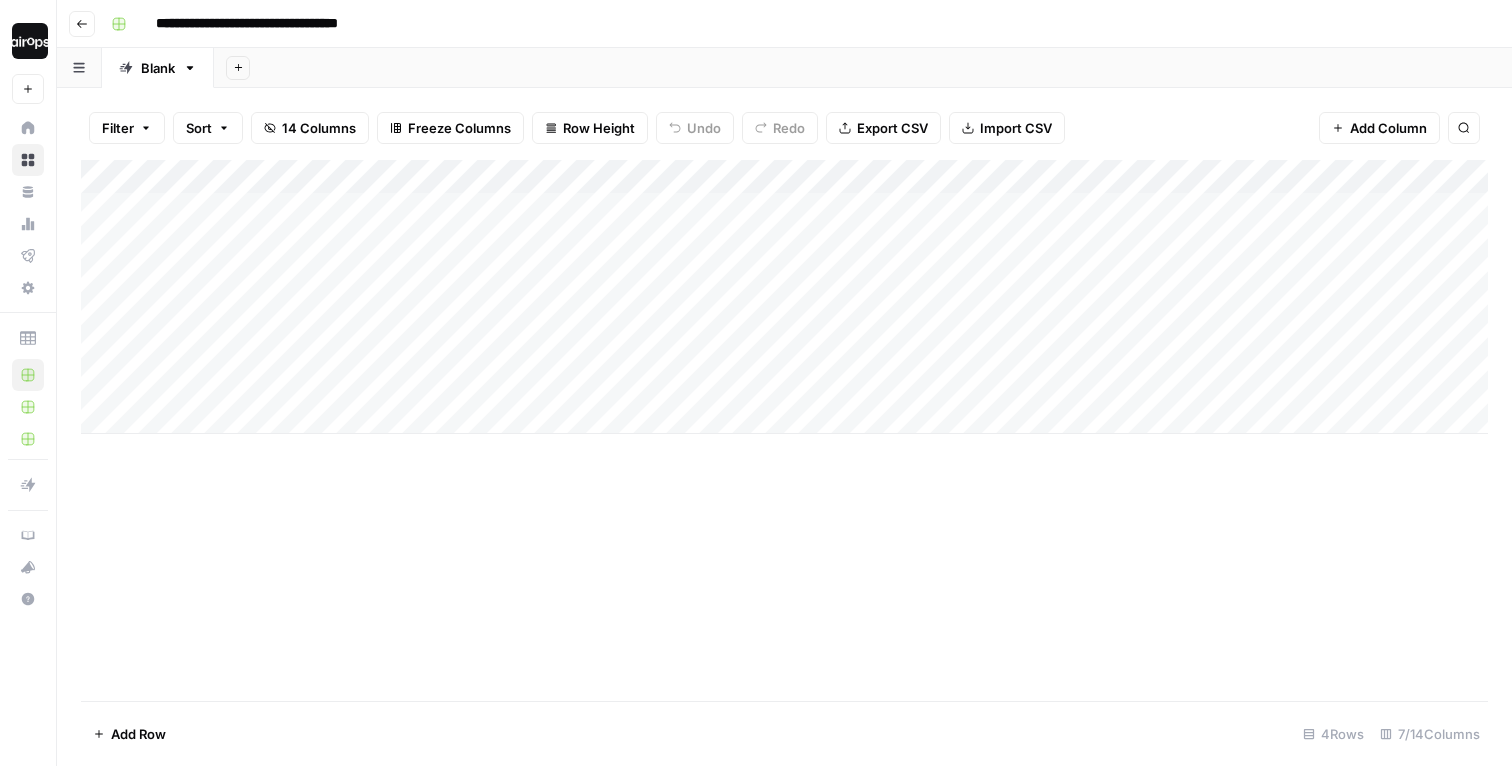 click on "Add Sheet" at bounding box center (863, 68) 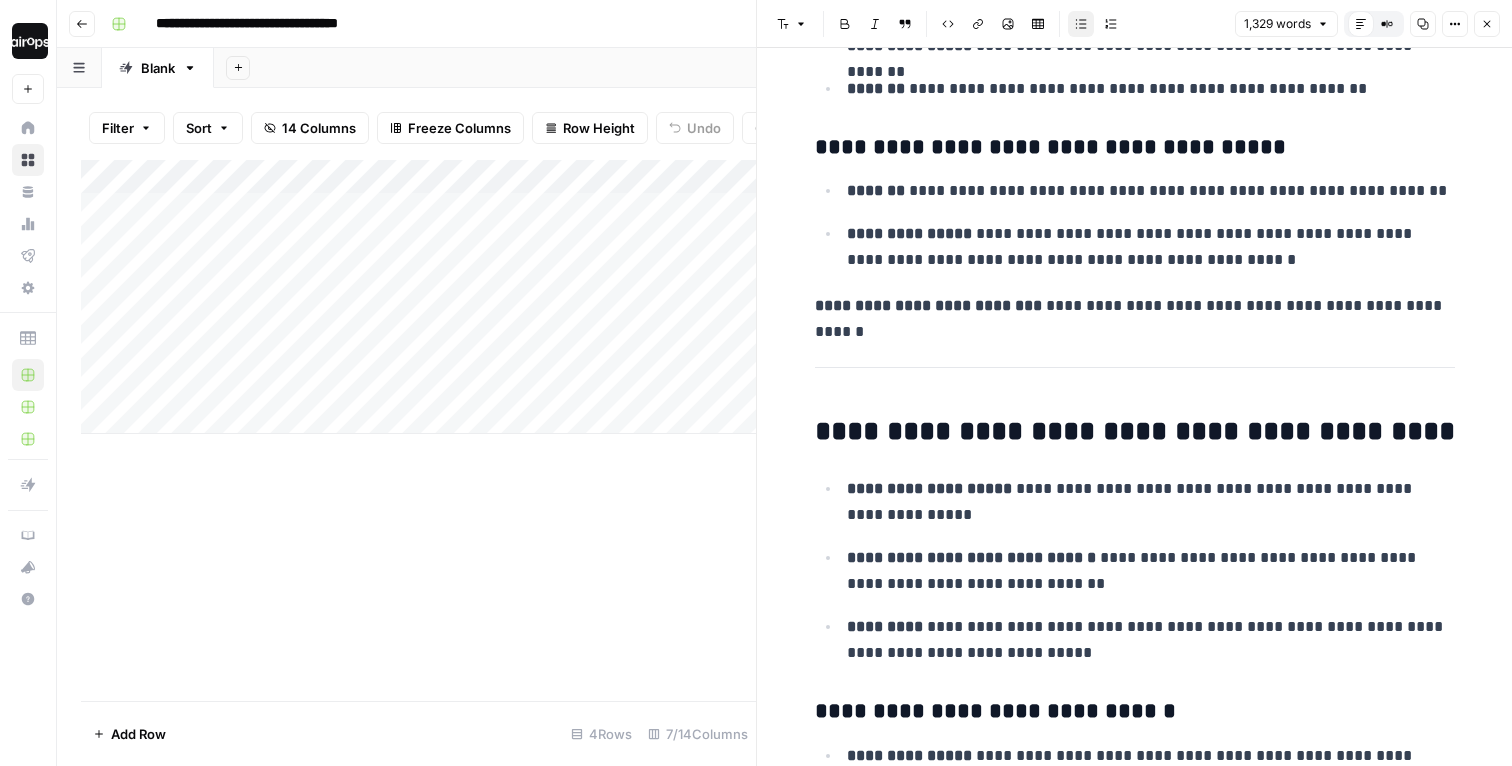 scroll, scrollTop: 1953, scrollLeft: 0, axis: vertical 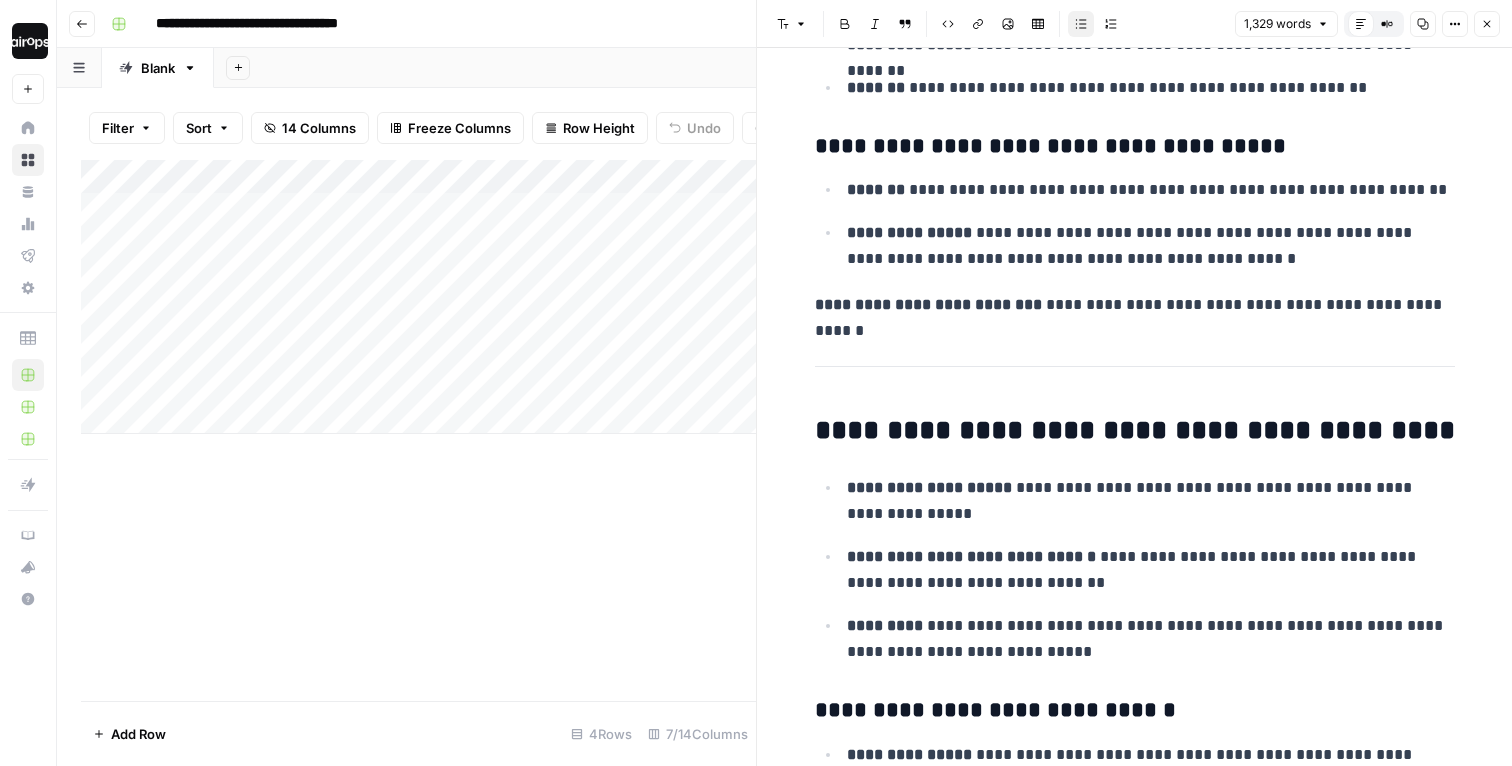 click 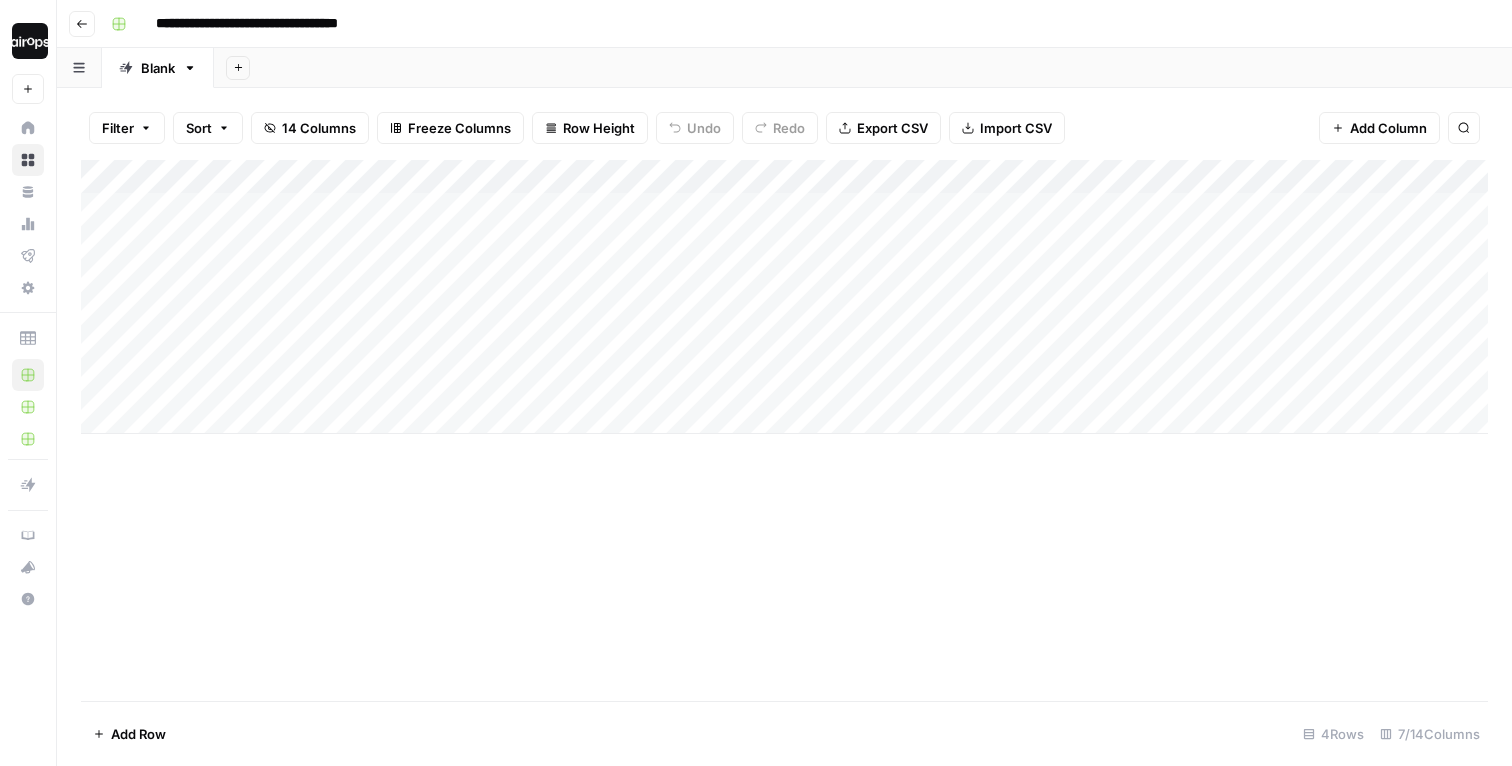 click on "Add Column" at bounding box center [784, 430] 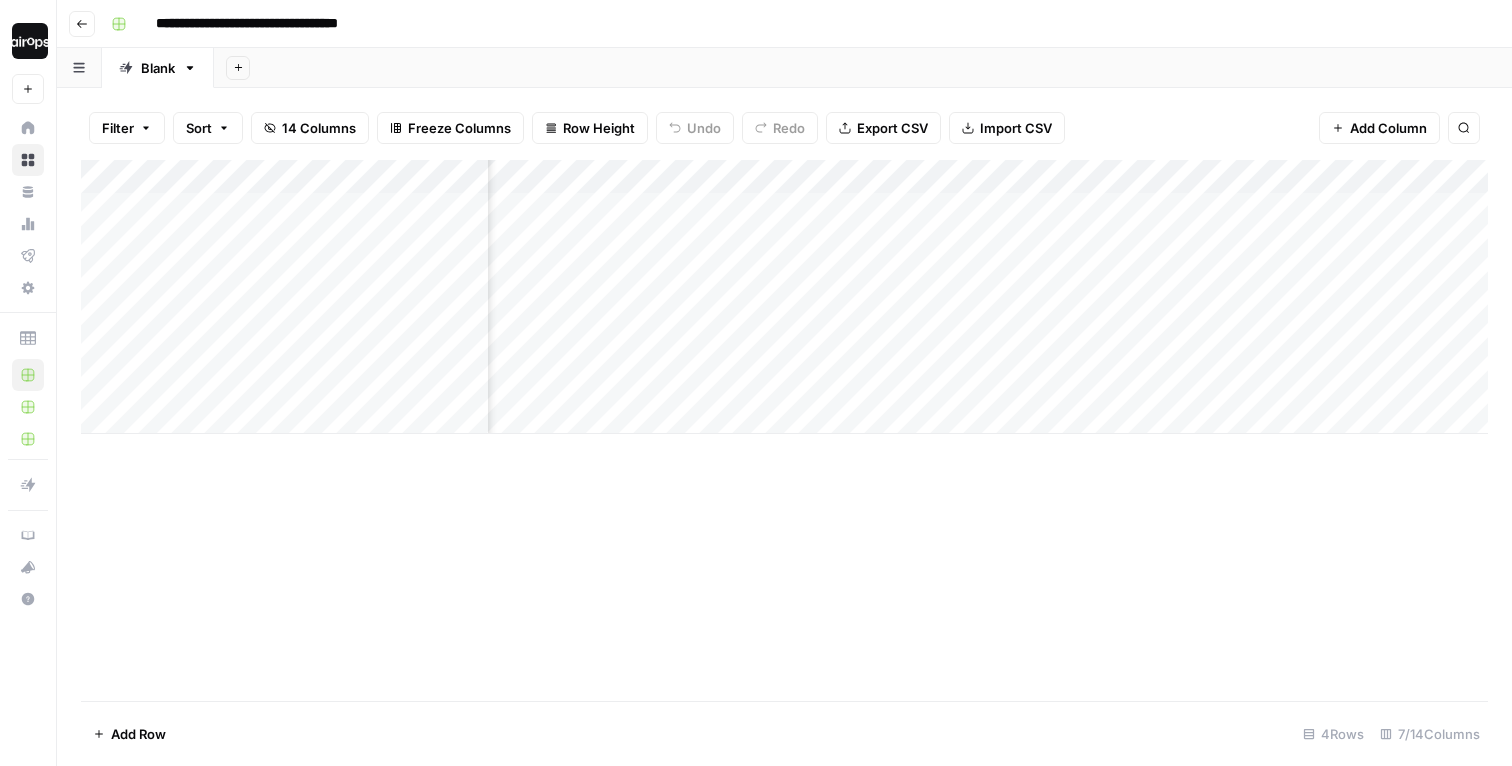 scroll, scrollTop: 0, scrollLeft: 124, axis: horizontal 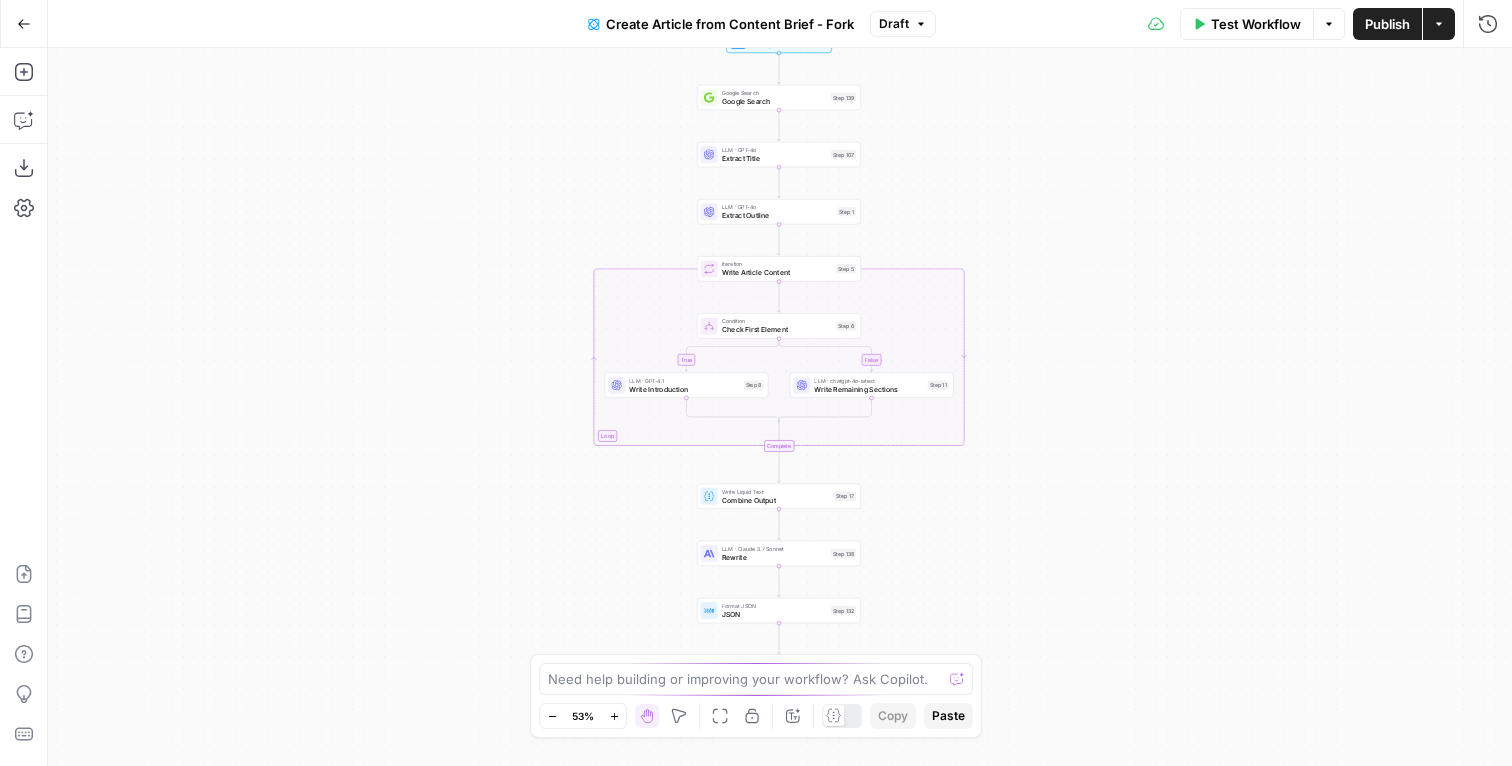 drag, startPoint x: 1000, startPoint y: 461, endPoint x: 1019, endPoint y: 342, distance: 120.50726 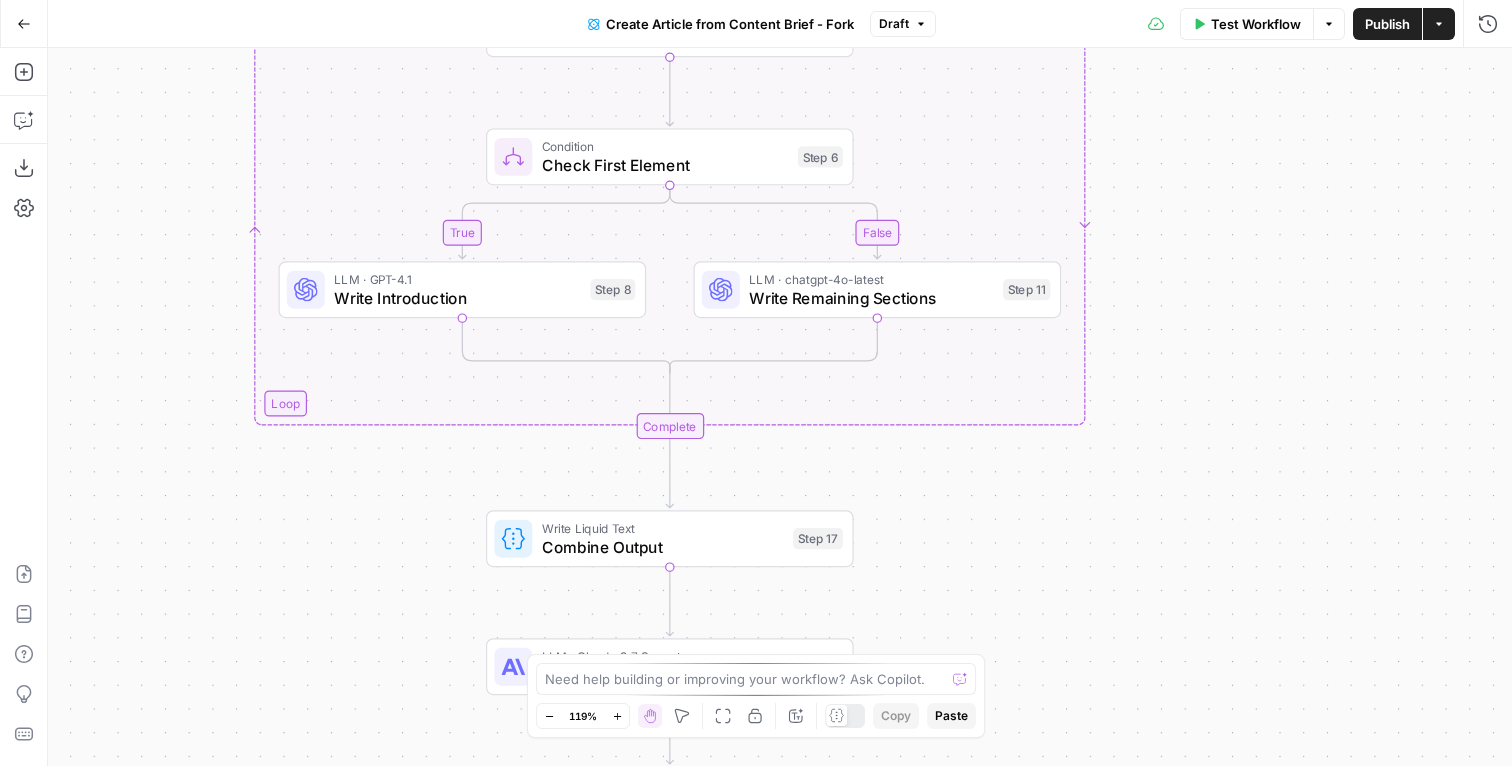 drag, startPoint x: 988, startPoint y: 325, endPoint x: 1136, endPoint y: 325, distance: 148 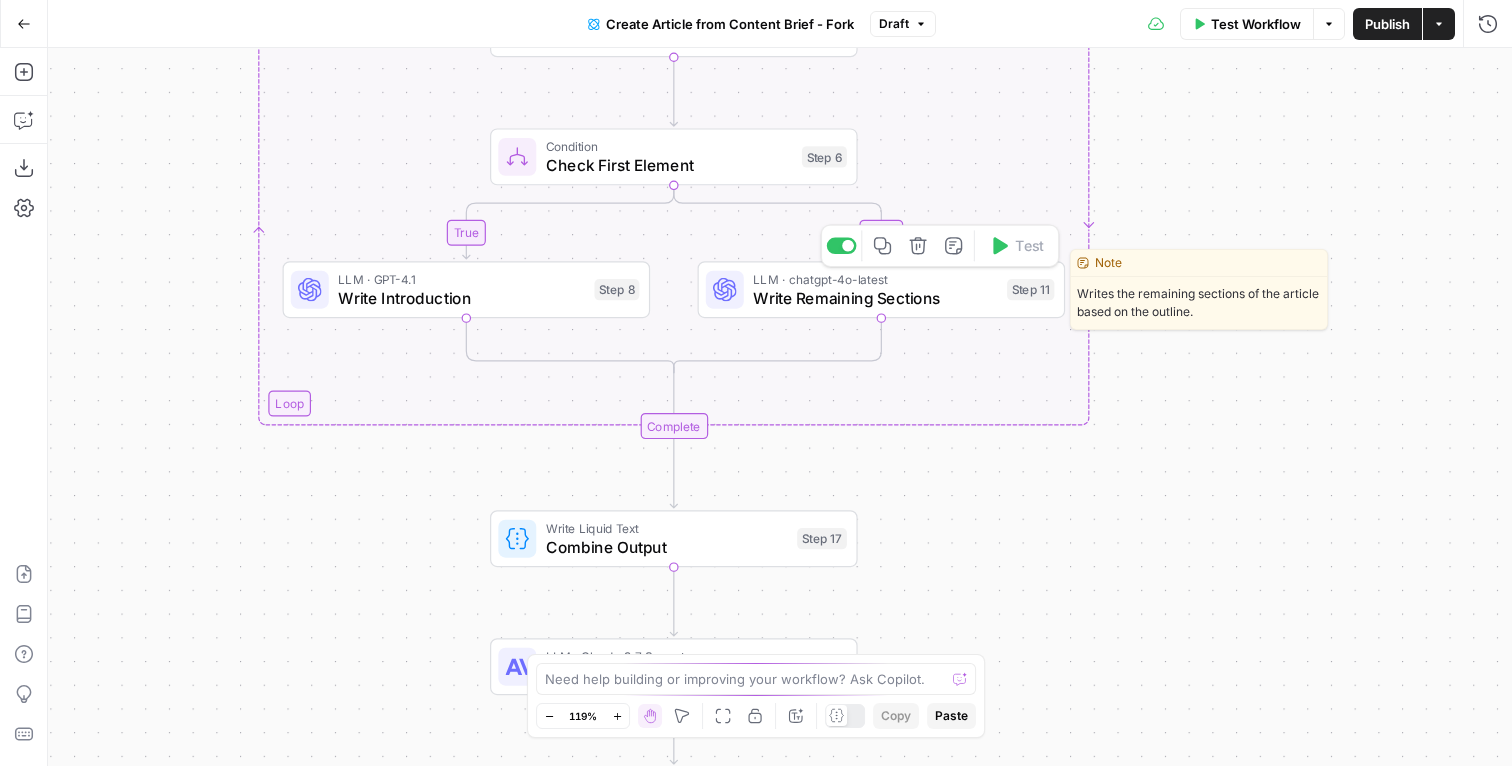 click on "Write Remaining Sections" at bounding box center (875, 298) 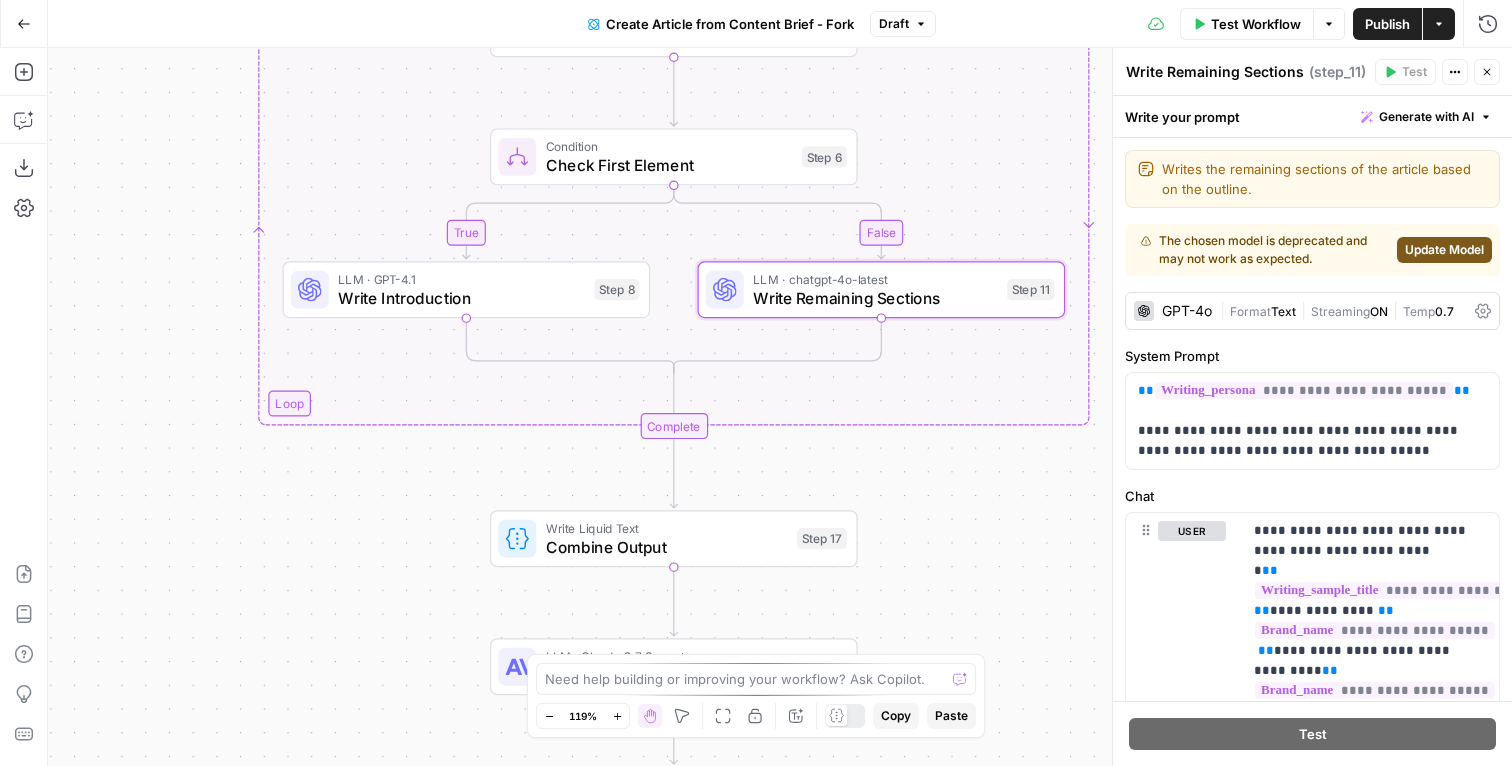 click on "GPT-4o" at bounding box center [1187, 311] 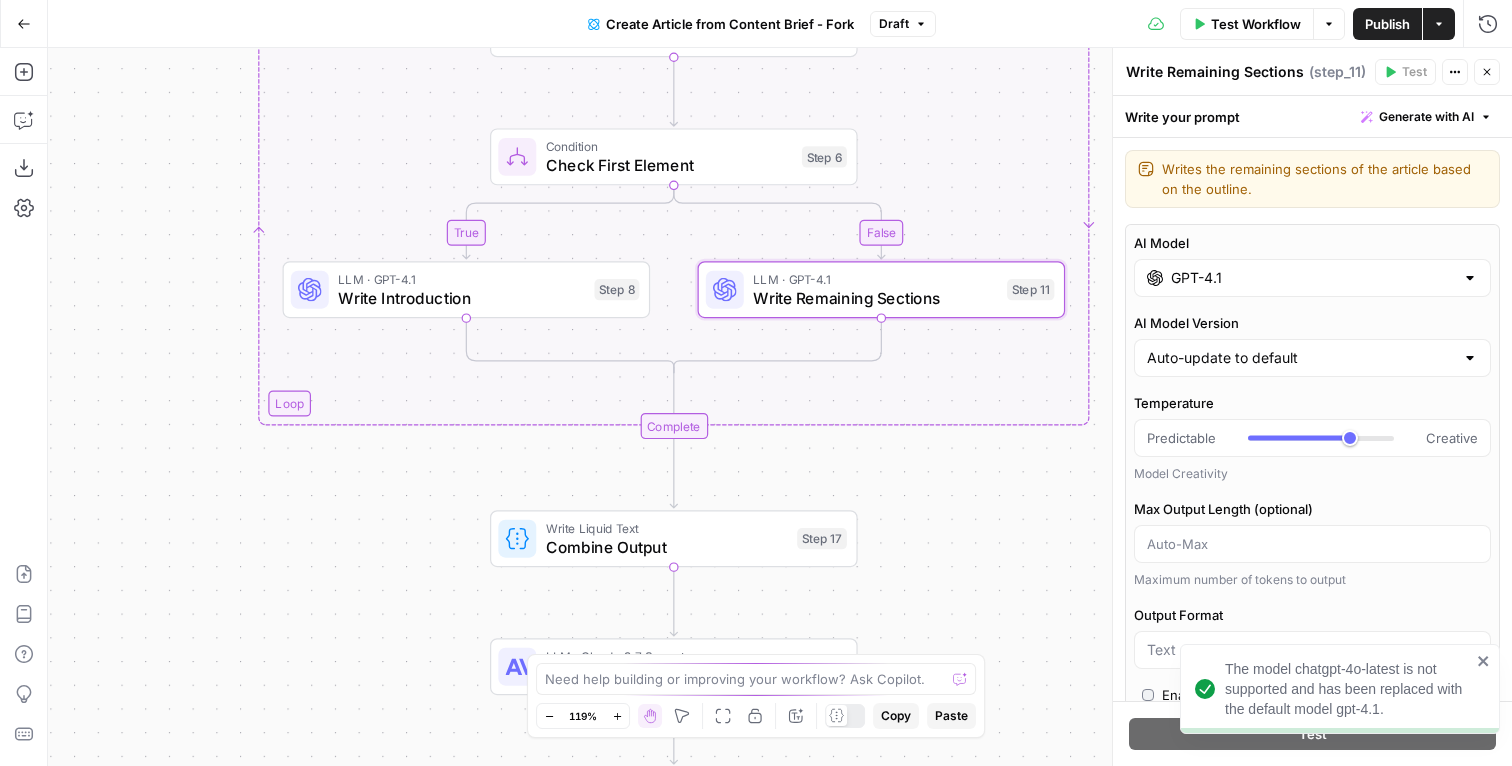 click on "GPT-4.1" at bounding box center [1312, 278] 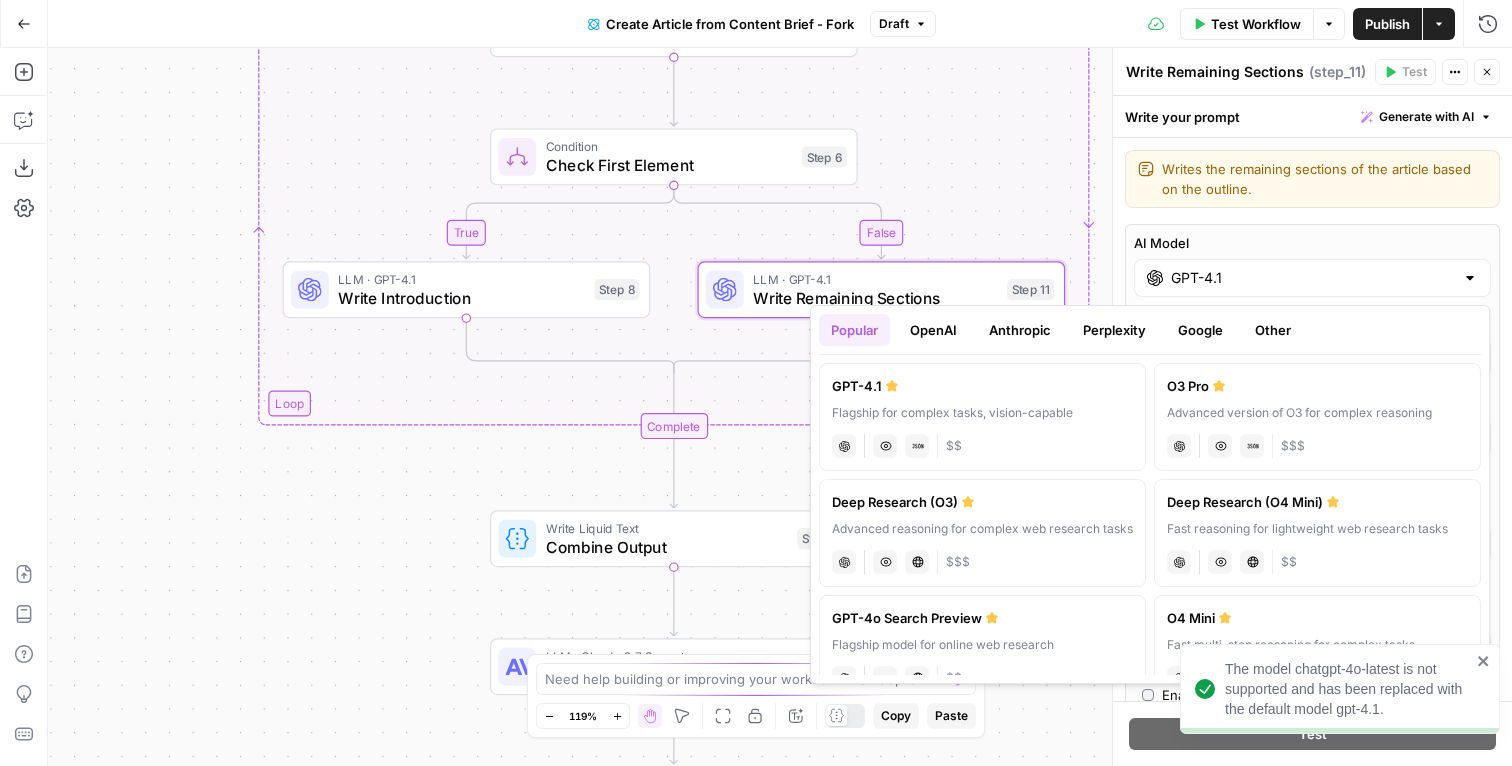 click on "Anthropic" at bounding box center [1020, 330] 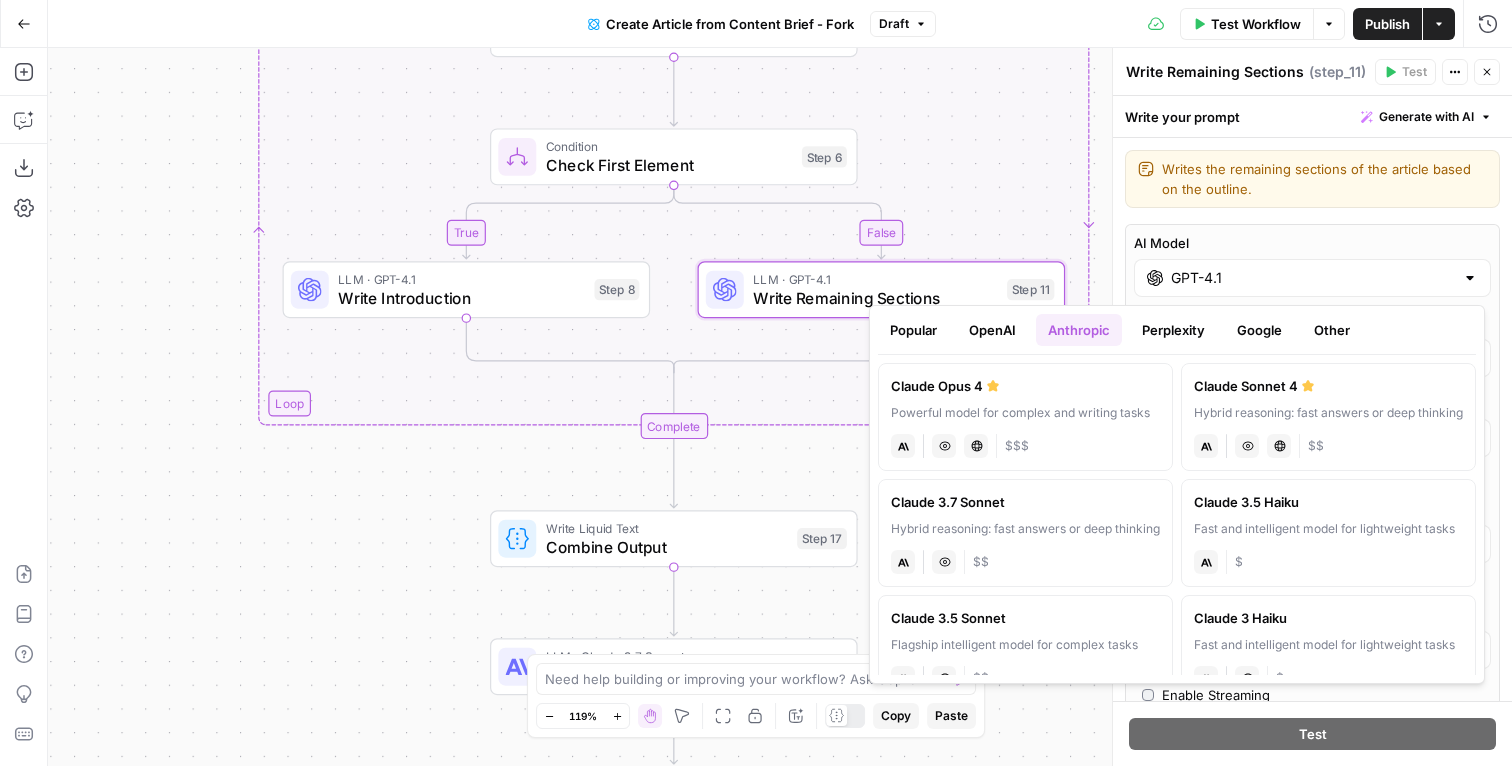 click on "anthropic Vision Capabilities Live Web Research $$$" at bounding box center [1025, 444] 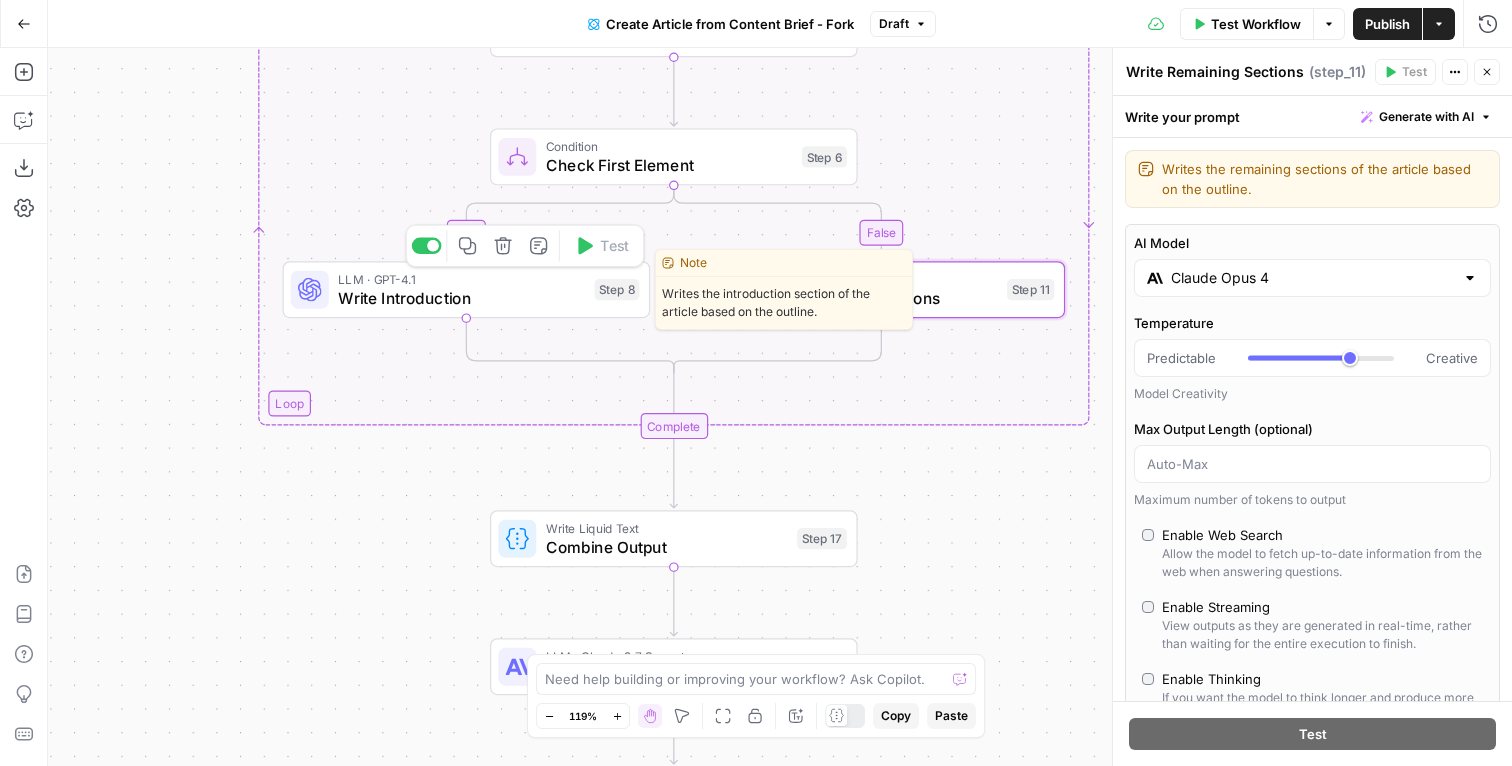 click on "Write Introduction" at bounding box center [461, 298] 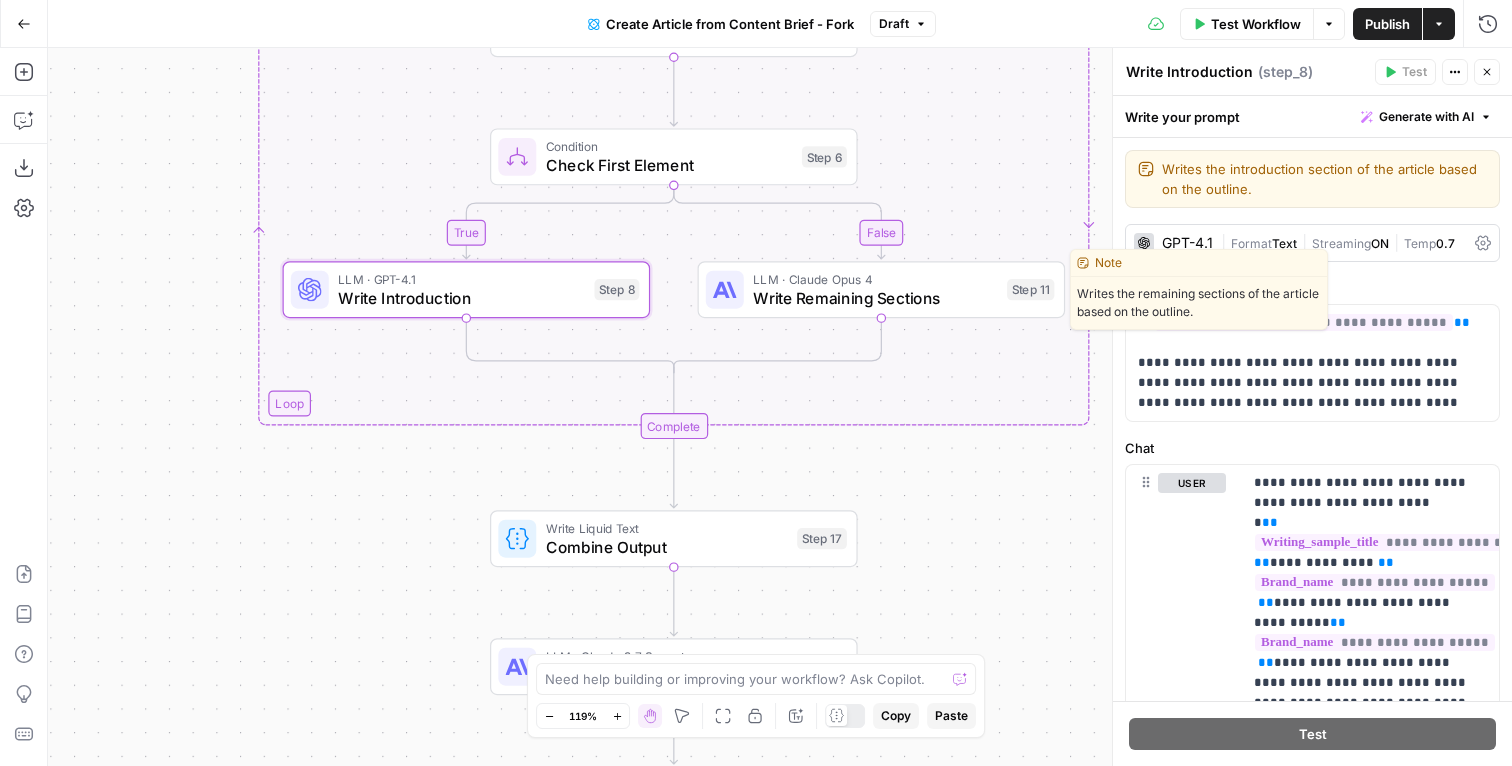 click on "GPT-4.1" at bounding box center [1187, 243] 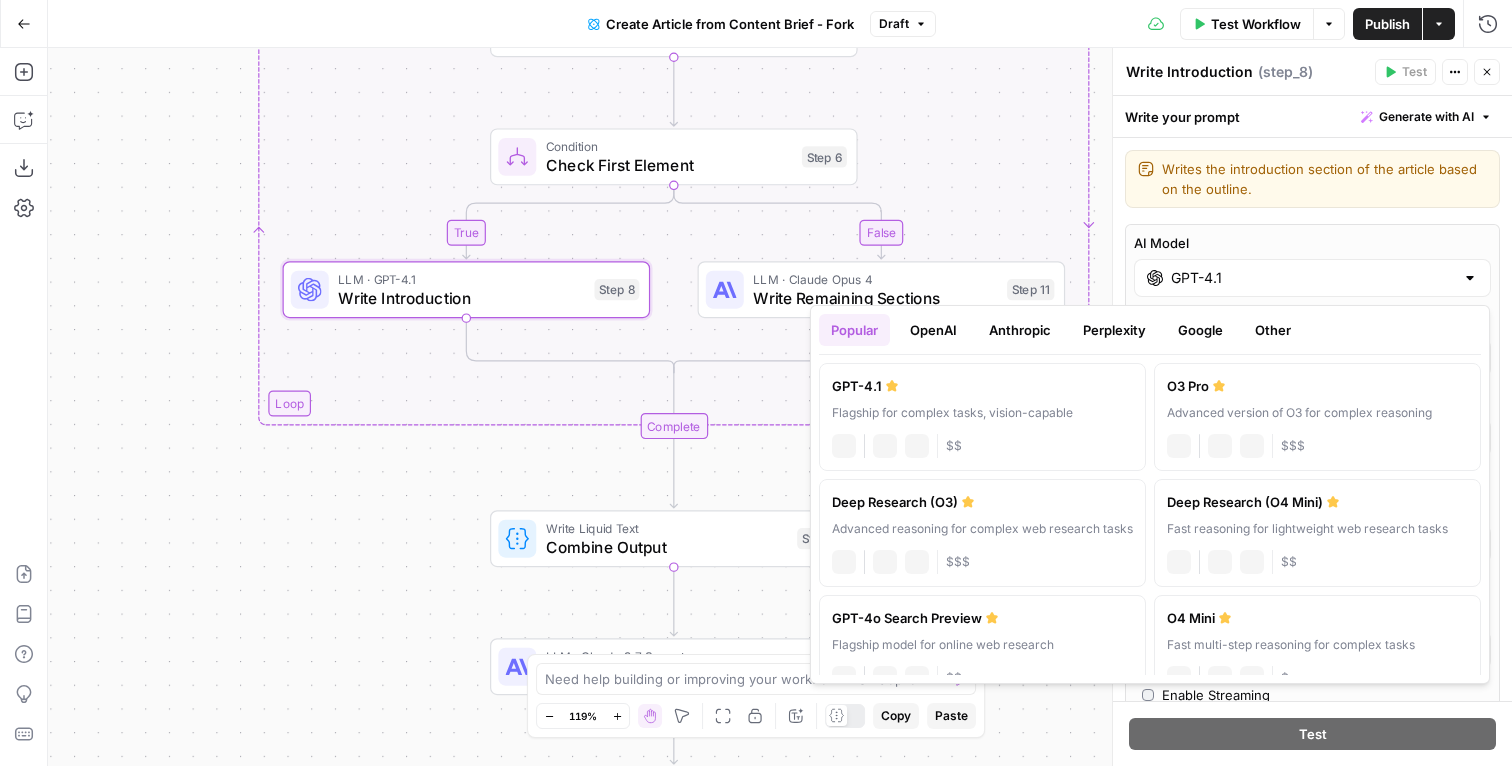click on "GPT-4.1" at bounding box center (1312, 278) 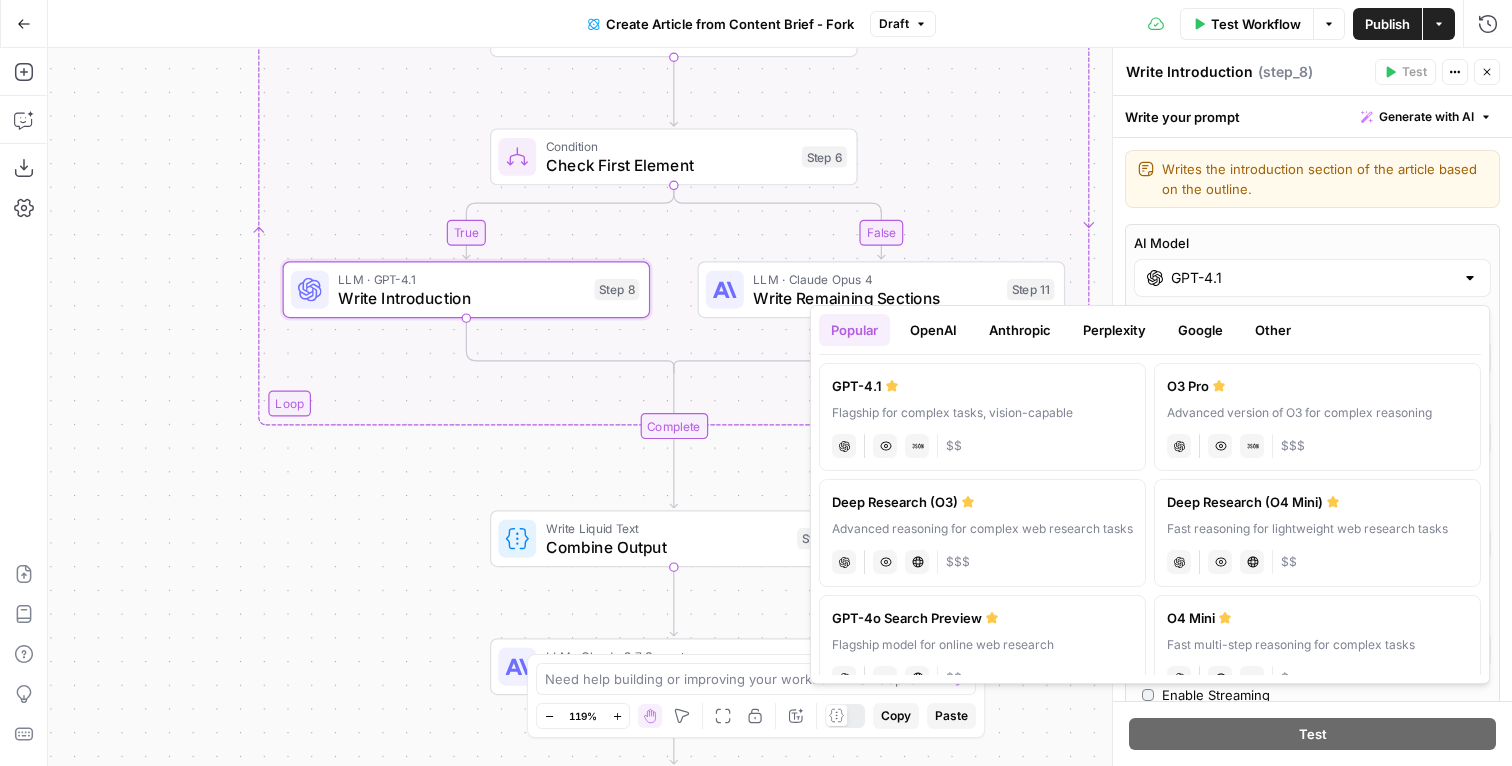 click on "Anthropic" at bounding box center (1020, 330) 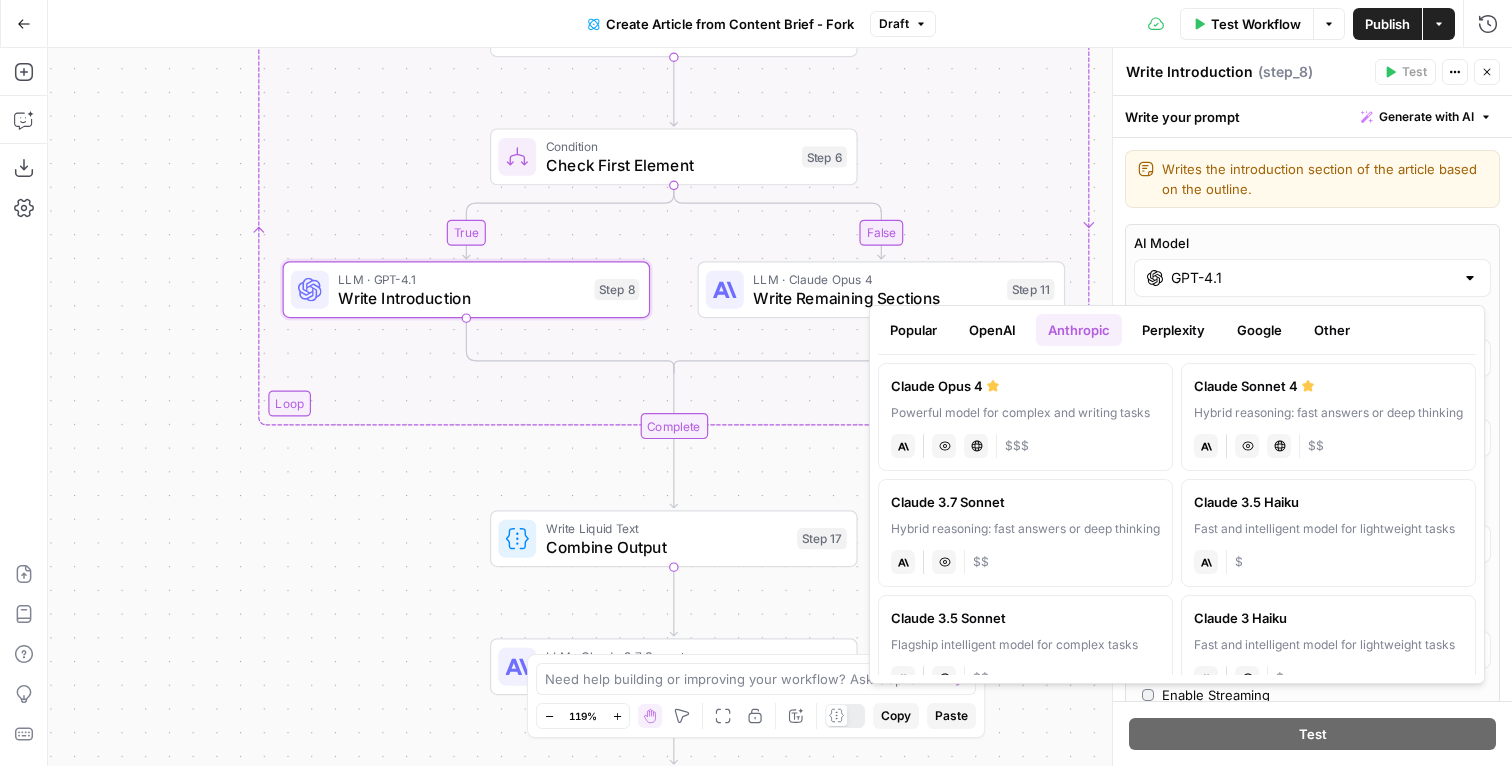 click on "Powerful model for complex and writing tasks" at bounding box center (1025, 413) 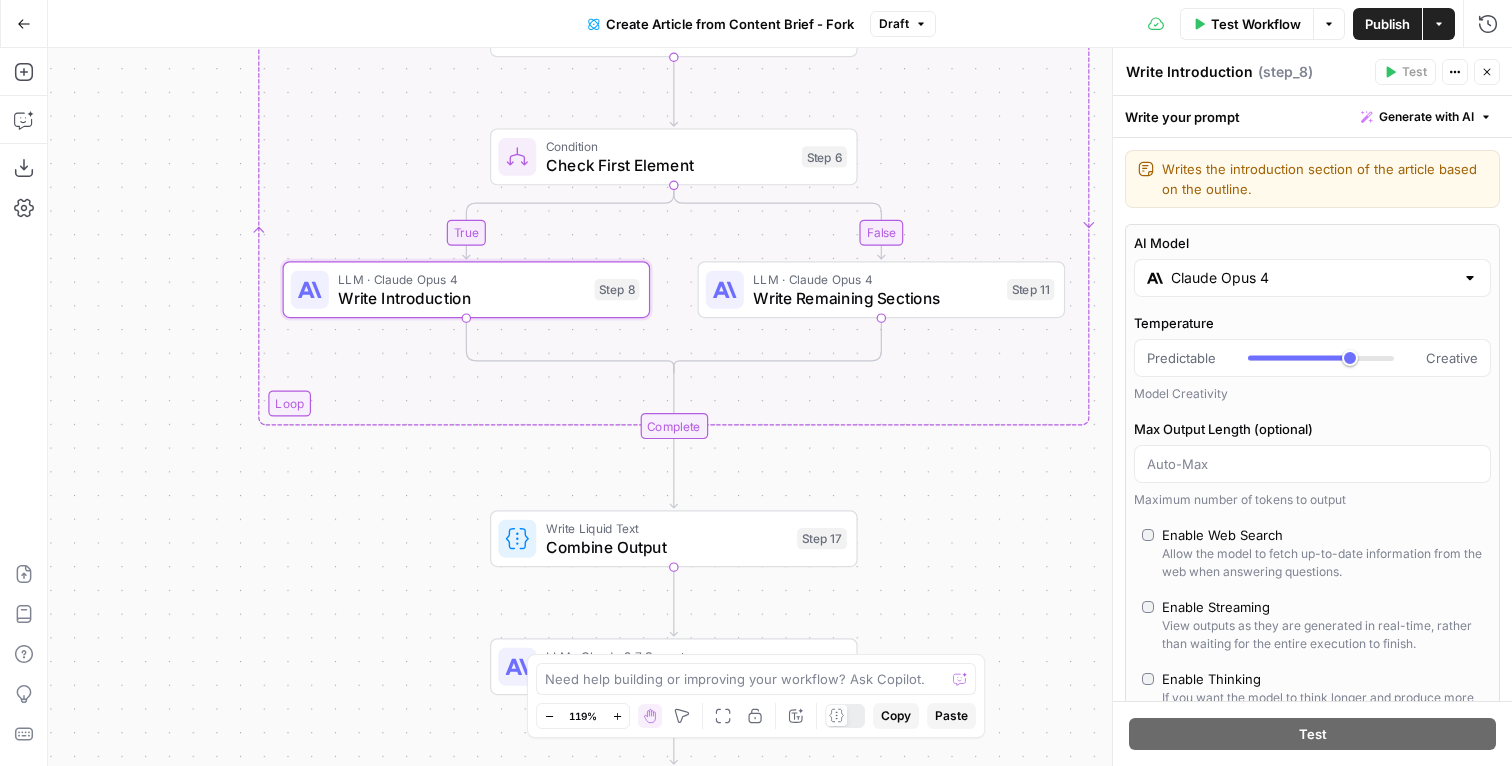 click on "true false Workflow Set Inputs Inputs Google Search Google Search Step 139 LLM · GPT-4o Extract Title Step 107 LLM · GPT-4o Extract Outline Step 1 Loop Iteration Write Article Content Step 5 Condition Check First Element Step 6 LLM · Claude Opus 4 Write Introduction Step 8 LLM · Claude Opus 4 Write Remaining Sections Step 11 Complete Write Liquid Text Combine Output Step 17 LLM · Claude 3.7 Sonnet Rewrite Step 138 Format JSON JSON Step 132 End Output" at bounding box center [780, 407] 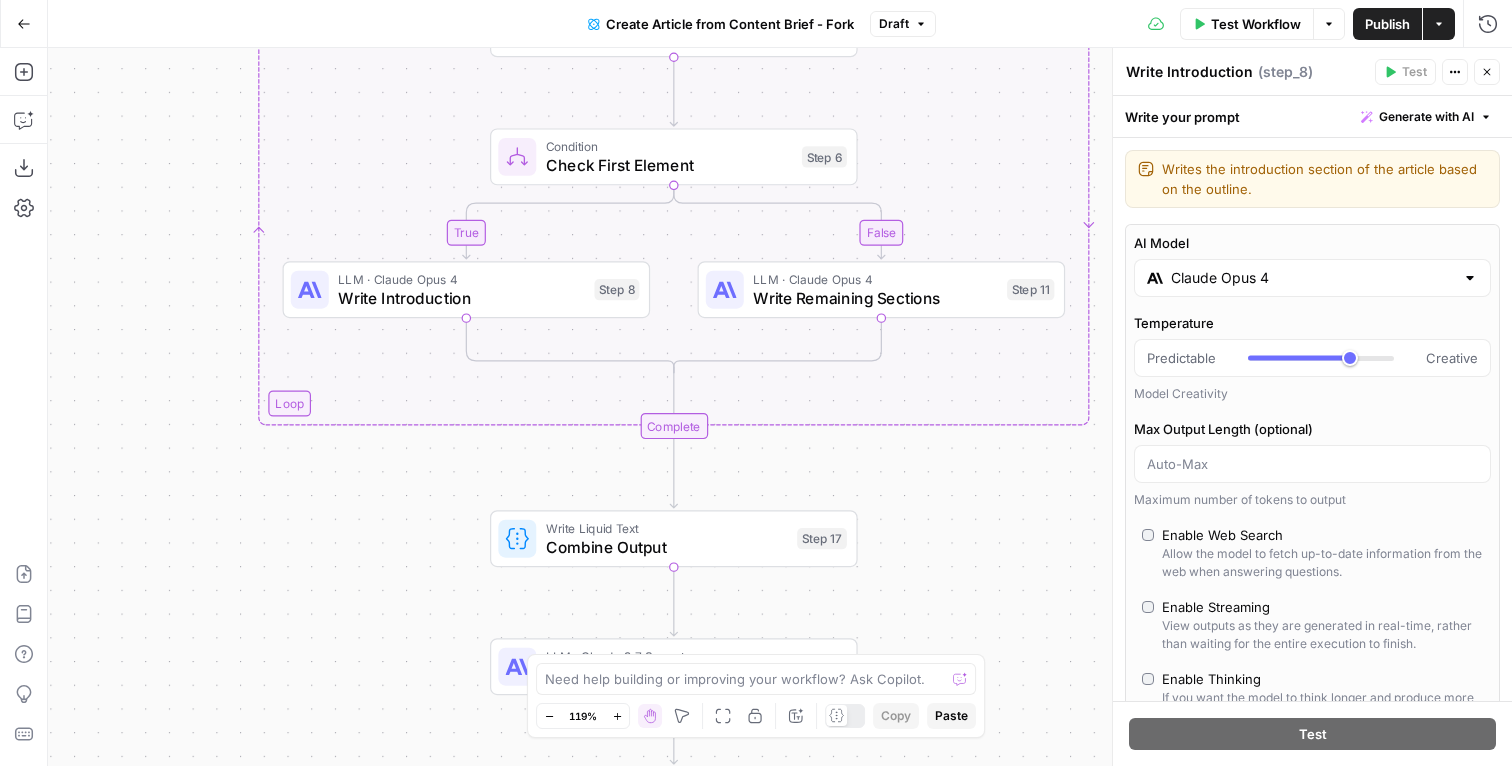 click on "Close" at bounding box center (1487, 72) 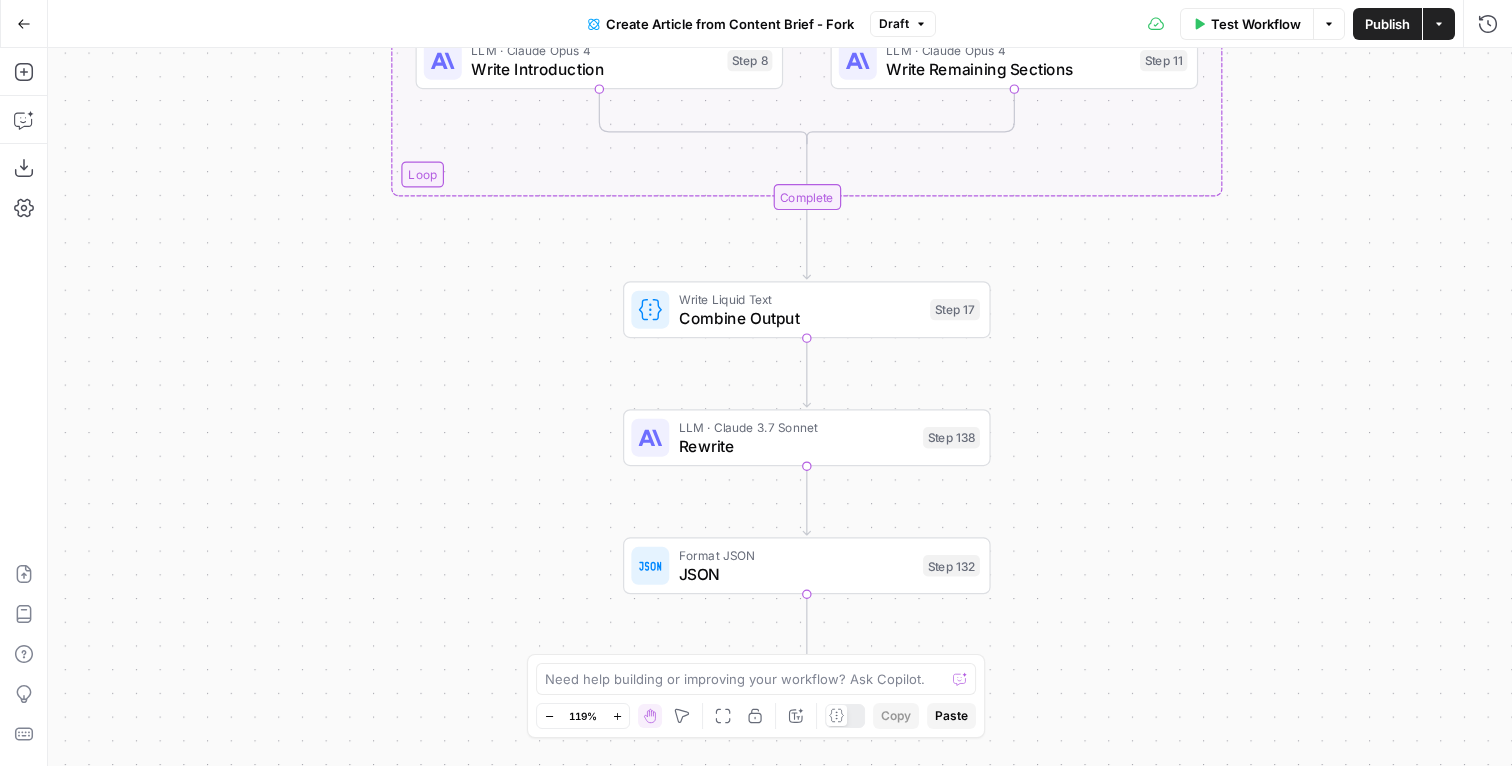 drag, startPoint x: 1162, startPoint y: 578, endPoint x: 1296, endPoint y: 350, distance: 264.46173 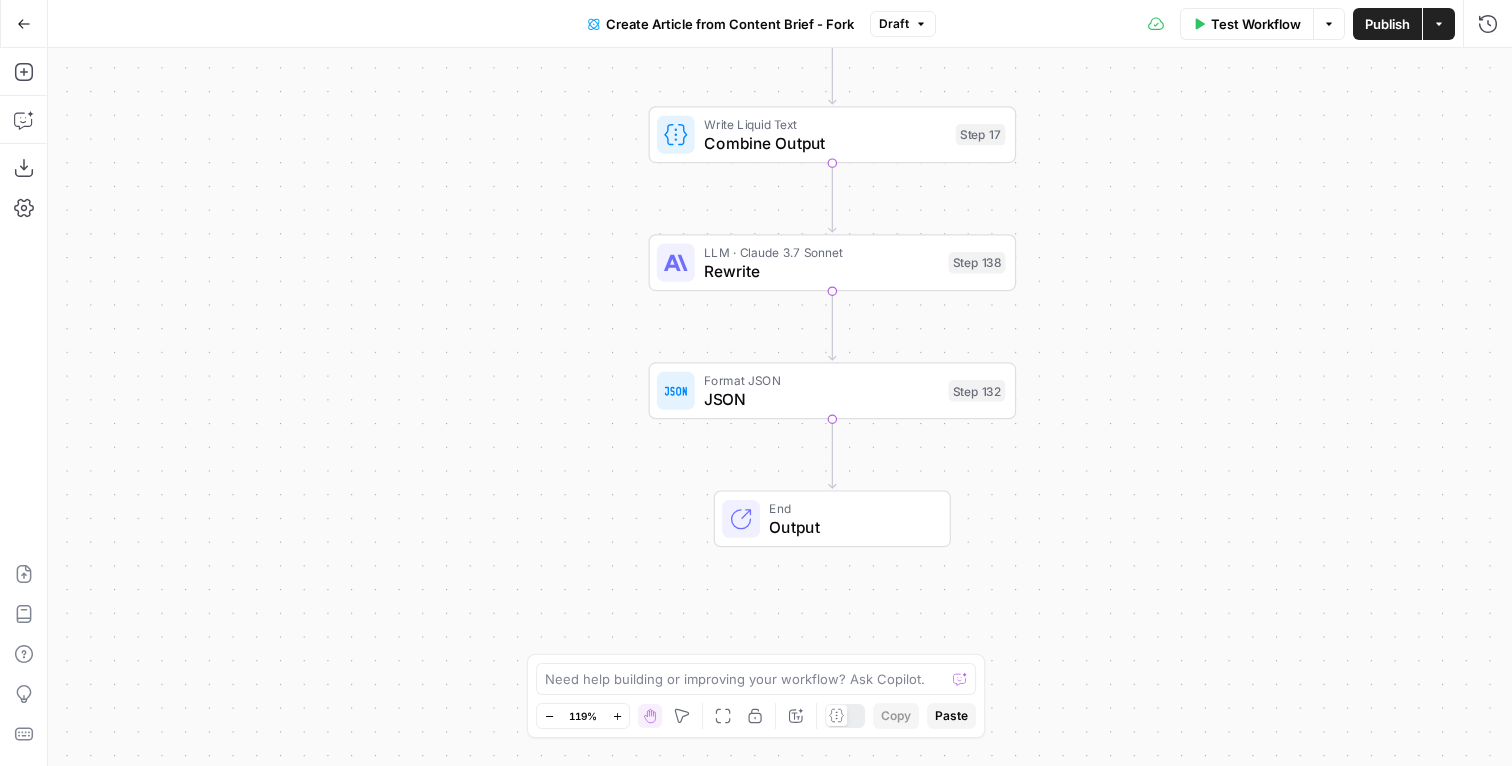 click on "Publish" at bounding box center (1387, 24) 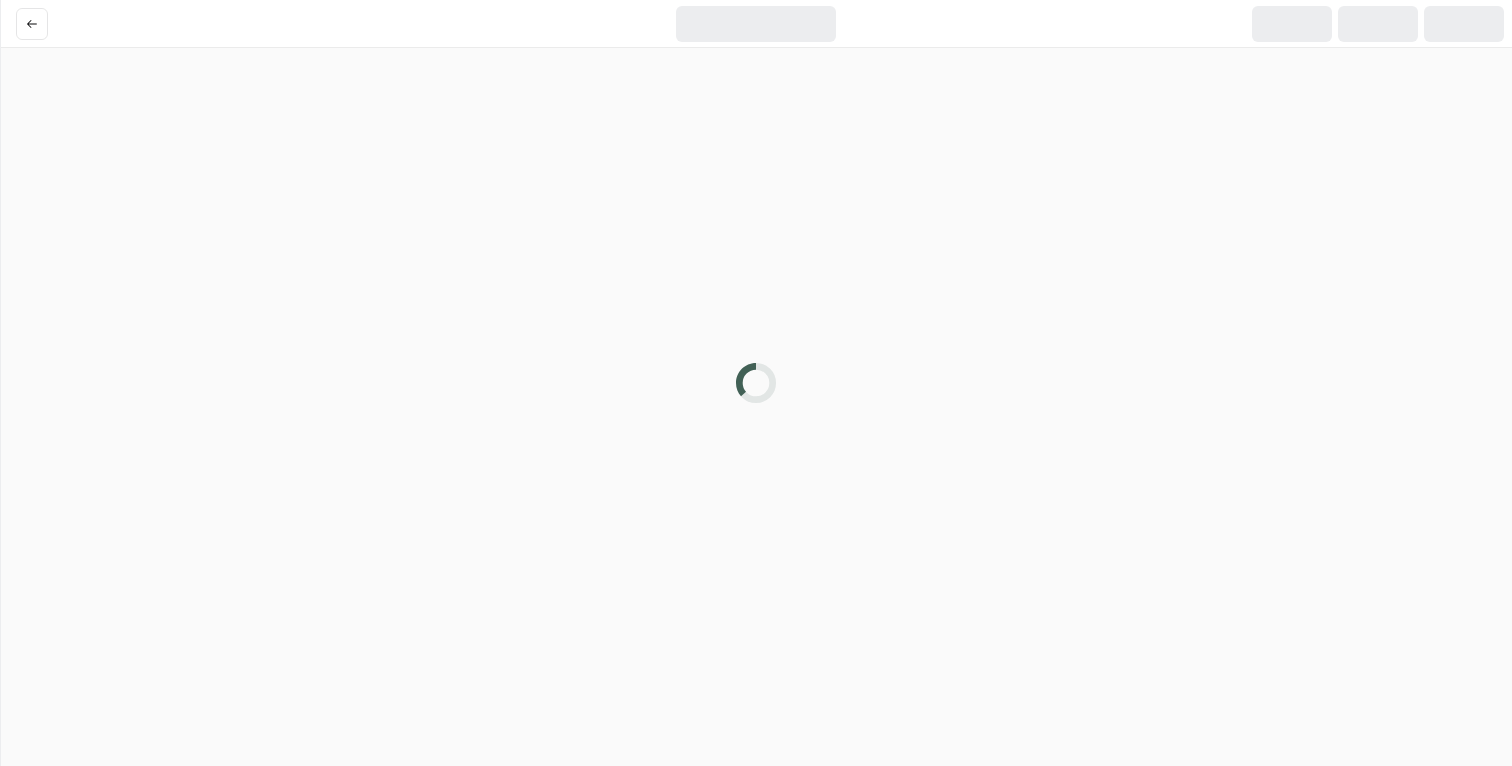 scroll, scrollTop: 0, scrollLeft: 0, axis: both 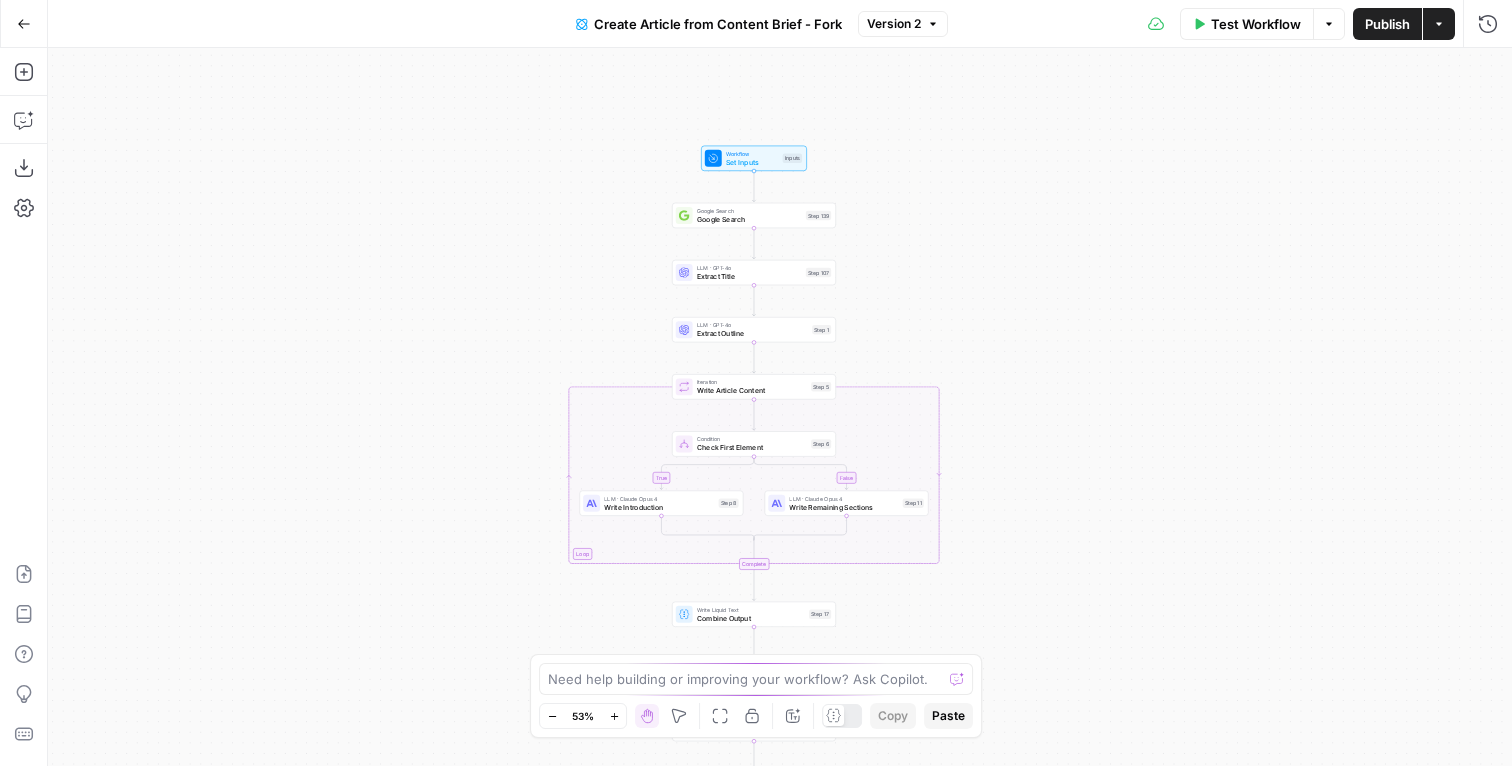 drag, startPoint x: 1034, startPoint y: 394, endPoint x: 1008, endPoint y: 483, distance: 92.72001 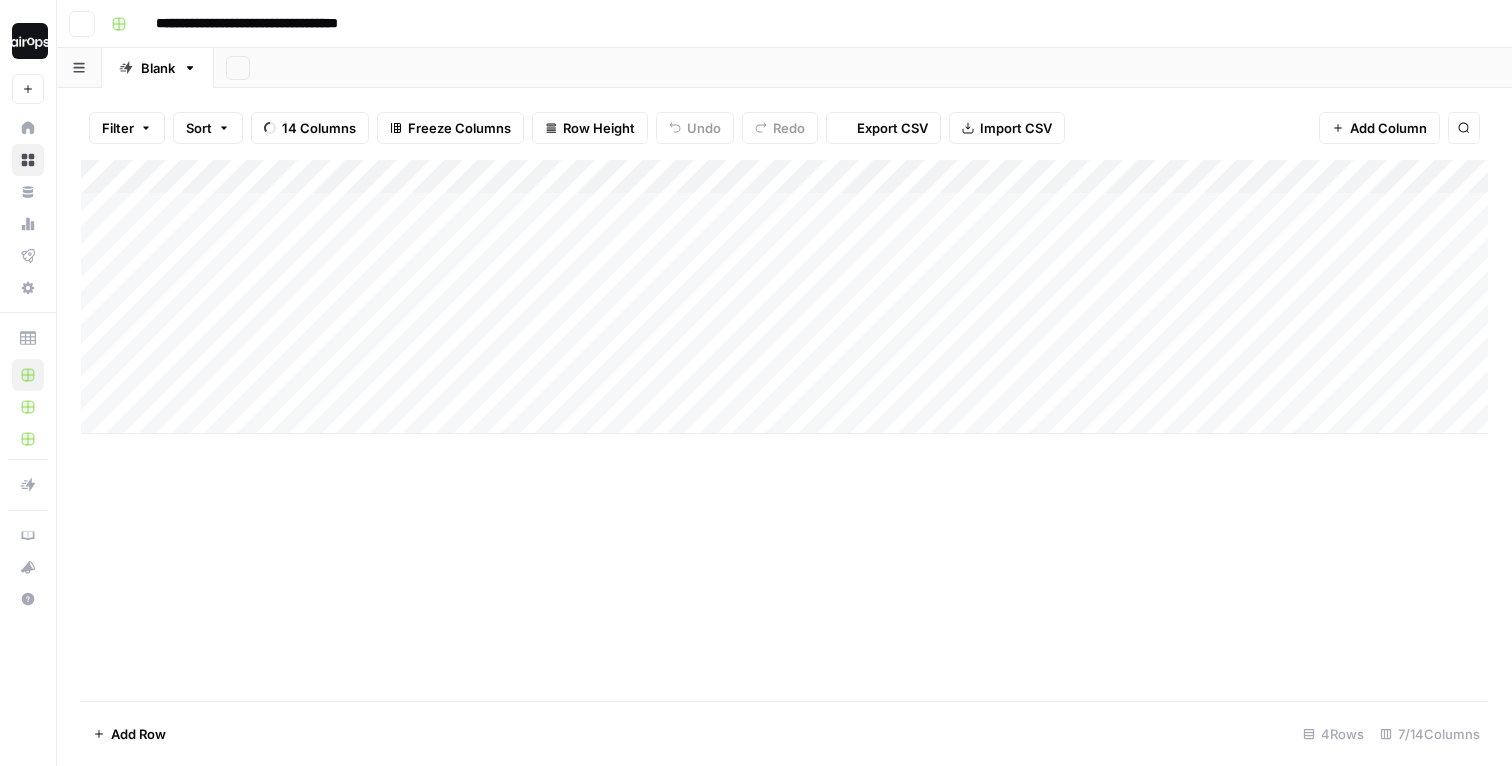 scroll, scrollTop: 0, scrollLeft: 0, axis: both 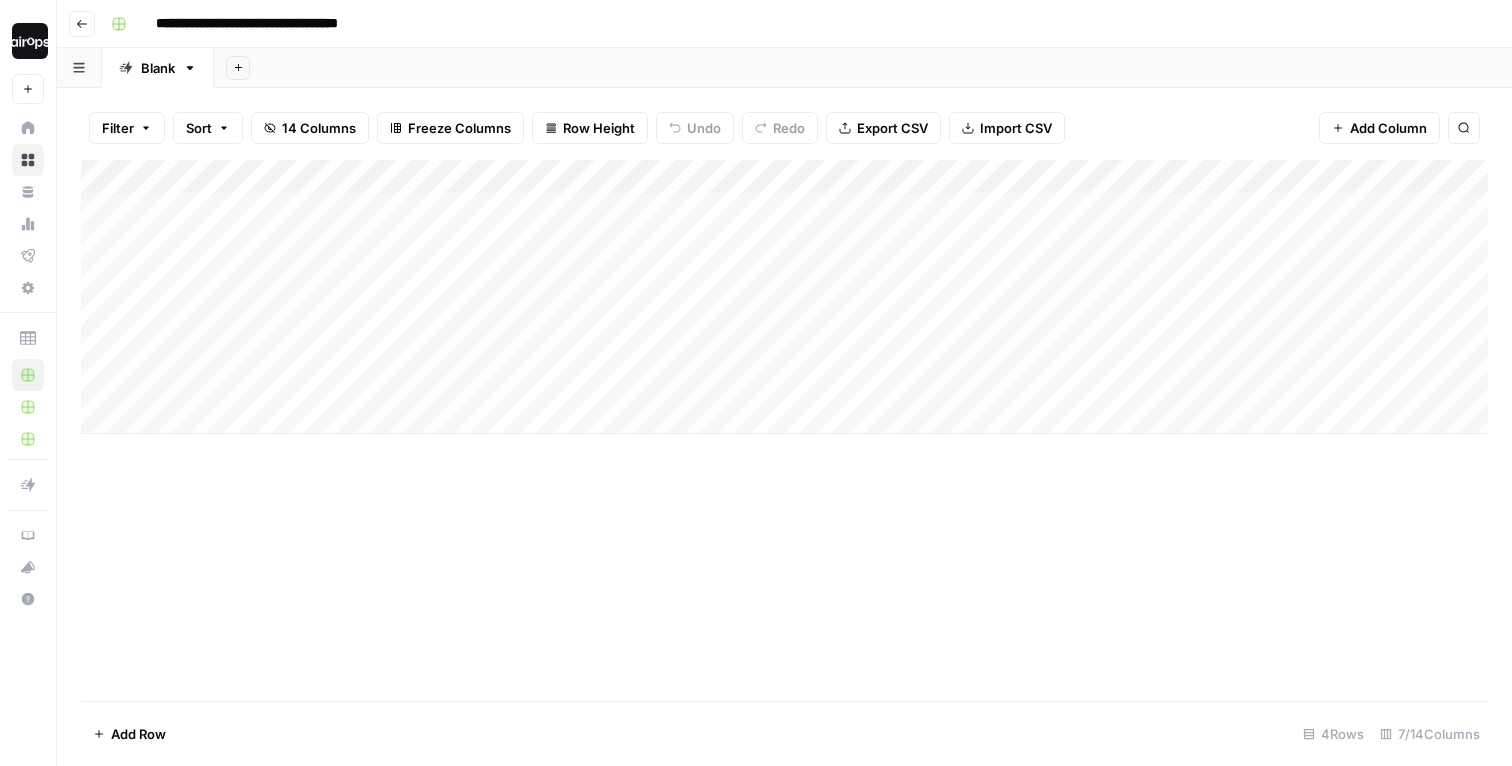 click on "Add Column" at bounding box center [784, 430] 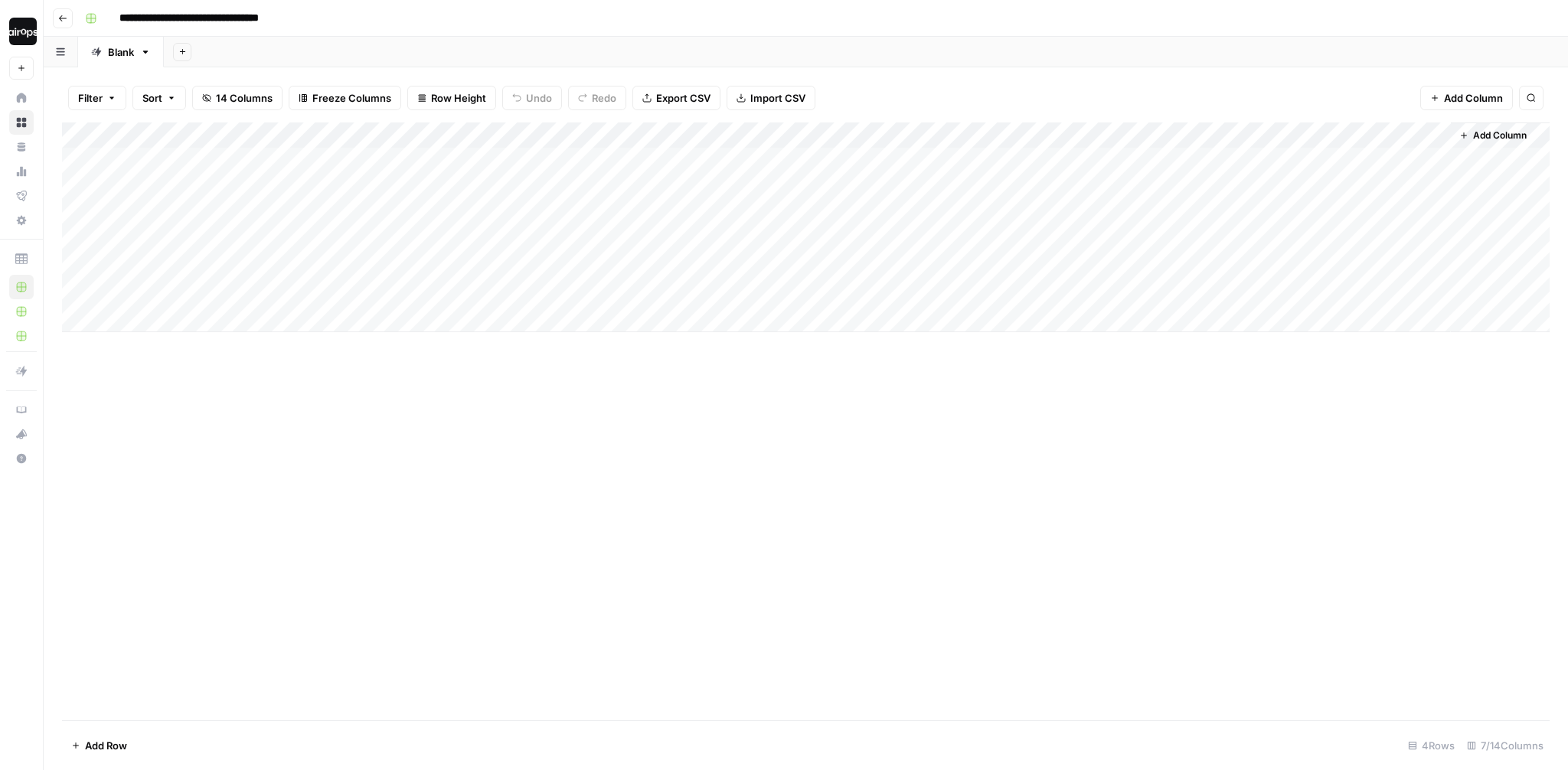 click on "Add Sheet" at bounding box center (866, 52) 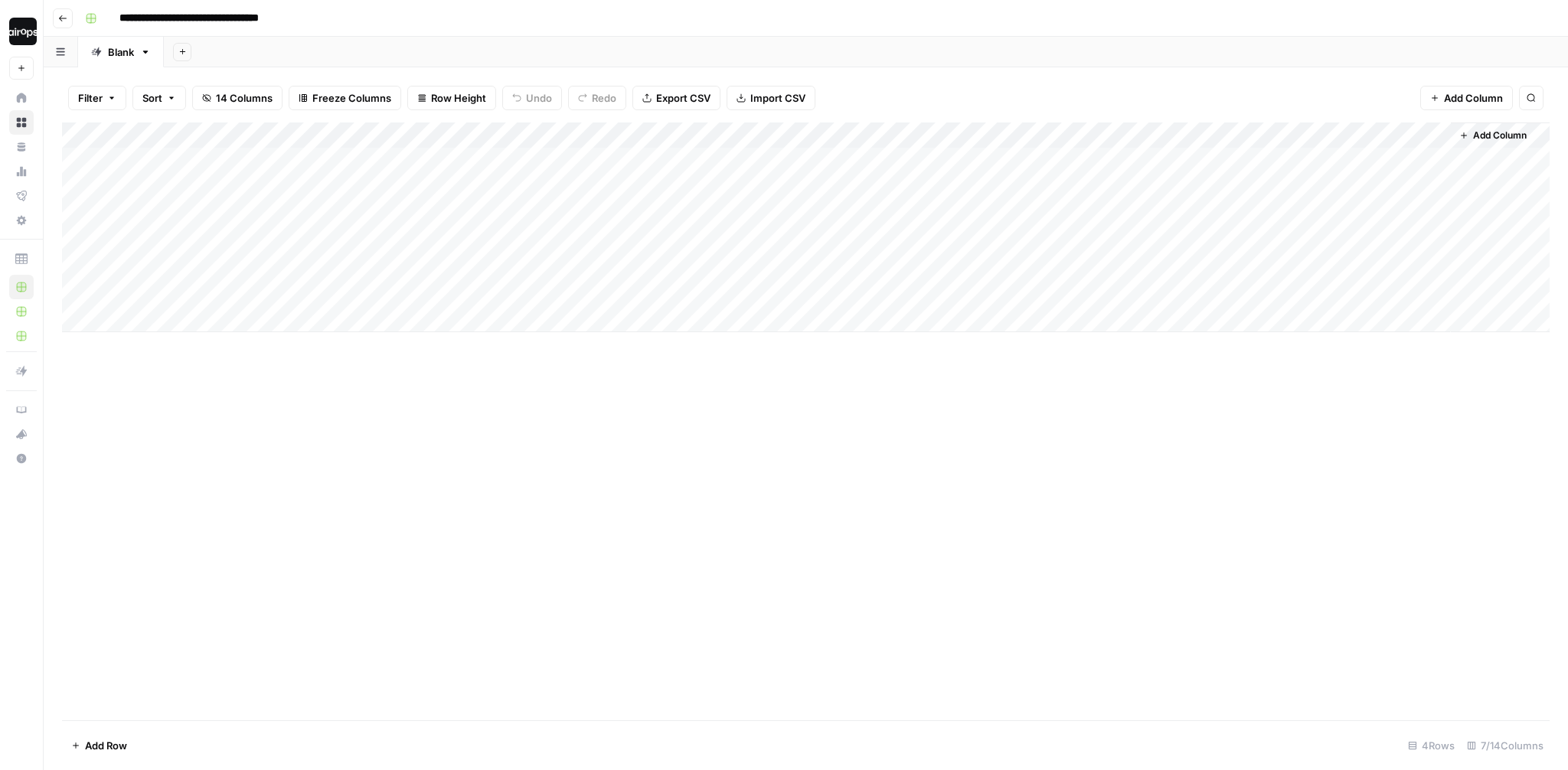 click on "Add Sheet" at bounding box center (866, 52) 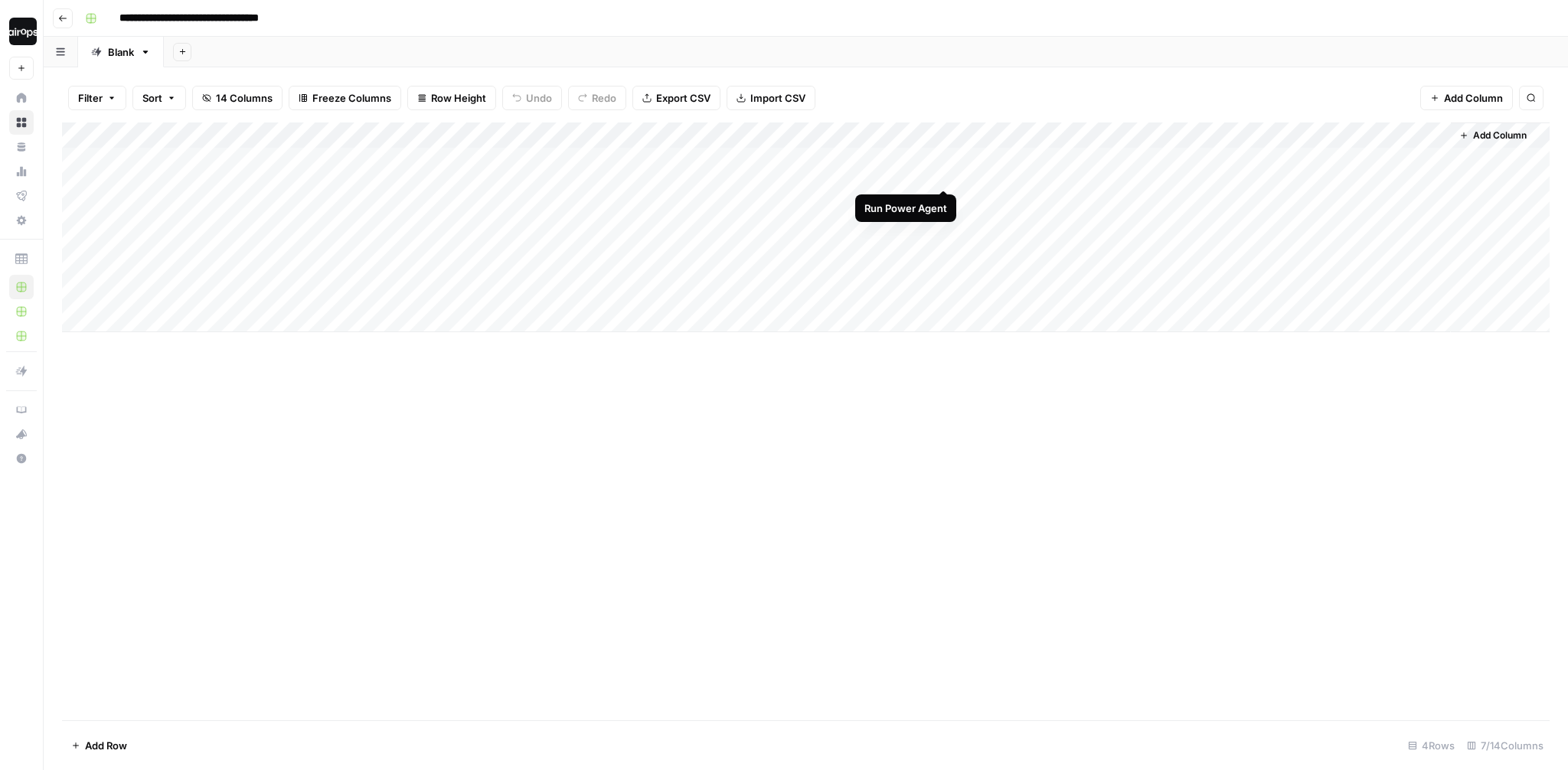 click on "Add Column" at bounding box center [805, 227] 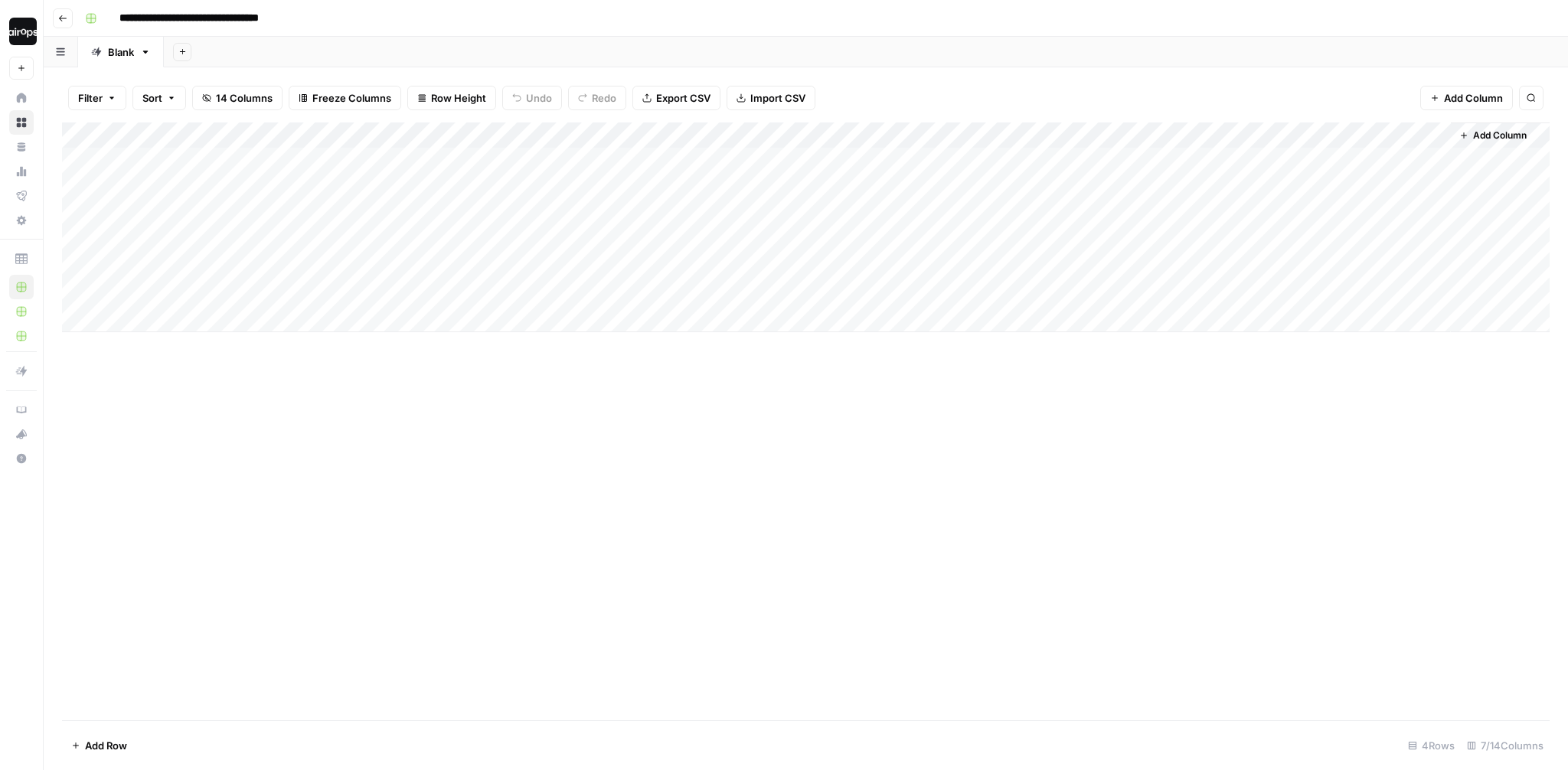 click on "Add Column" at bounding box center [805, 227] 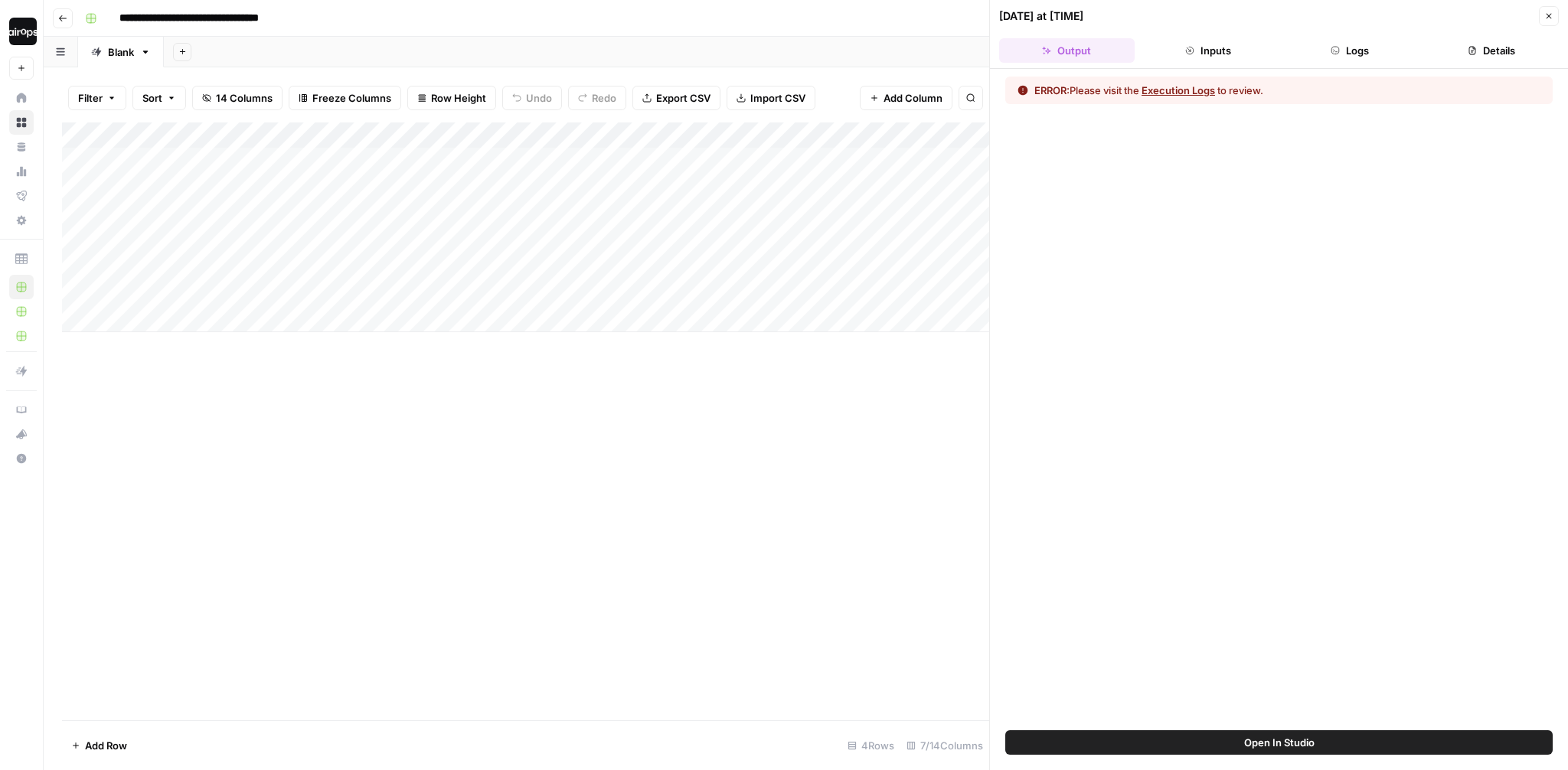 click on "07/24/25 at 9:38 AM Close Output Inputs Logs Details" at bounding box center [1279, 34] 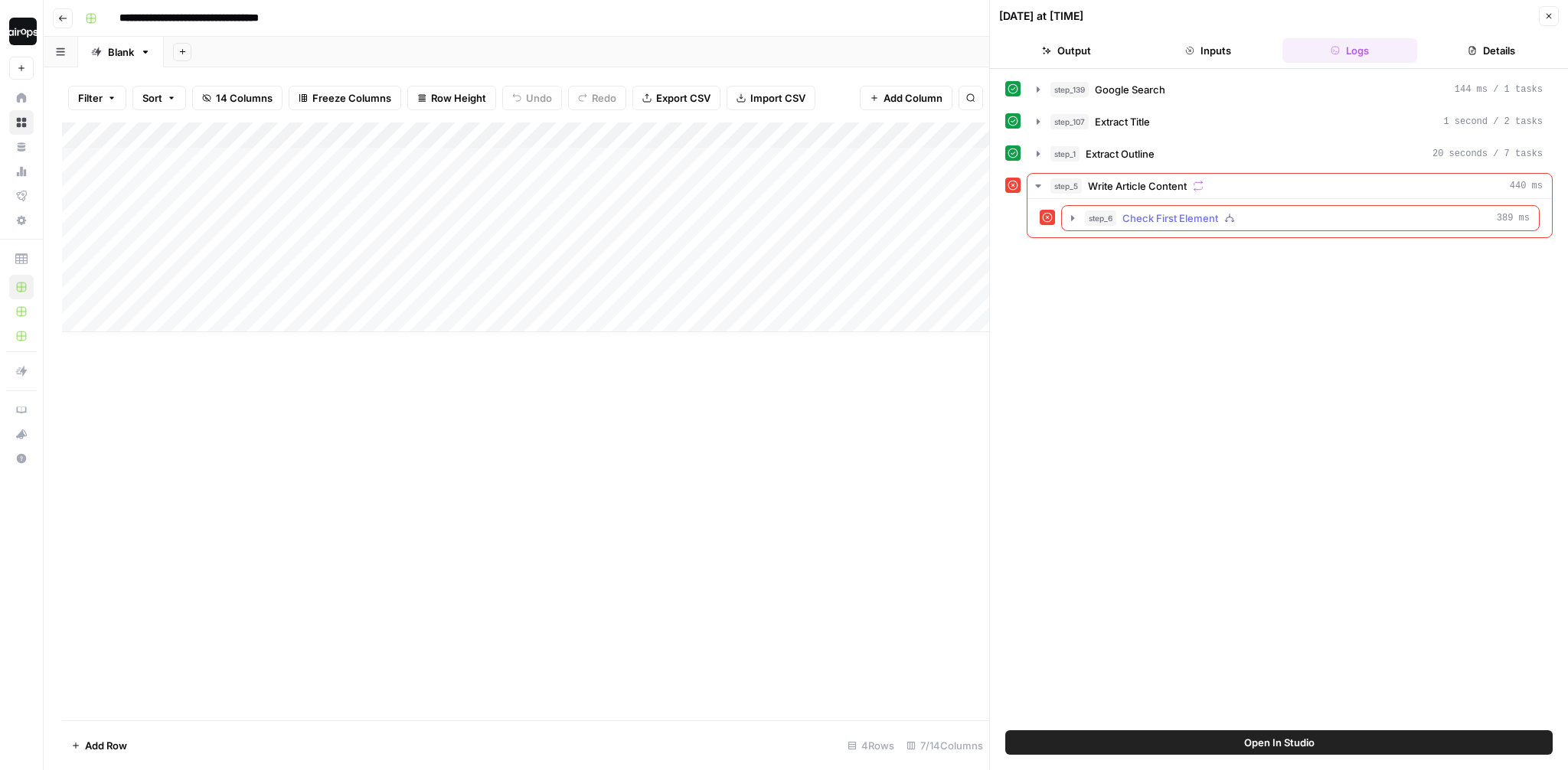 click 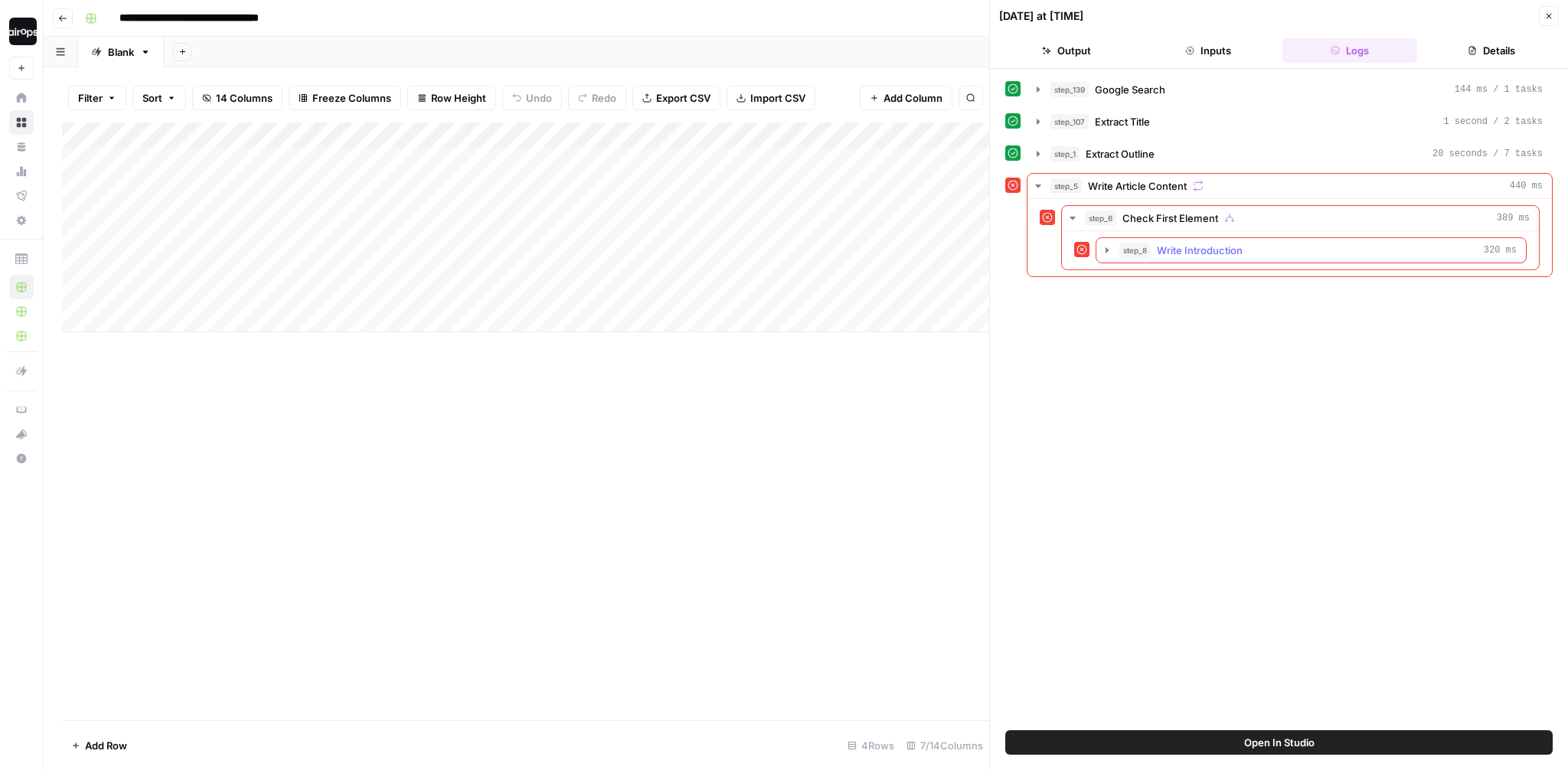 click 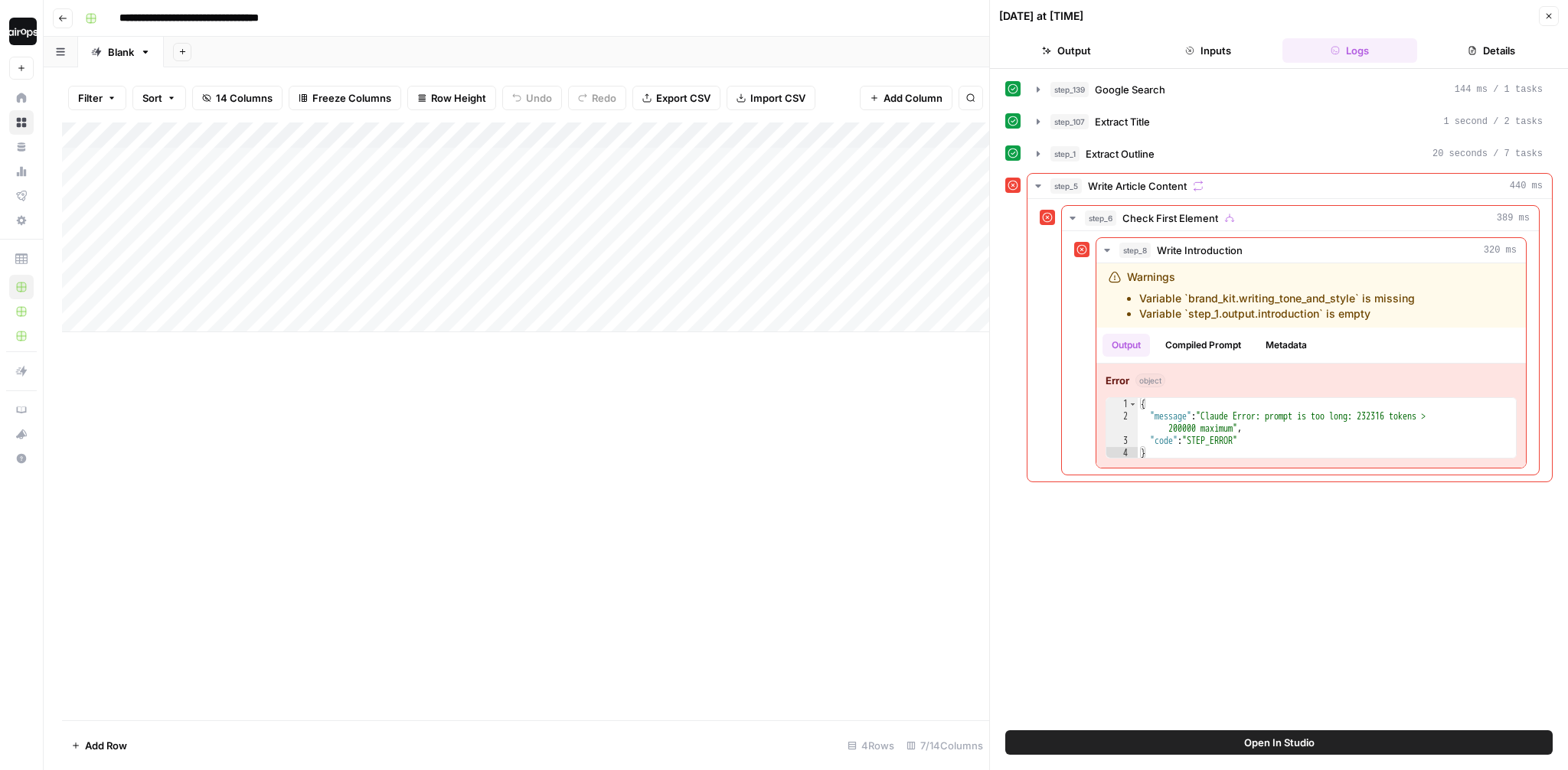 click on "Add Column" at bounding box center (525, 421) 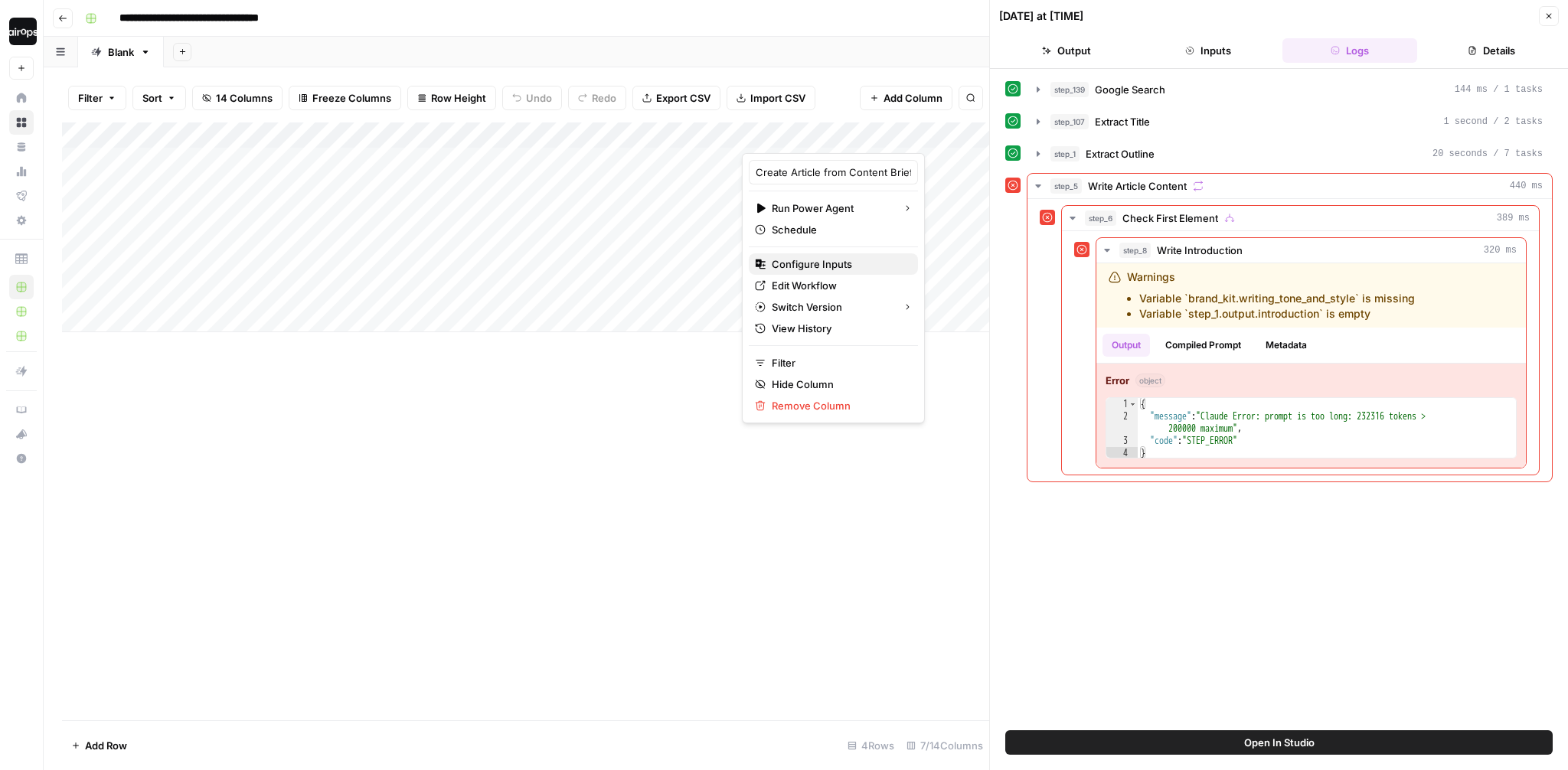 click on "Configure Inputs" at bounding box center (838, 264) 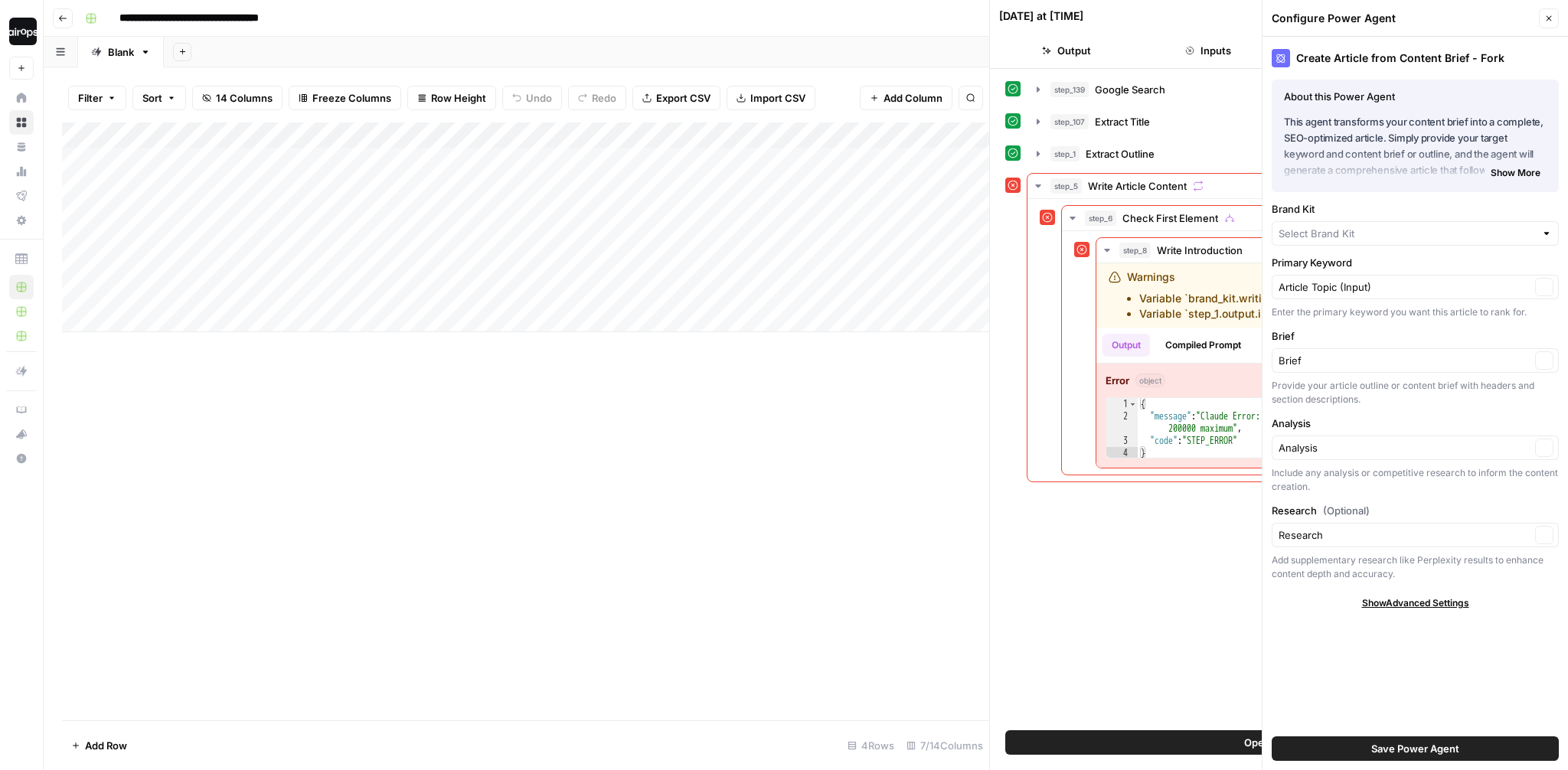 type on "Quizlet" 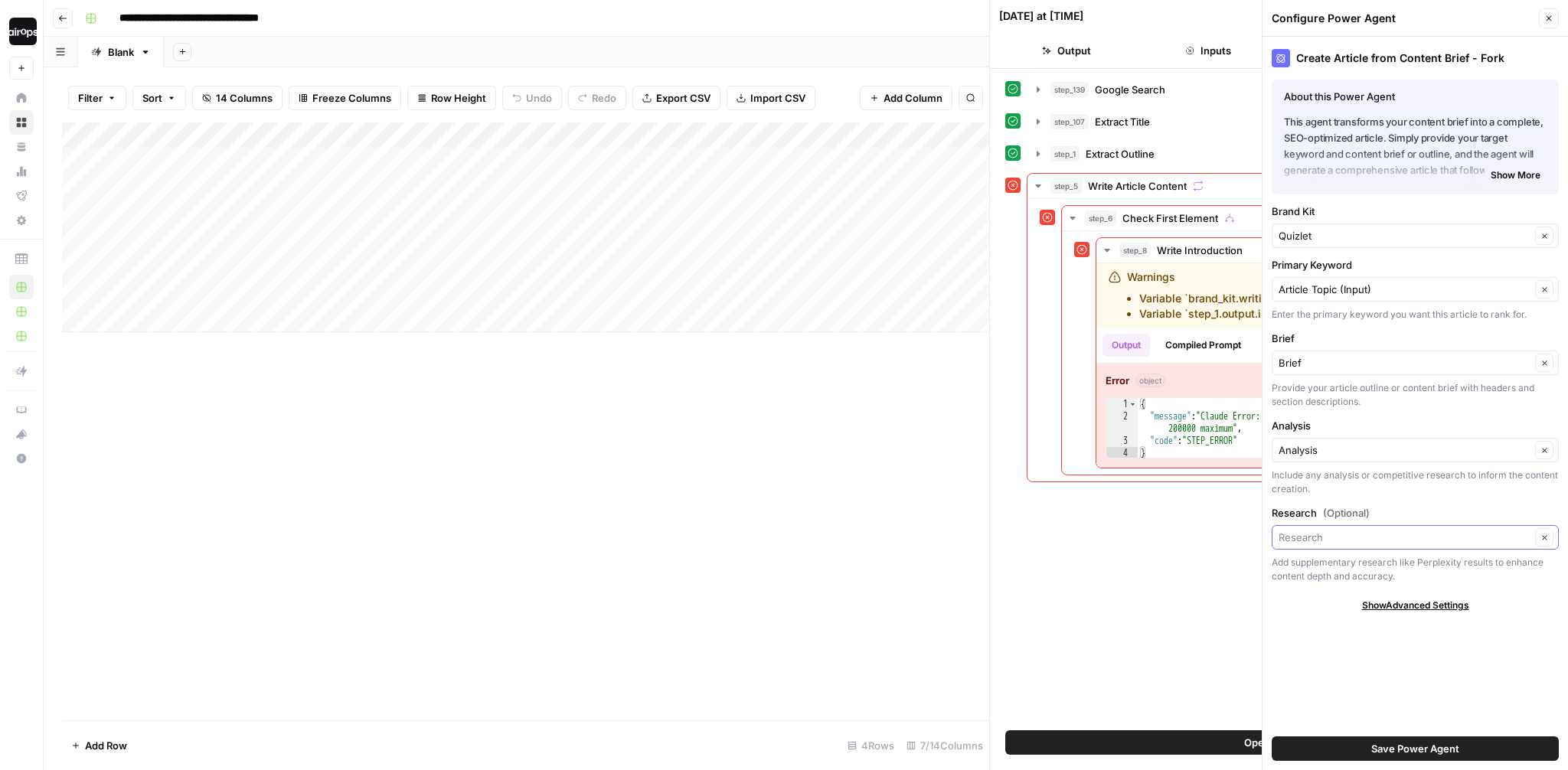 click on "Research   (Optional)" at bounding box center [1404, 537] 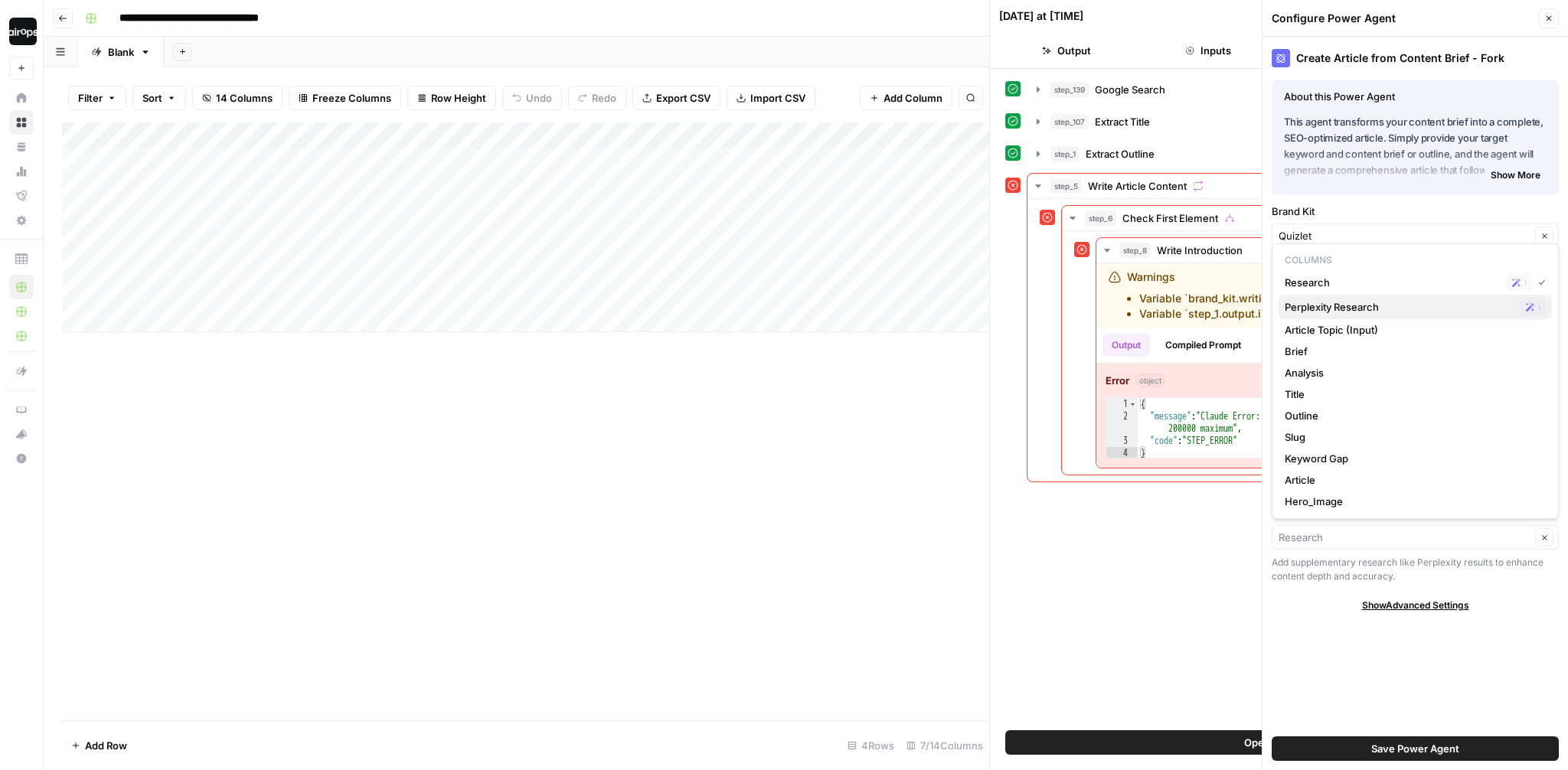 click on "Perplexity Research" at bounding box center [1399, 307] 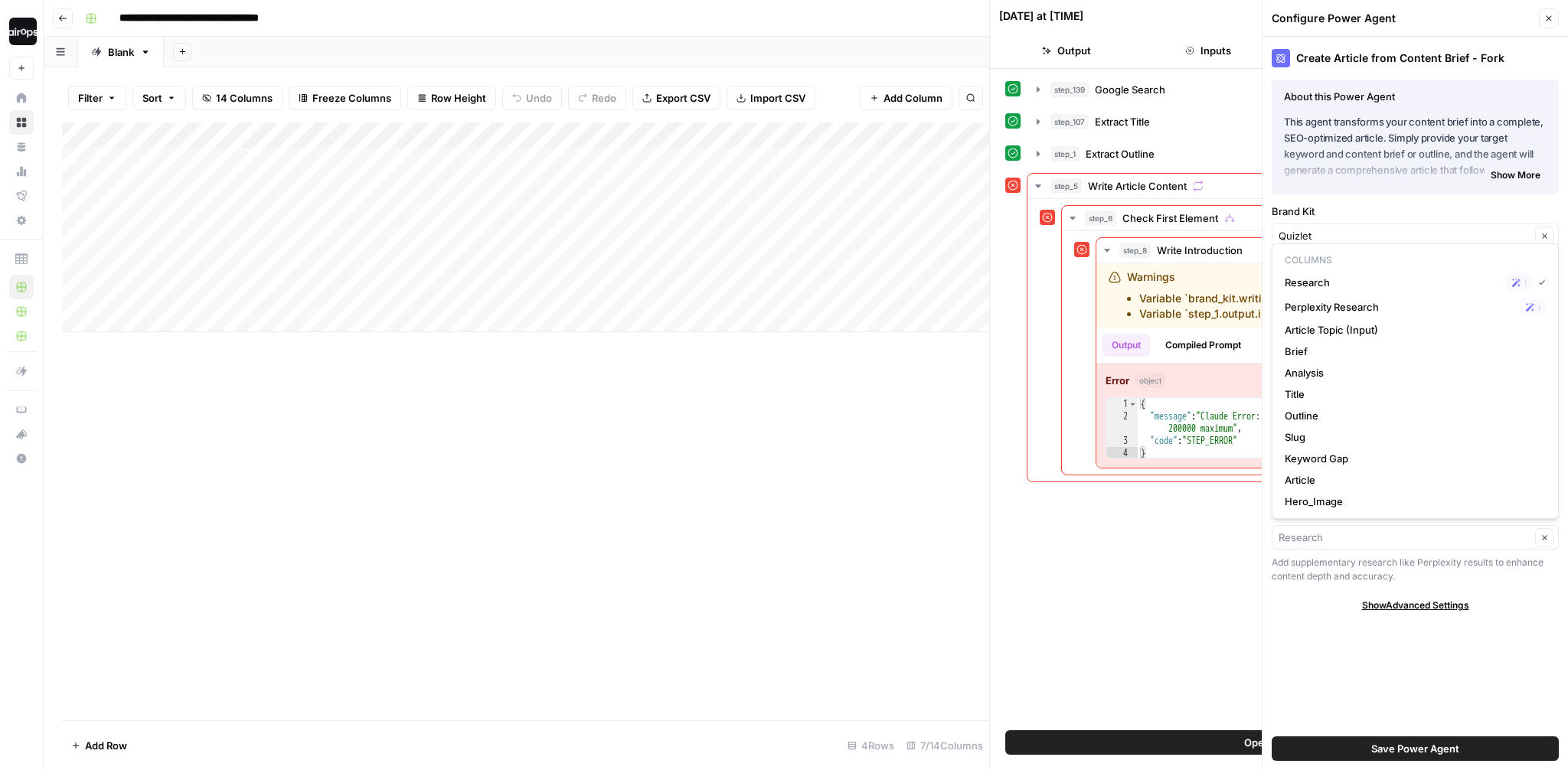 type on "Perplexity Research" 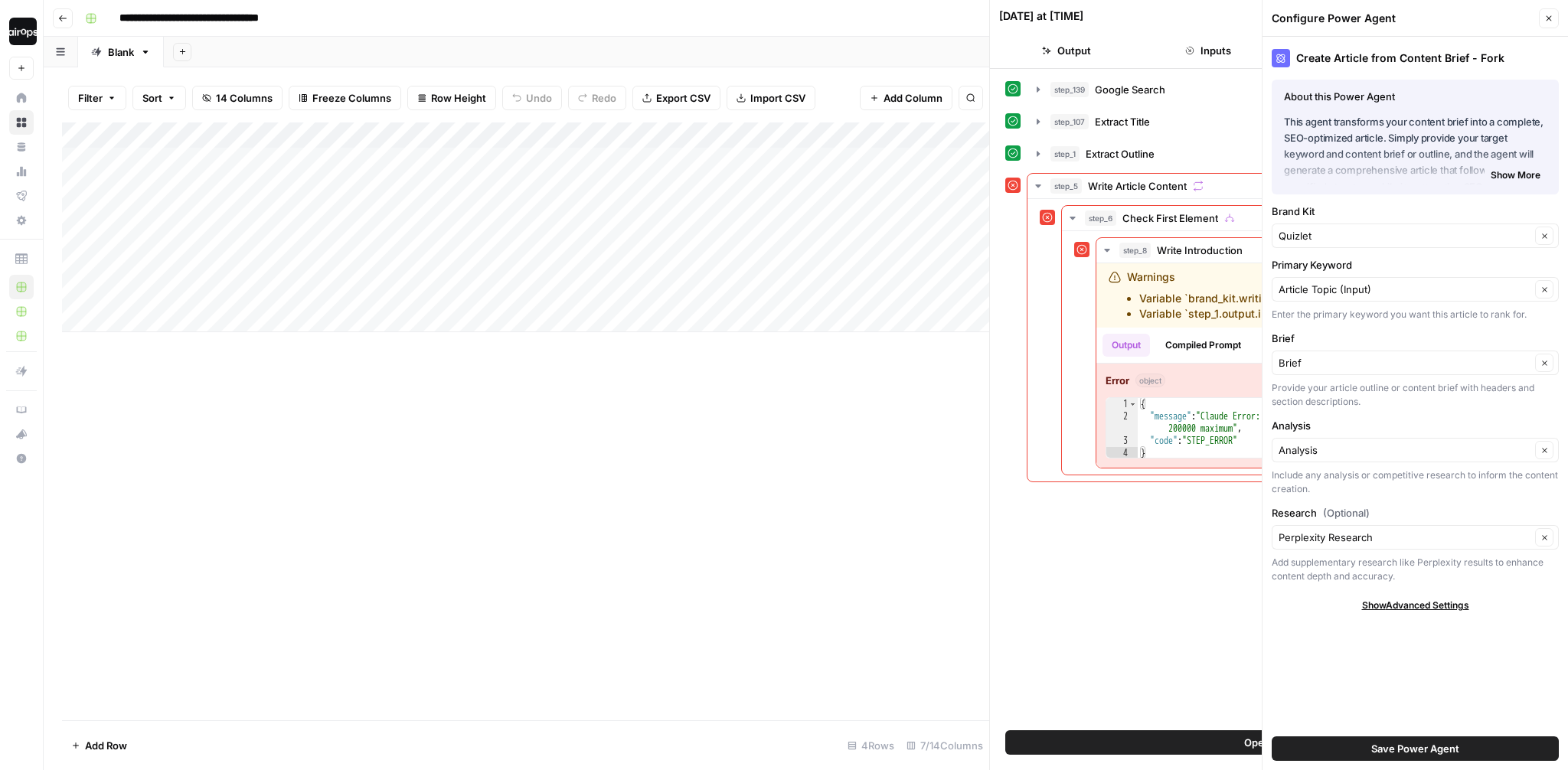 click on "Save Power Agent" at bounding box center [1415, 749] 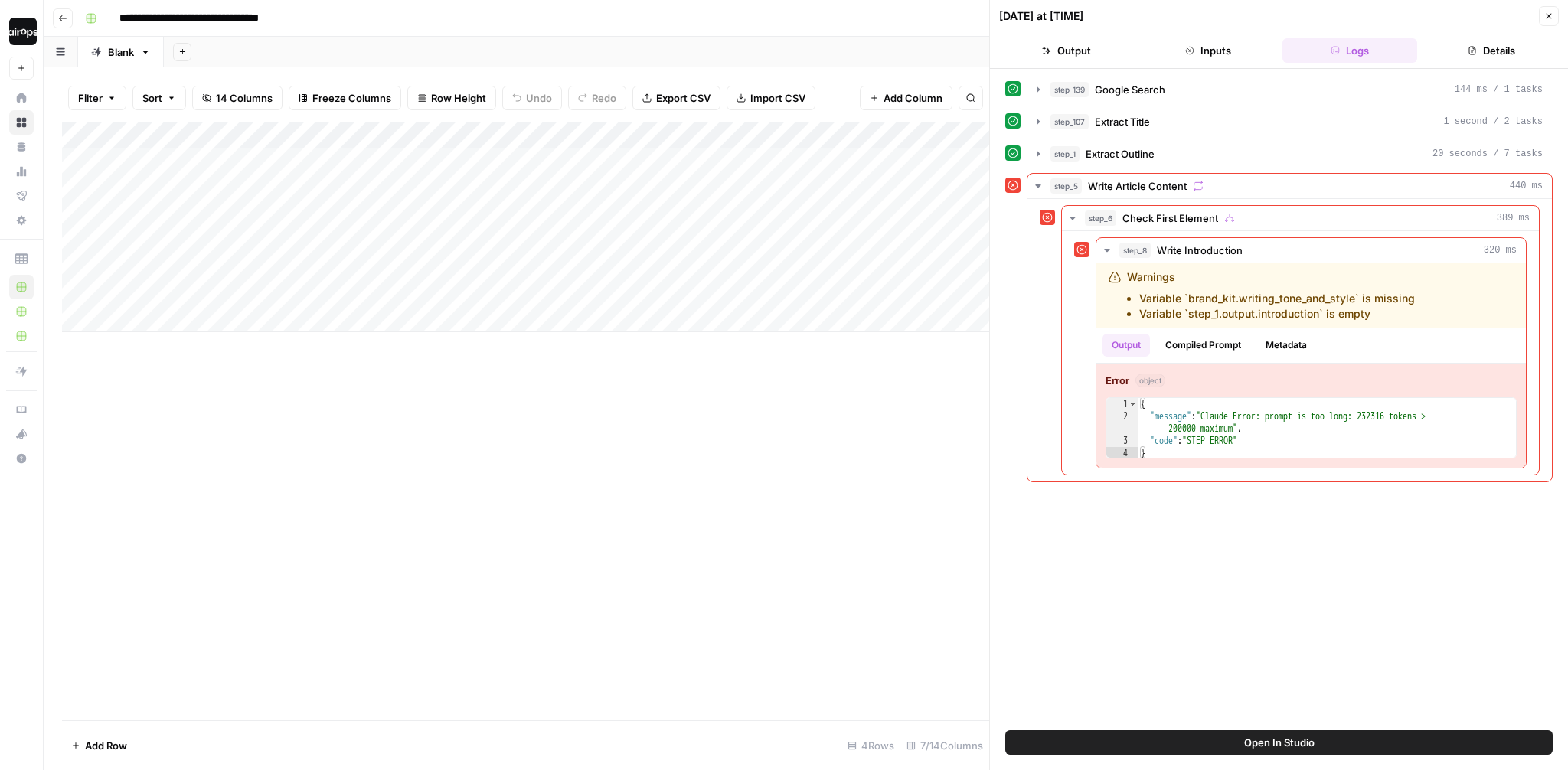 click on "Close" at bounding box center [1549, 16] 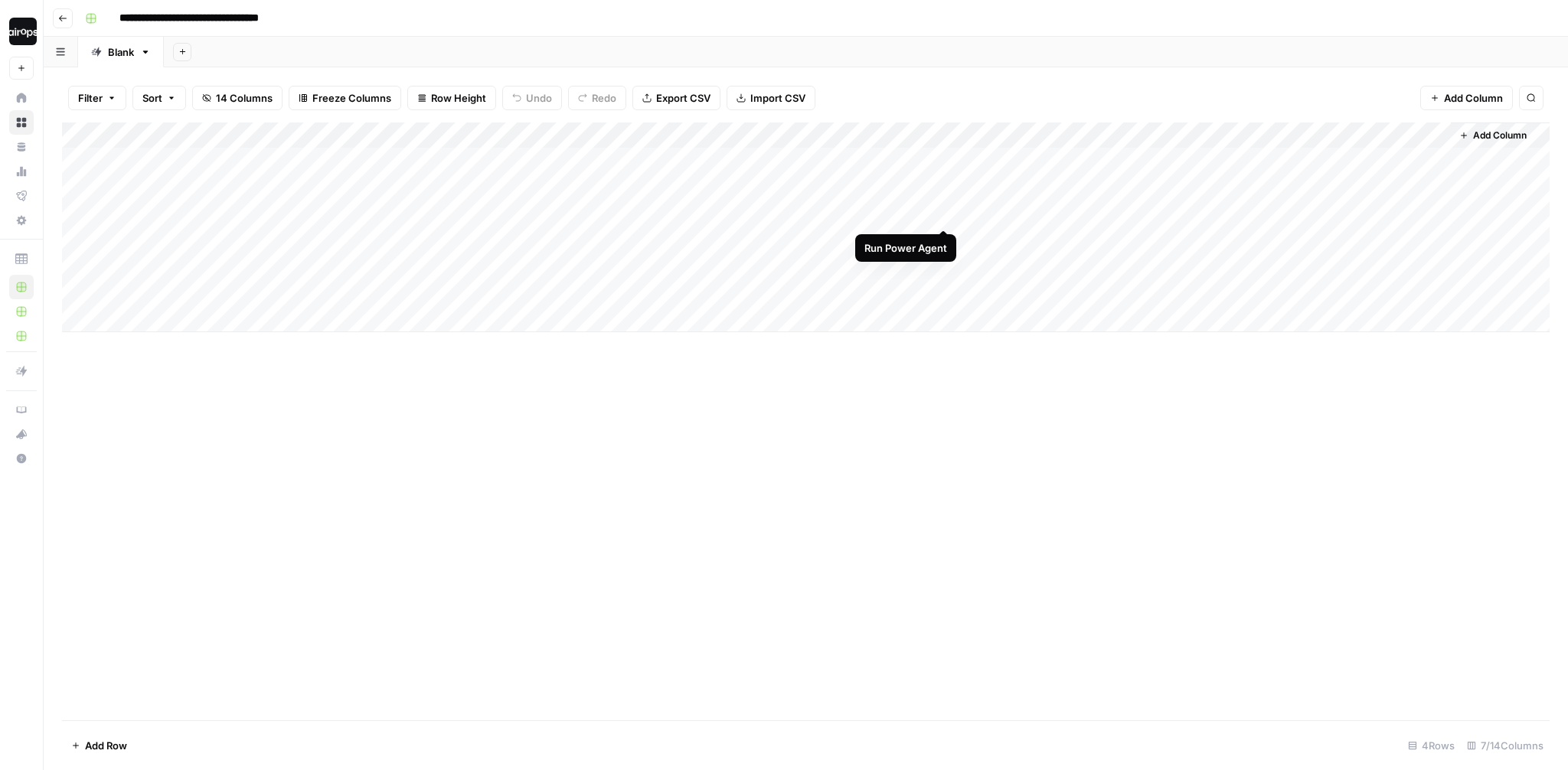 click on "Add Column" at bounding box center (805, 227) 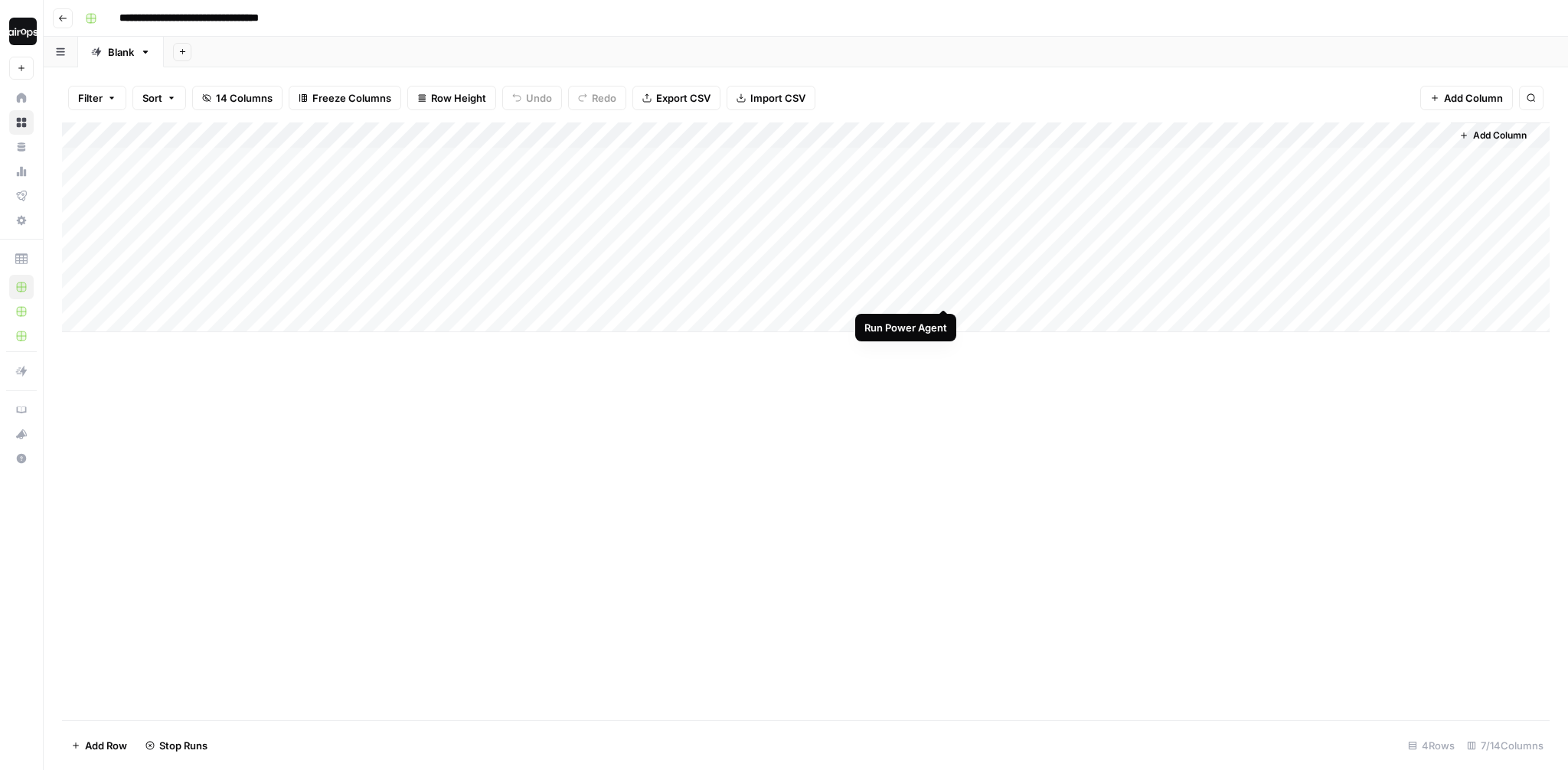 click on "Add Column" at bounding box center [805, 227] 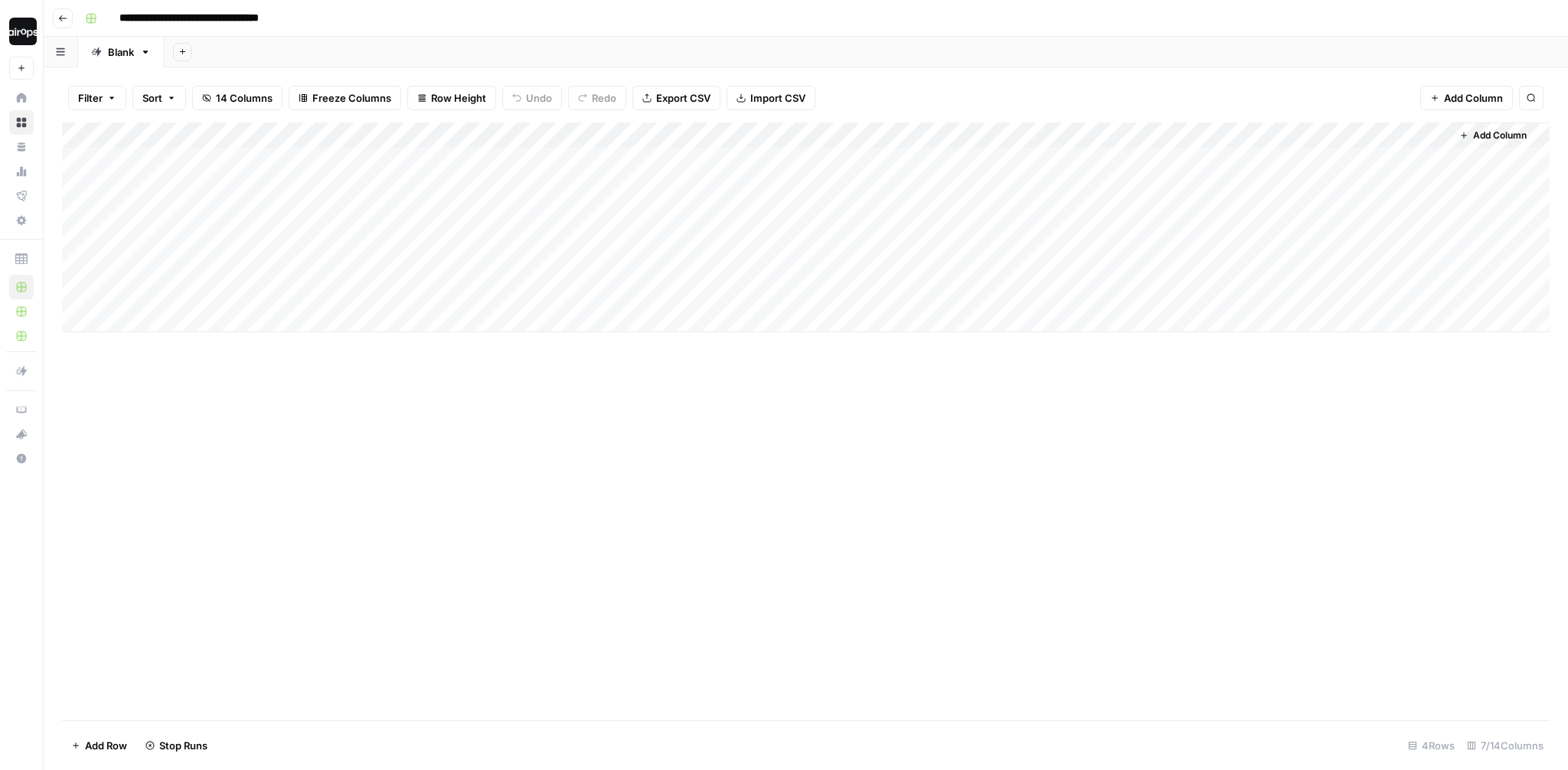 click on "Add Column" at bounding box center (805, 421) 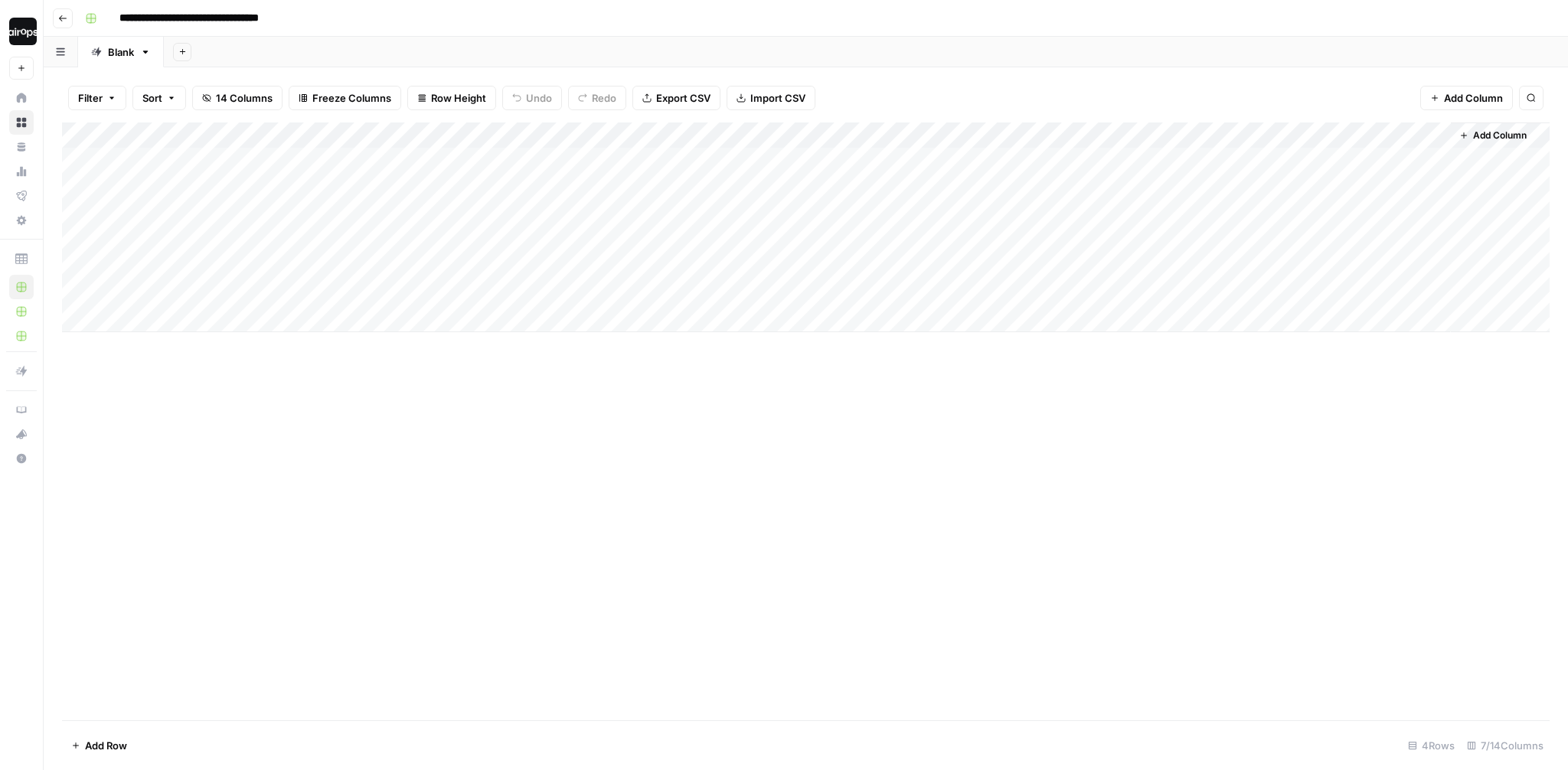 click on "Filter Sort 14 Columns Freeze Columns Row Height Undo Redo Export CSV Import CSV Add Column Search" at bounding box center [805, 98] 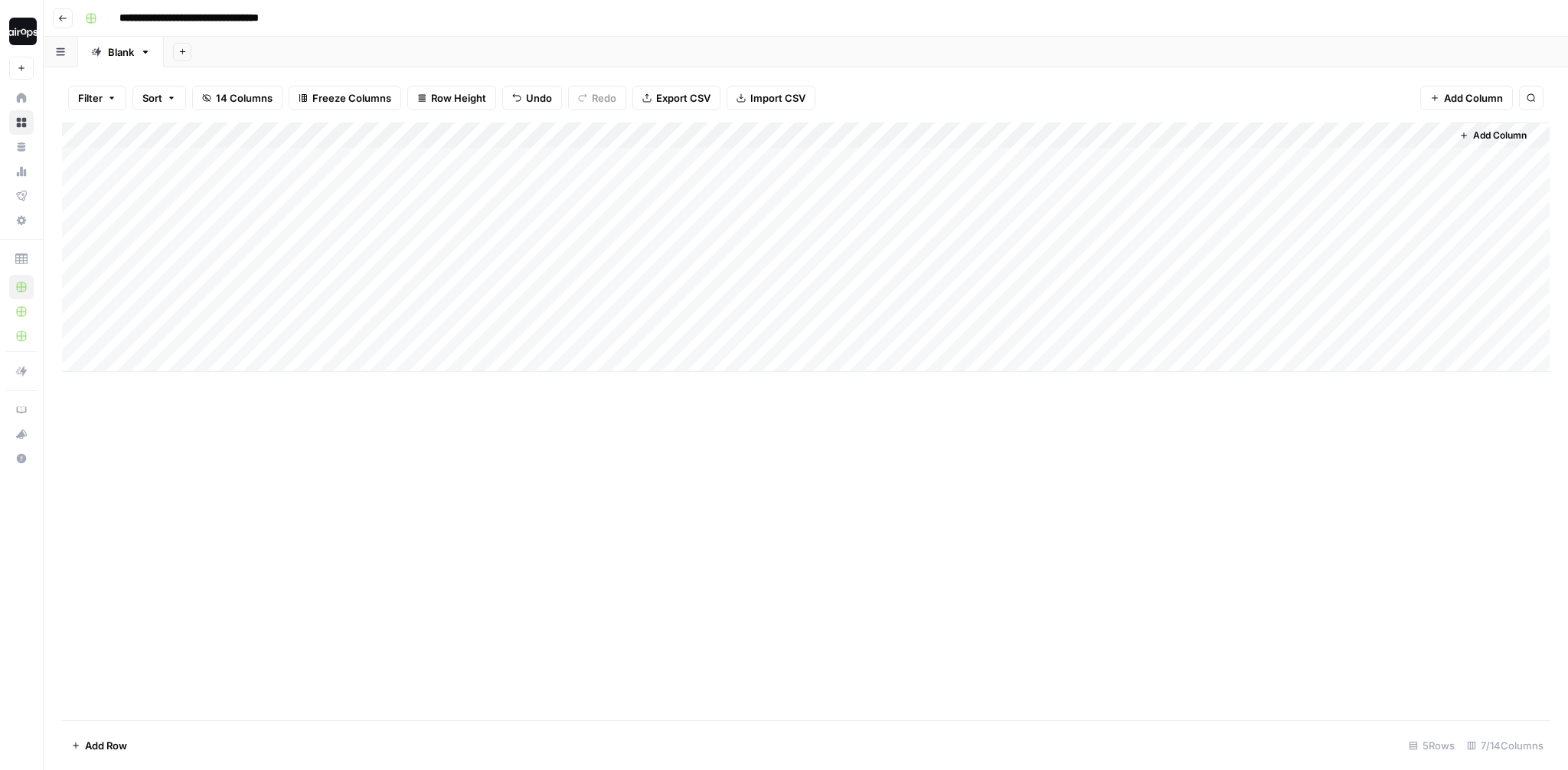 click on "Add Column" at bounding box center [805, 421] 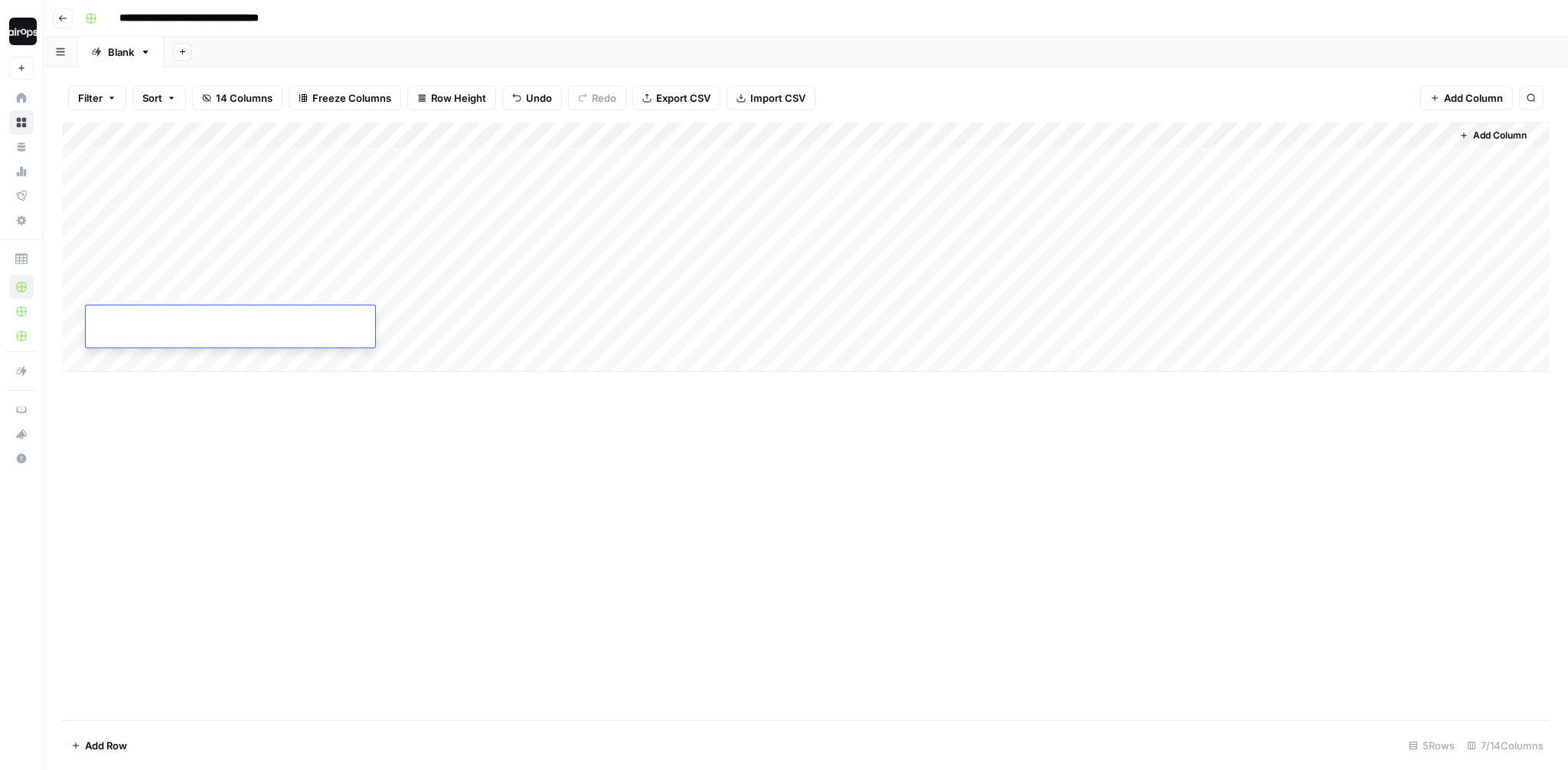 click on "Add Column" at bounding box center [805, 421] 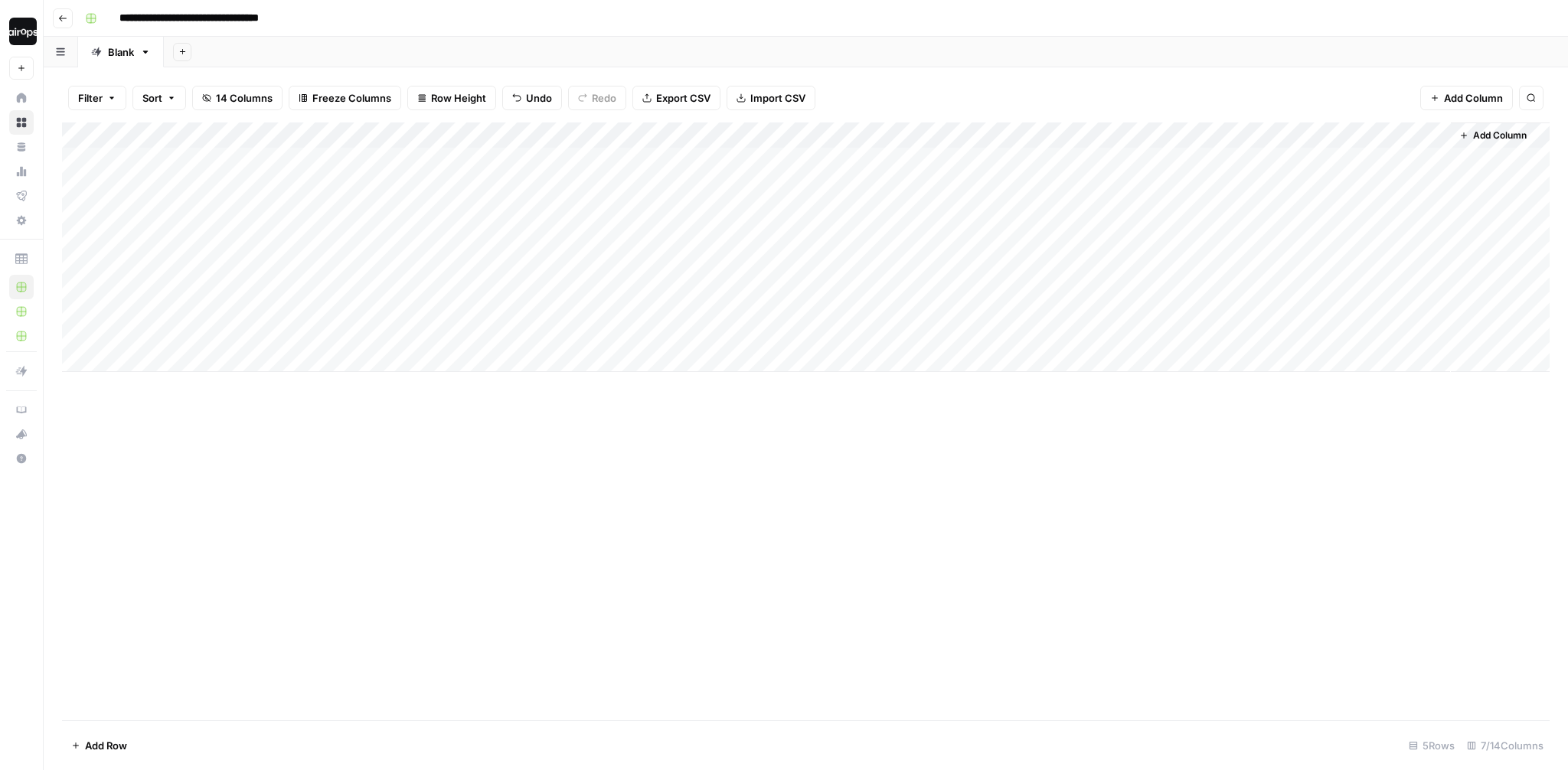click on "Add Sheet" at bounding box center [866, 52] 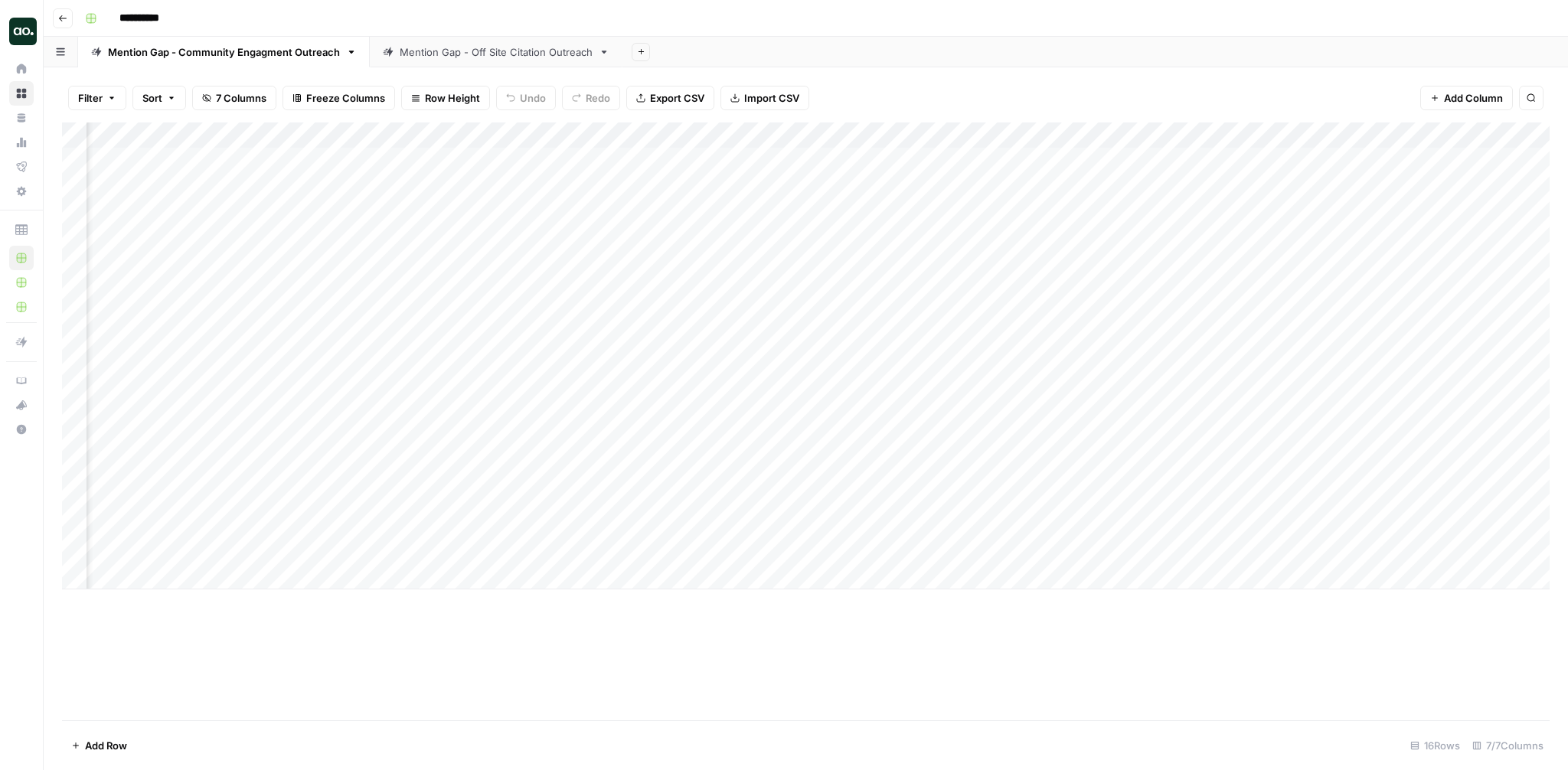 scroll, scrollTop: 0, scrollLeft: 0, axis: both 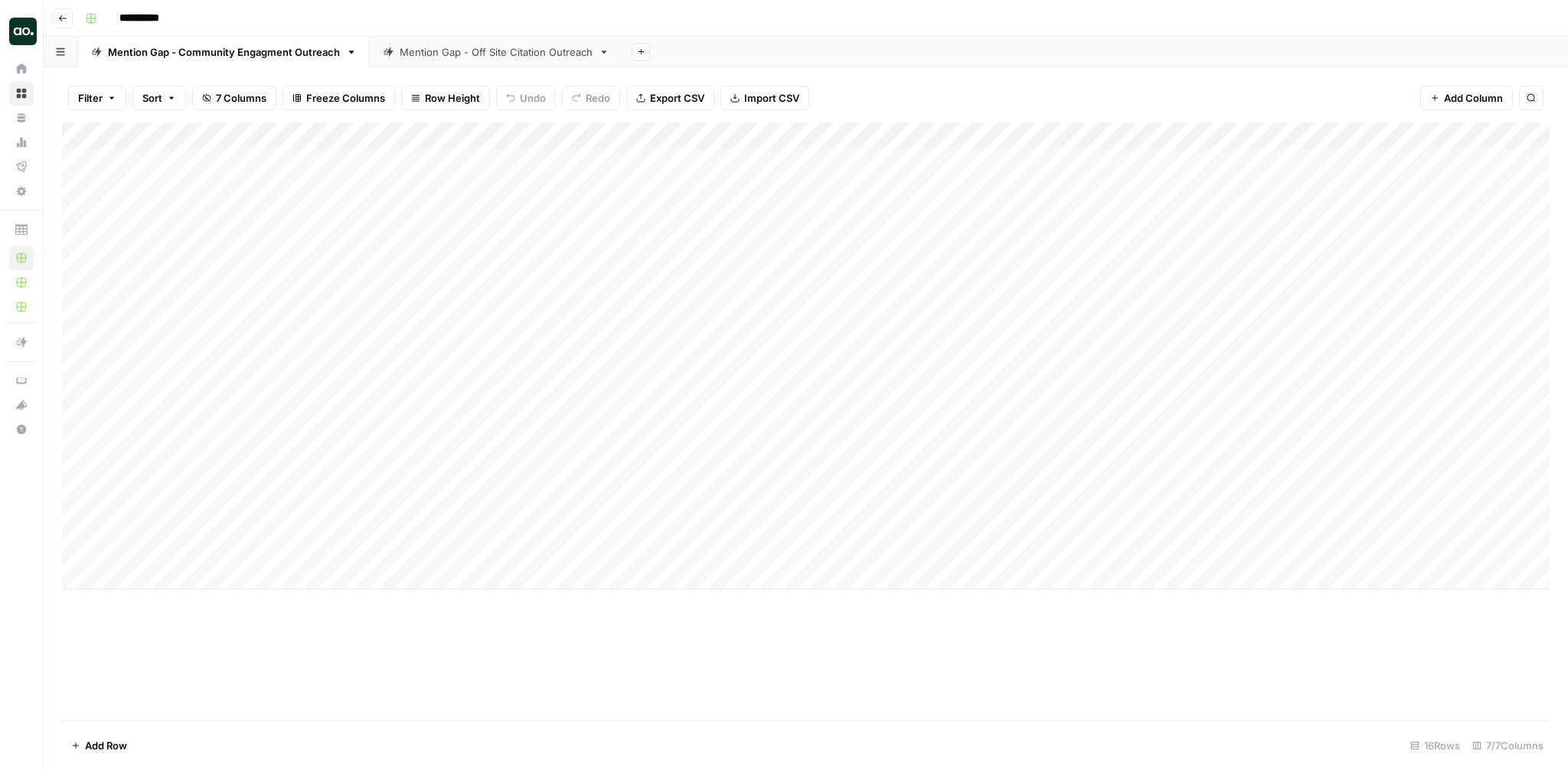 click on "Add Sheet" at bounding box center (1095, 52) 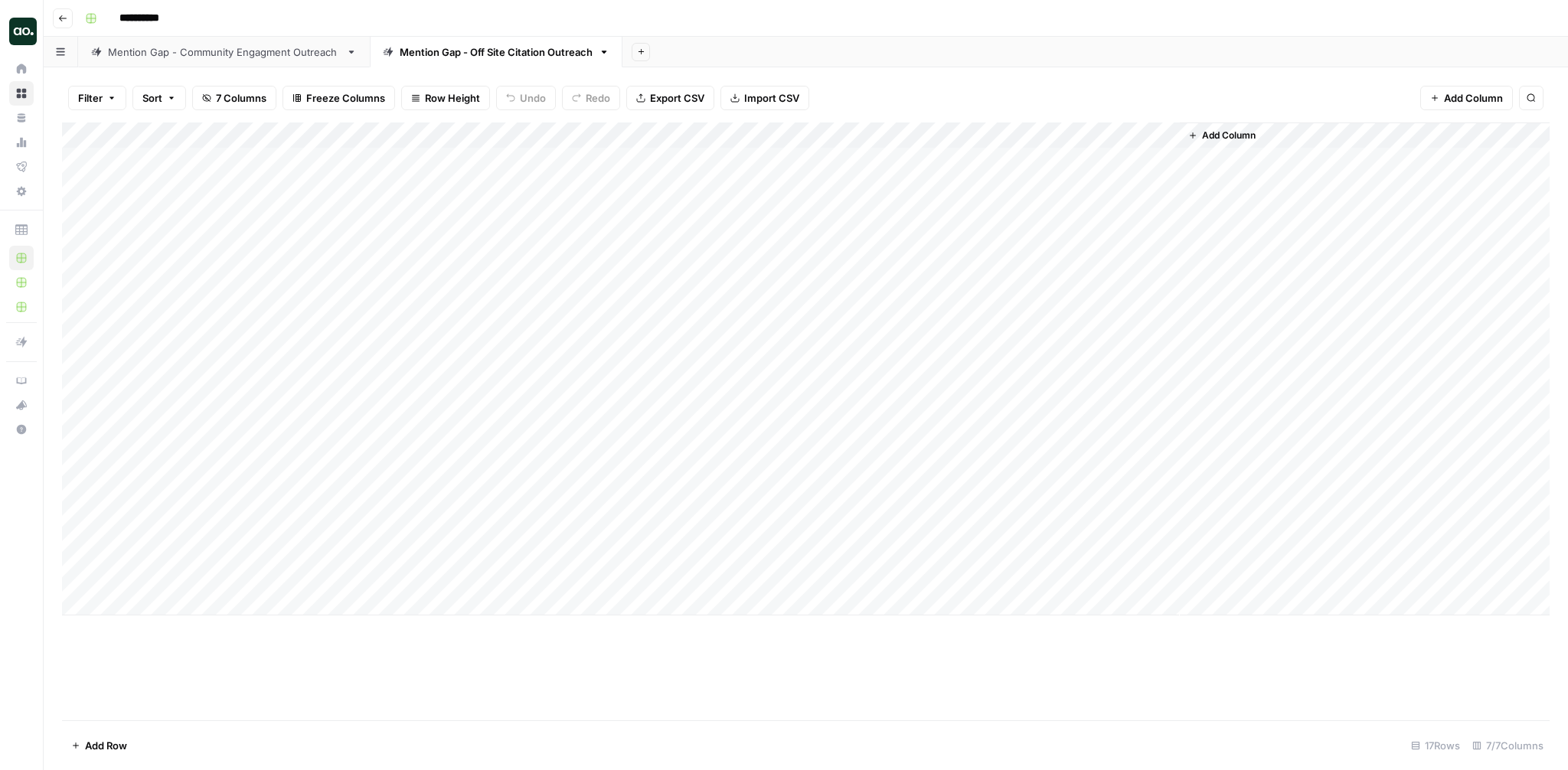 drag, startPoint x: 866, startPoint y: 162, endPoint x: 822, endPoint y: 449, distance: 290.35323 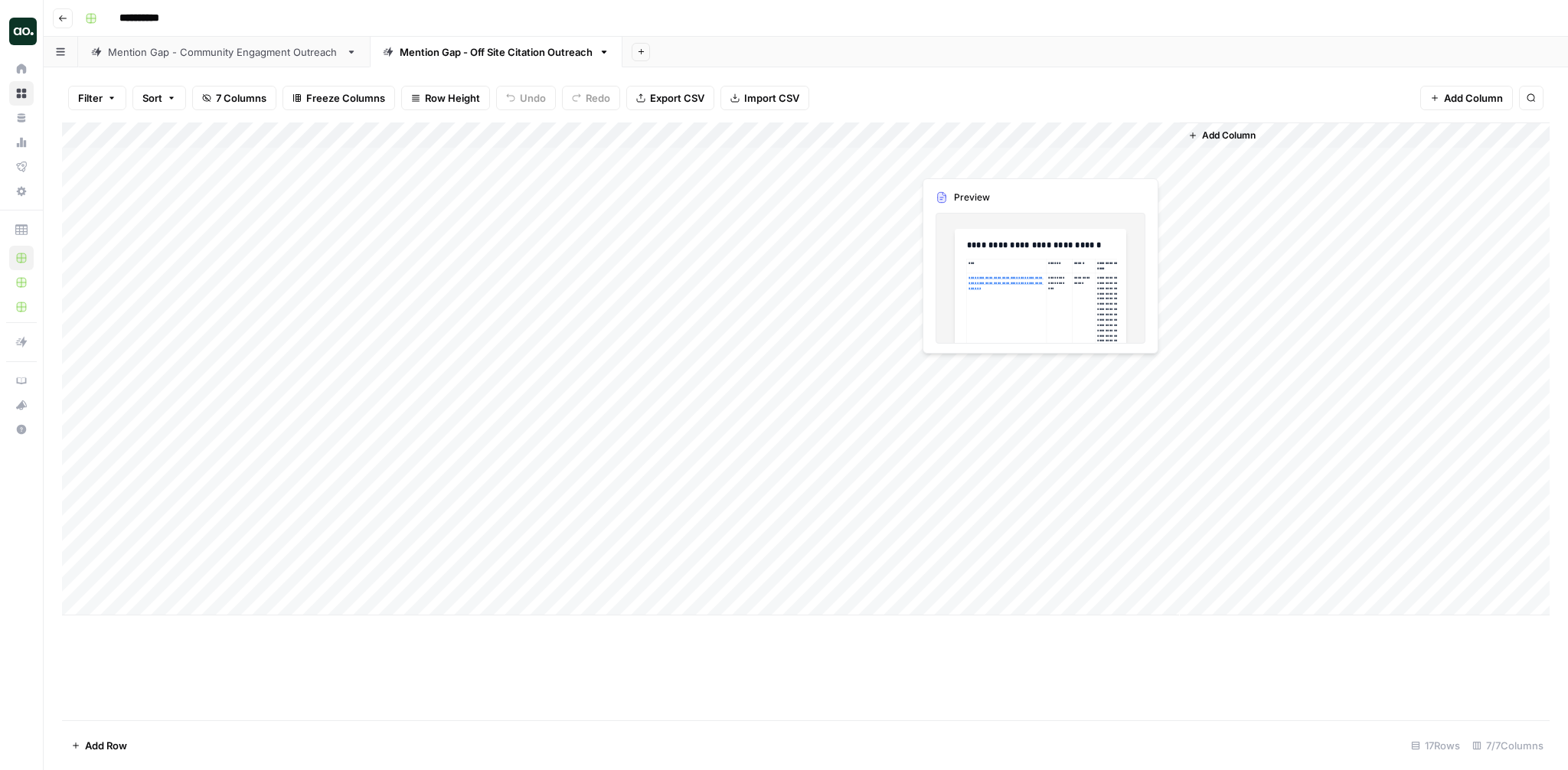 click on "Add Column" at bounding box center [805, 369] 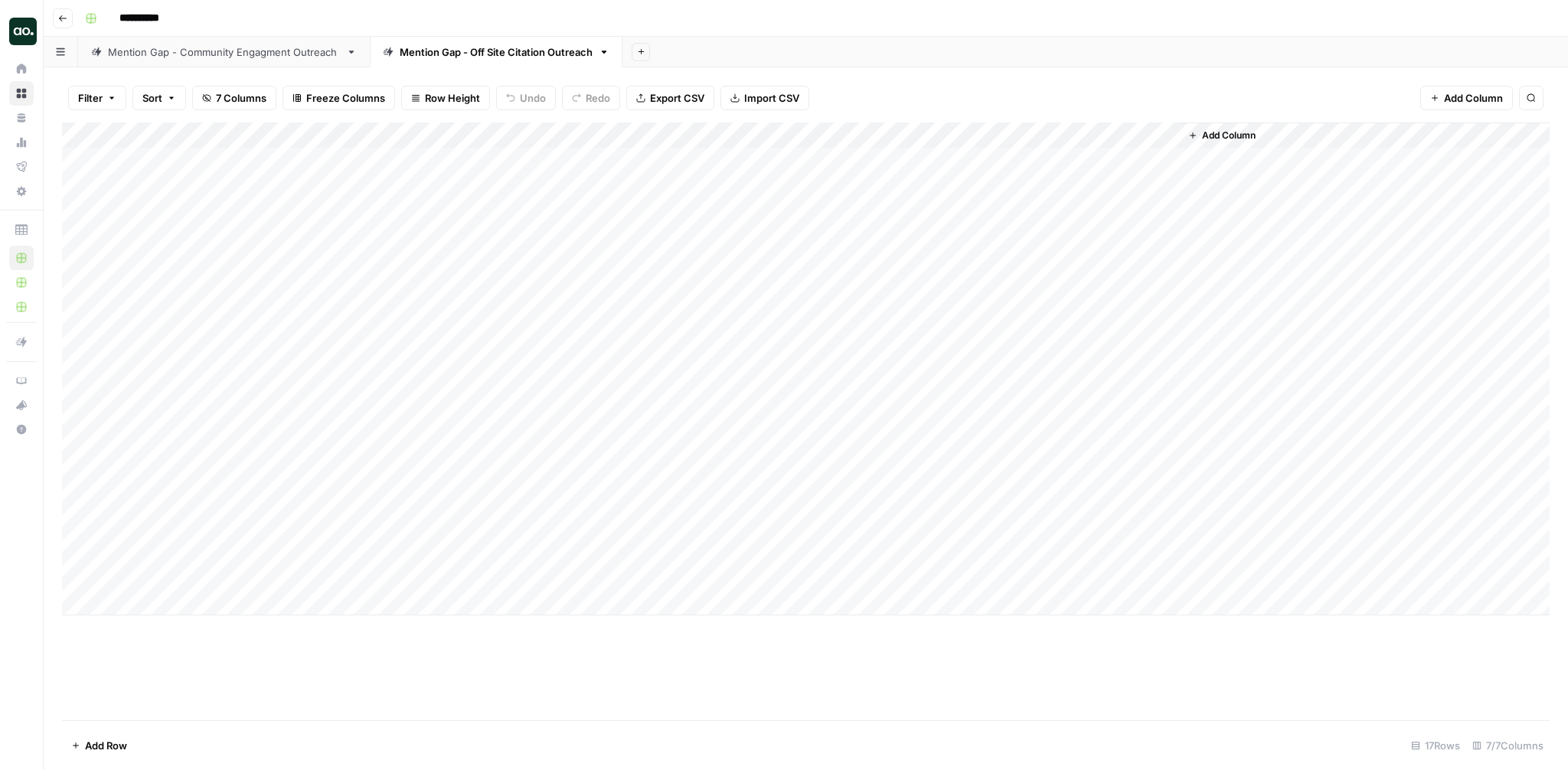 click on "Add Column" at bounding box center (805, 369) 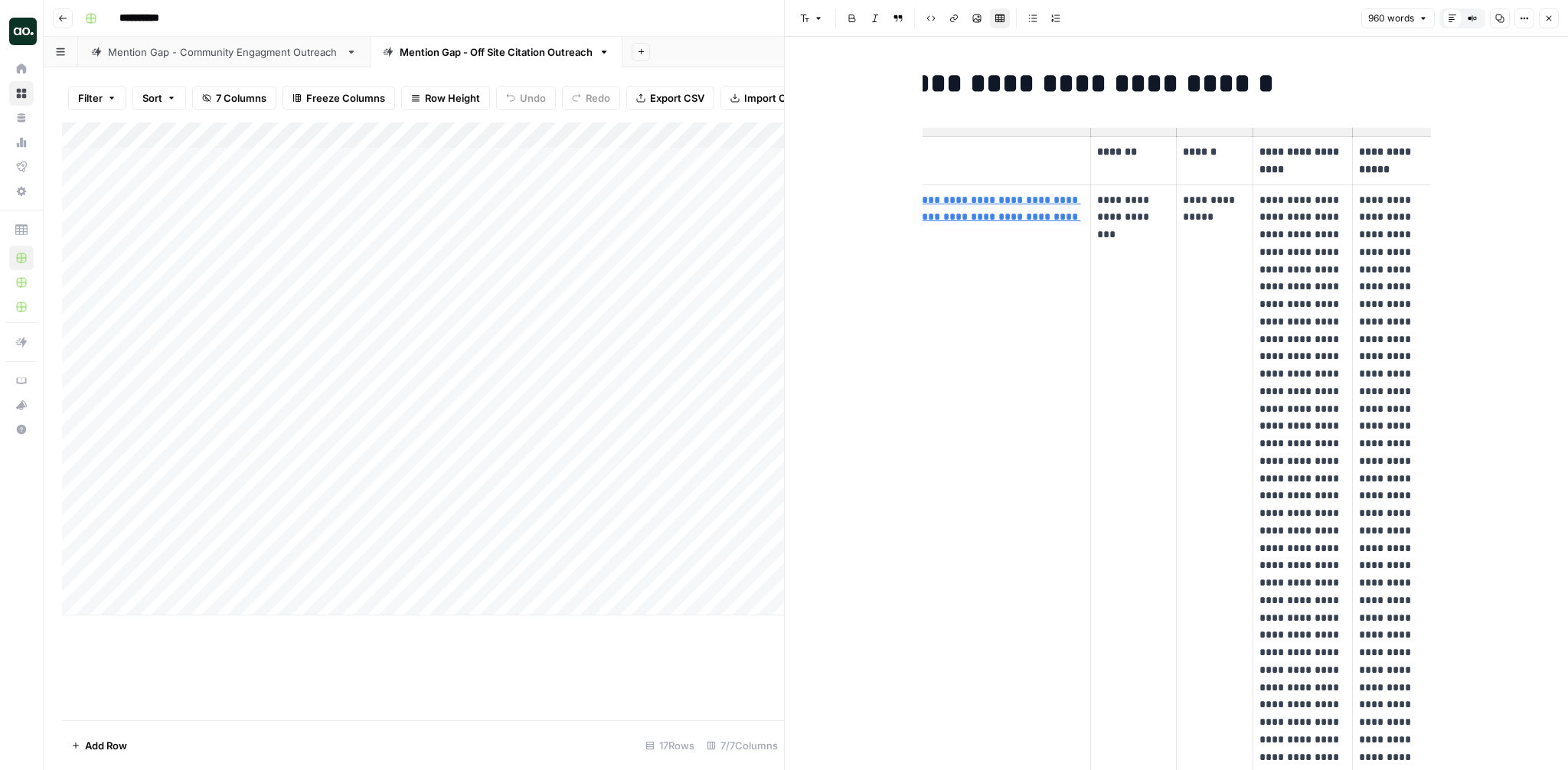 scroll, scrollTop: 0, scrollLeft: 120, axis: horizontal 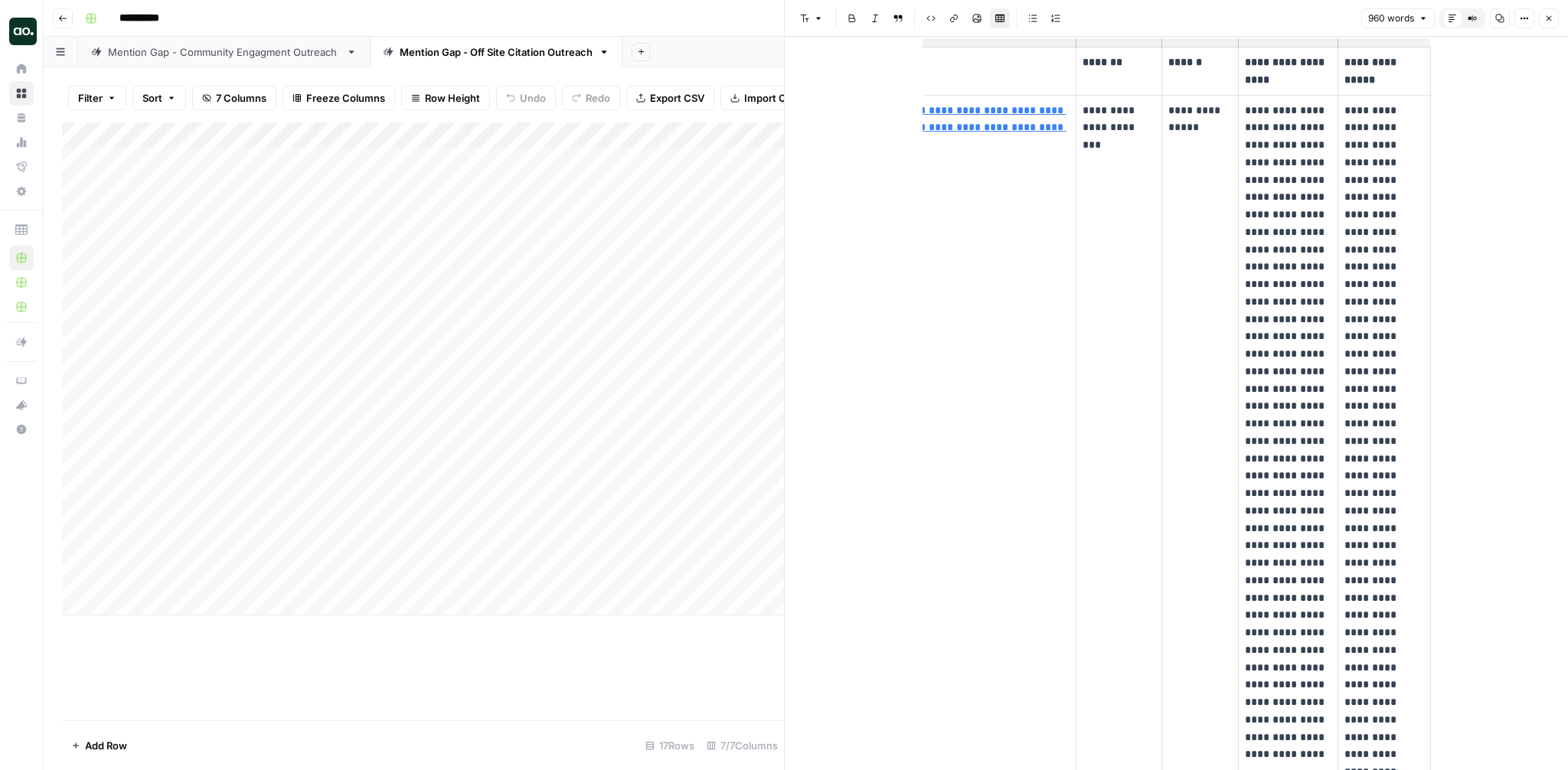 click 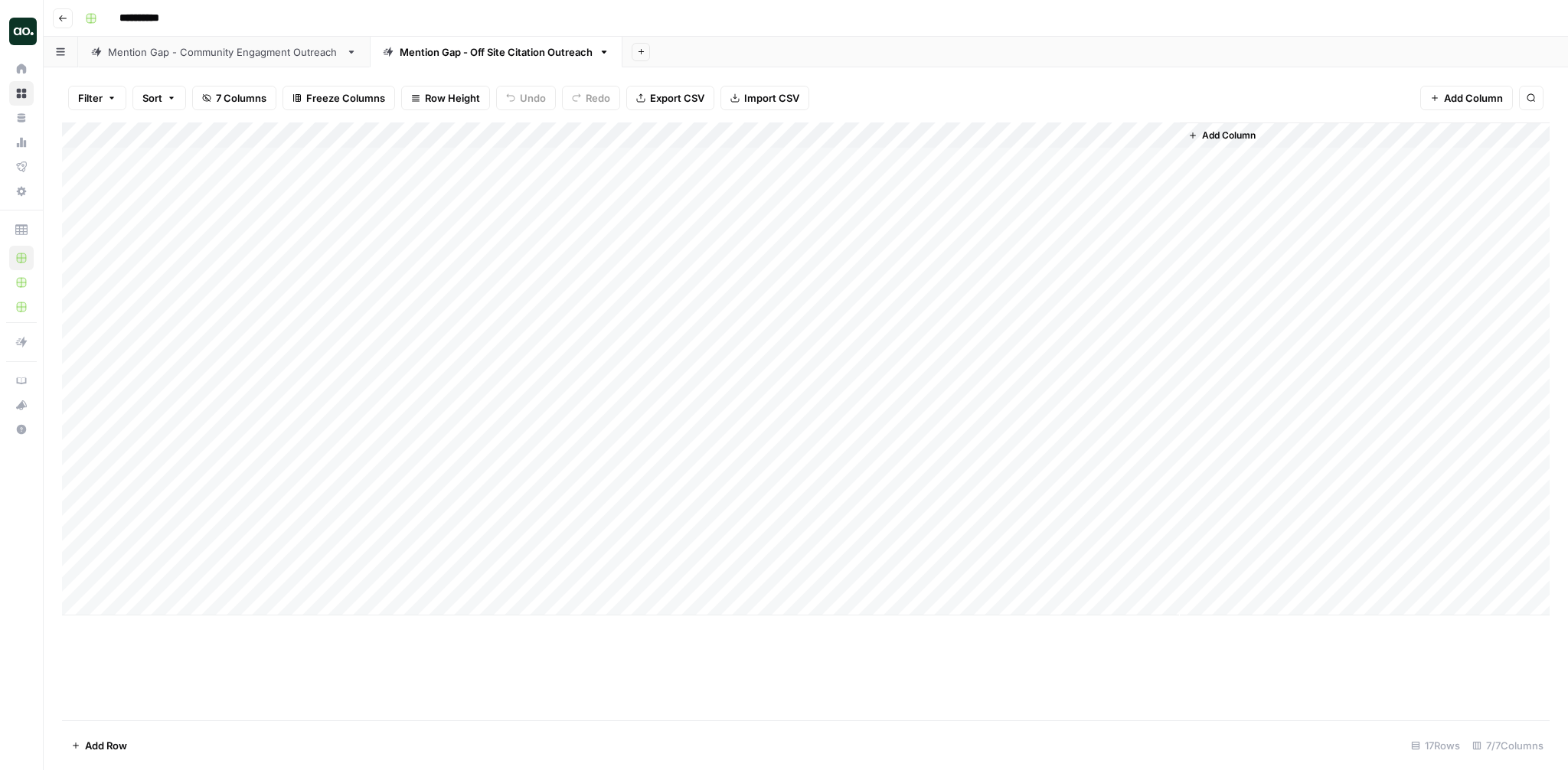 click on "Mention Gap - Community Engagment Outreach" at bounding box center [224, 52] 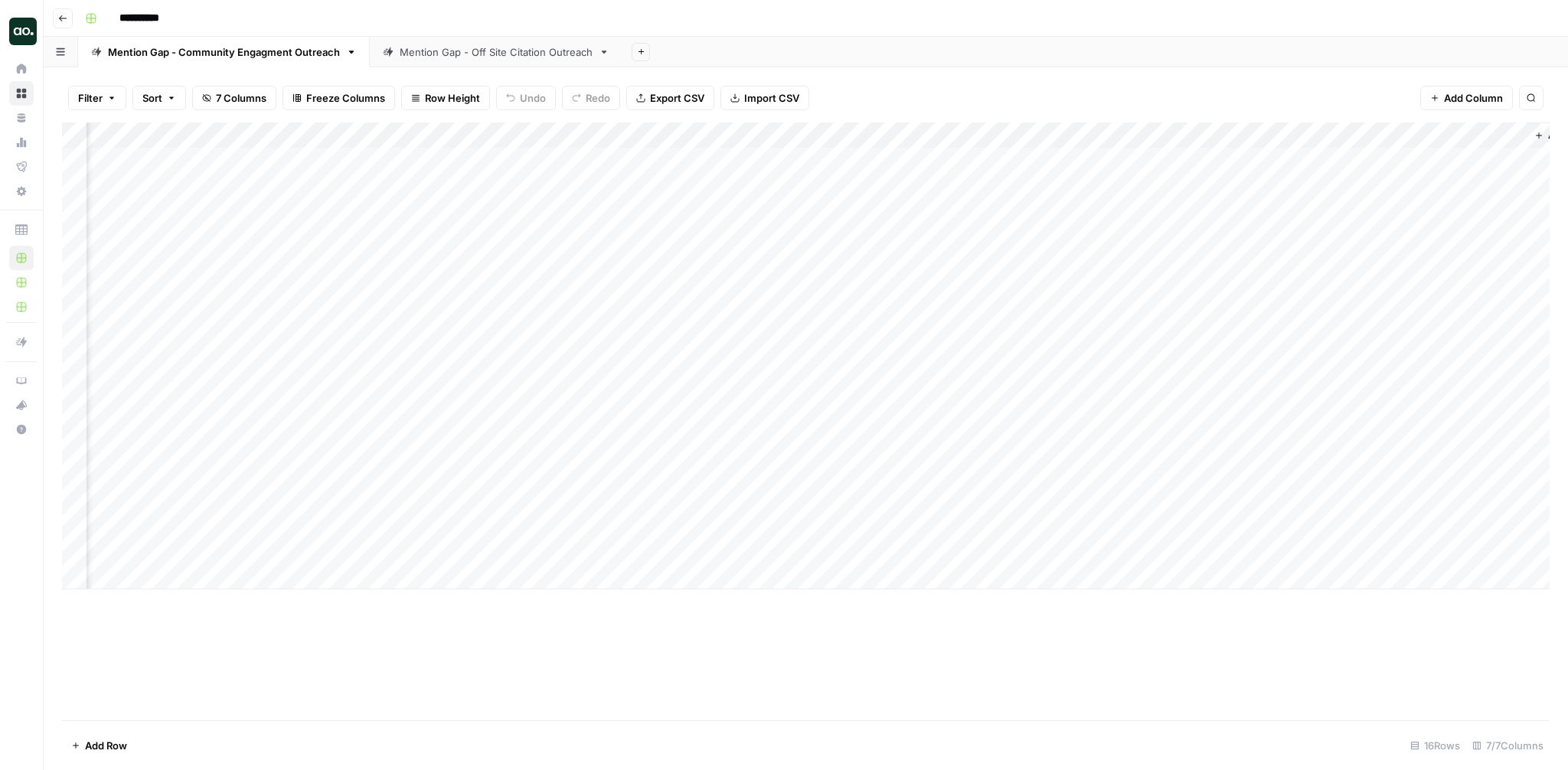 scroll, scrollTop: 0, scrollLeft: 593, axis: horizontal 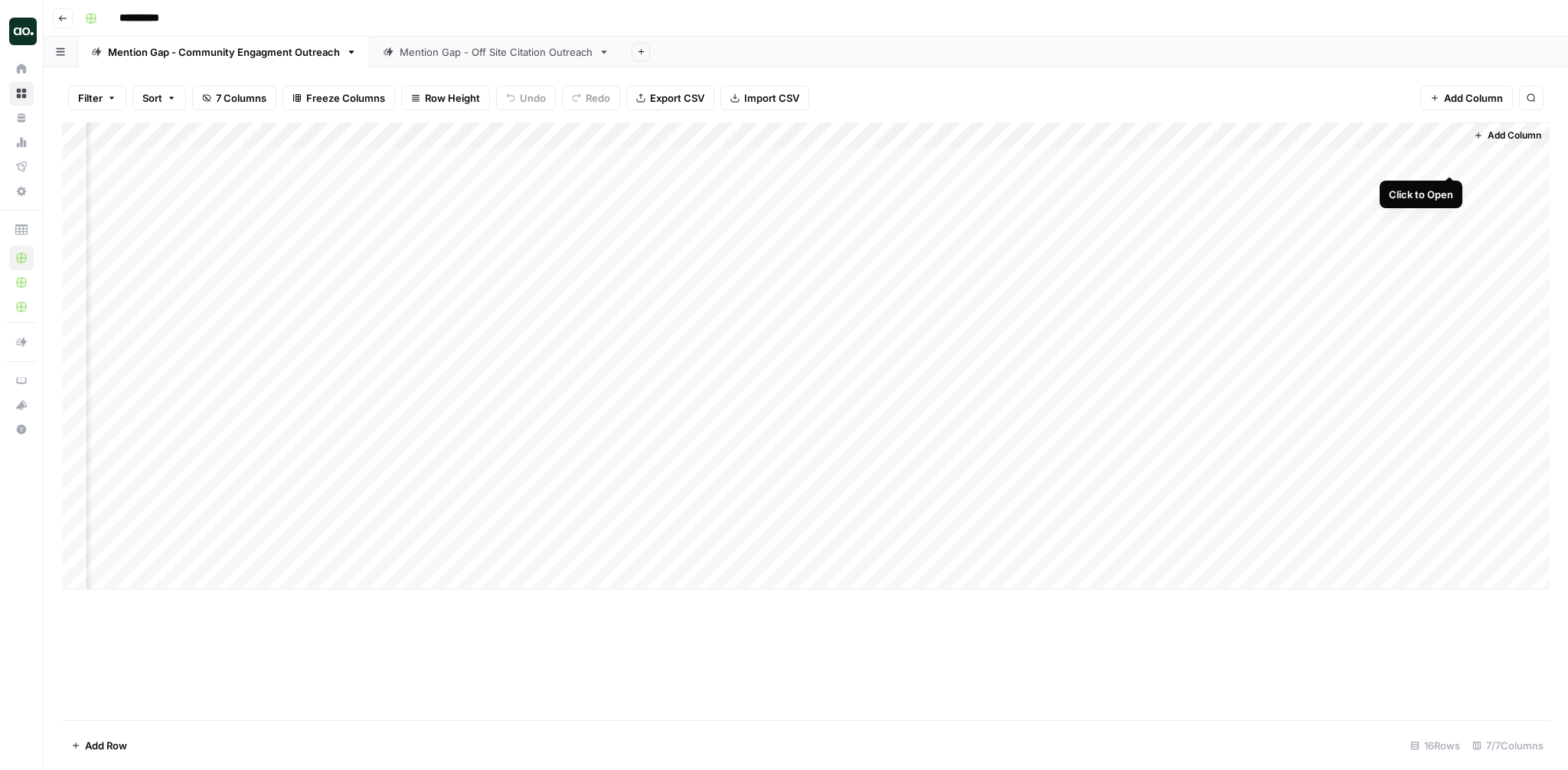 click on "Add Column" at bounding box center [805, 356] 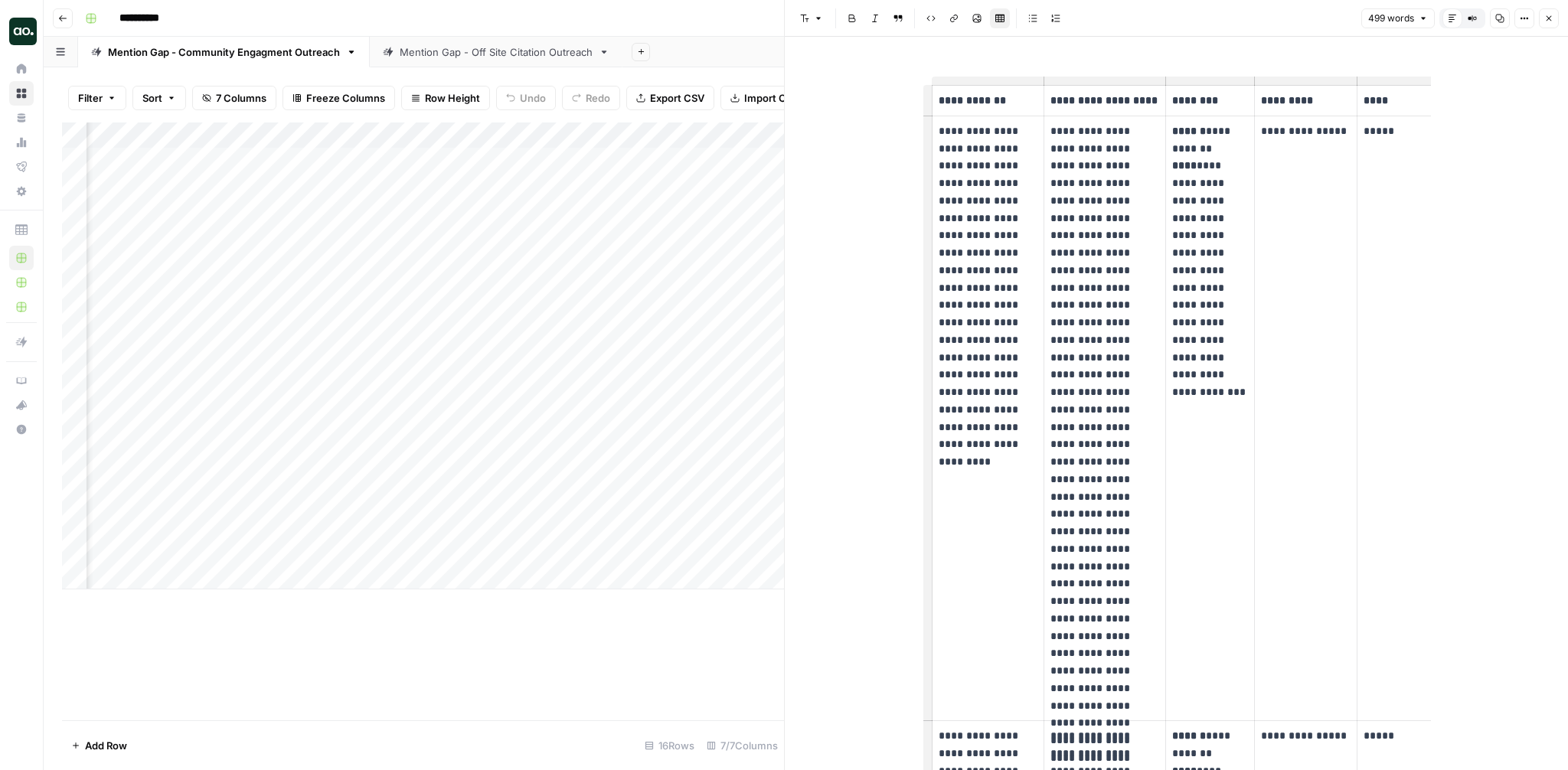 scroll, scrollTop: 31, scrollLeft: 0, axis: vertical 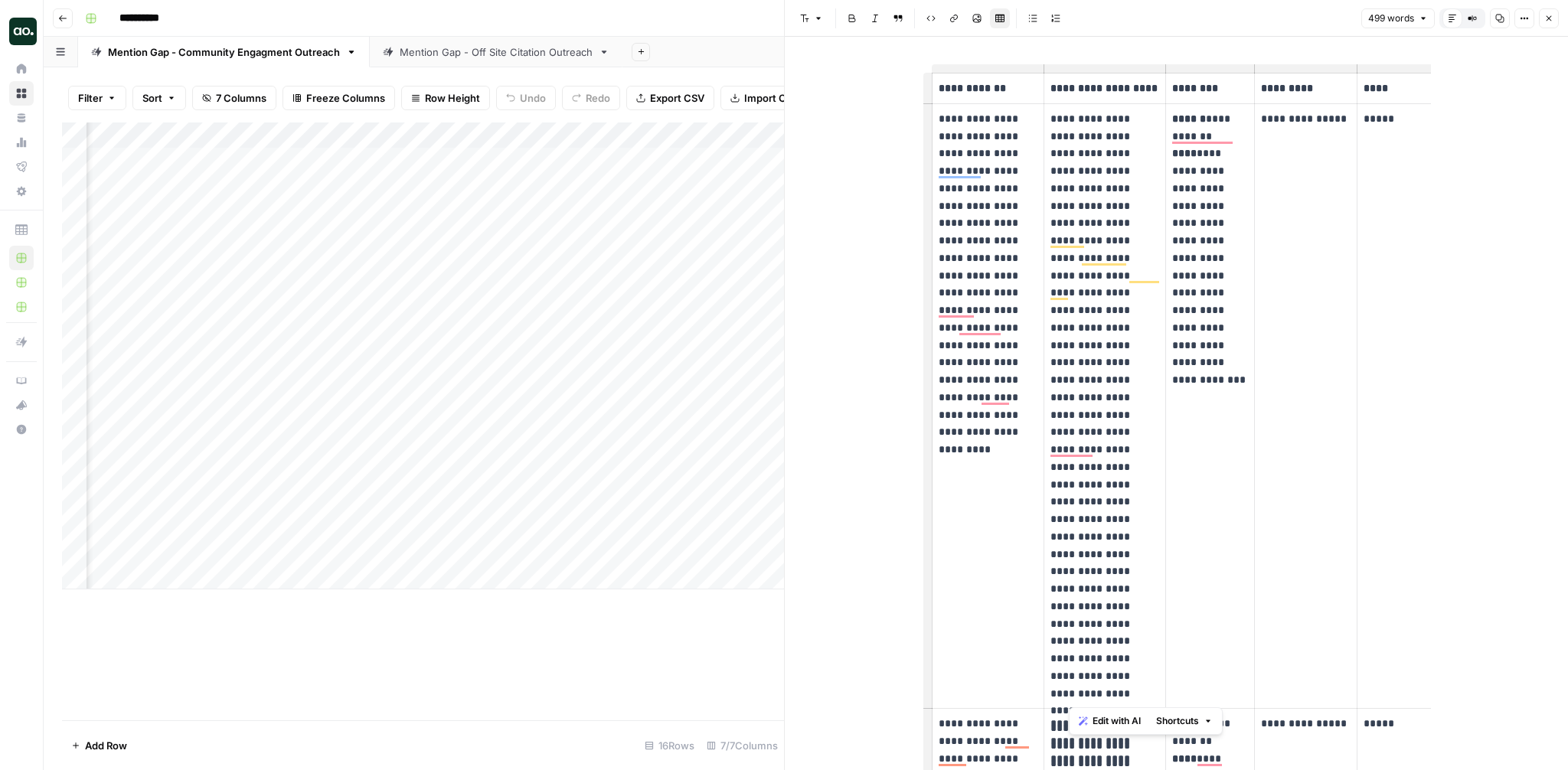 drag, startPoint x: 1144, startPoint y: 691, endPoint x: 1068, endPoint y: 135, distance: 561.1702 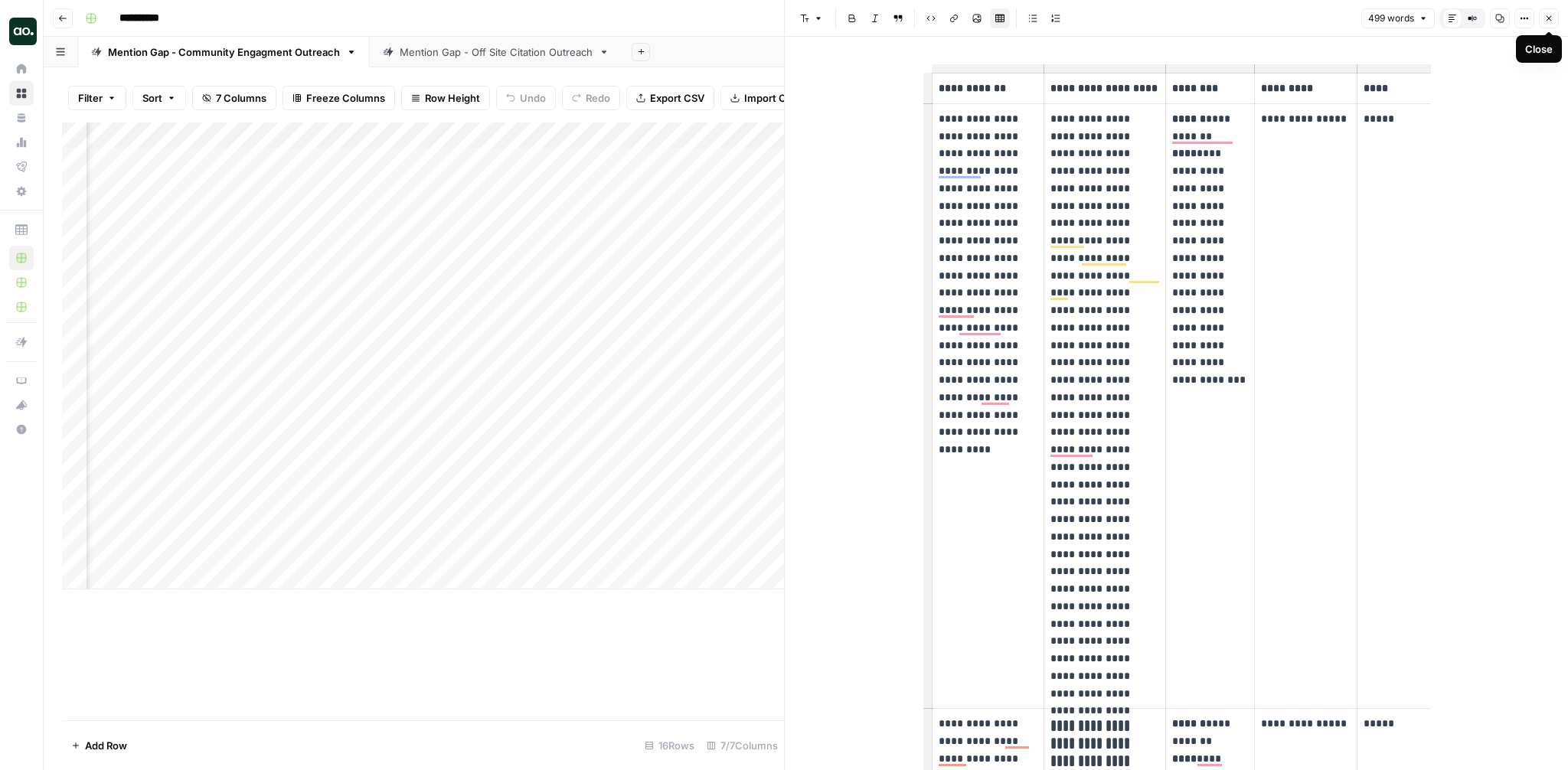 click on "Close" at bounding box center [1549, 18] 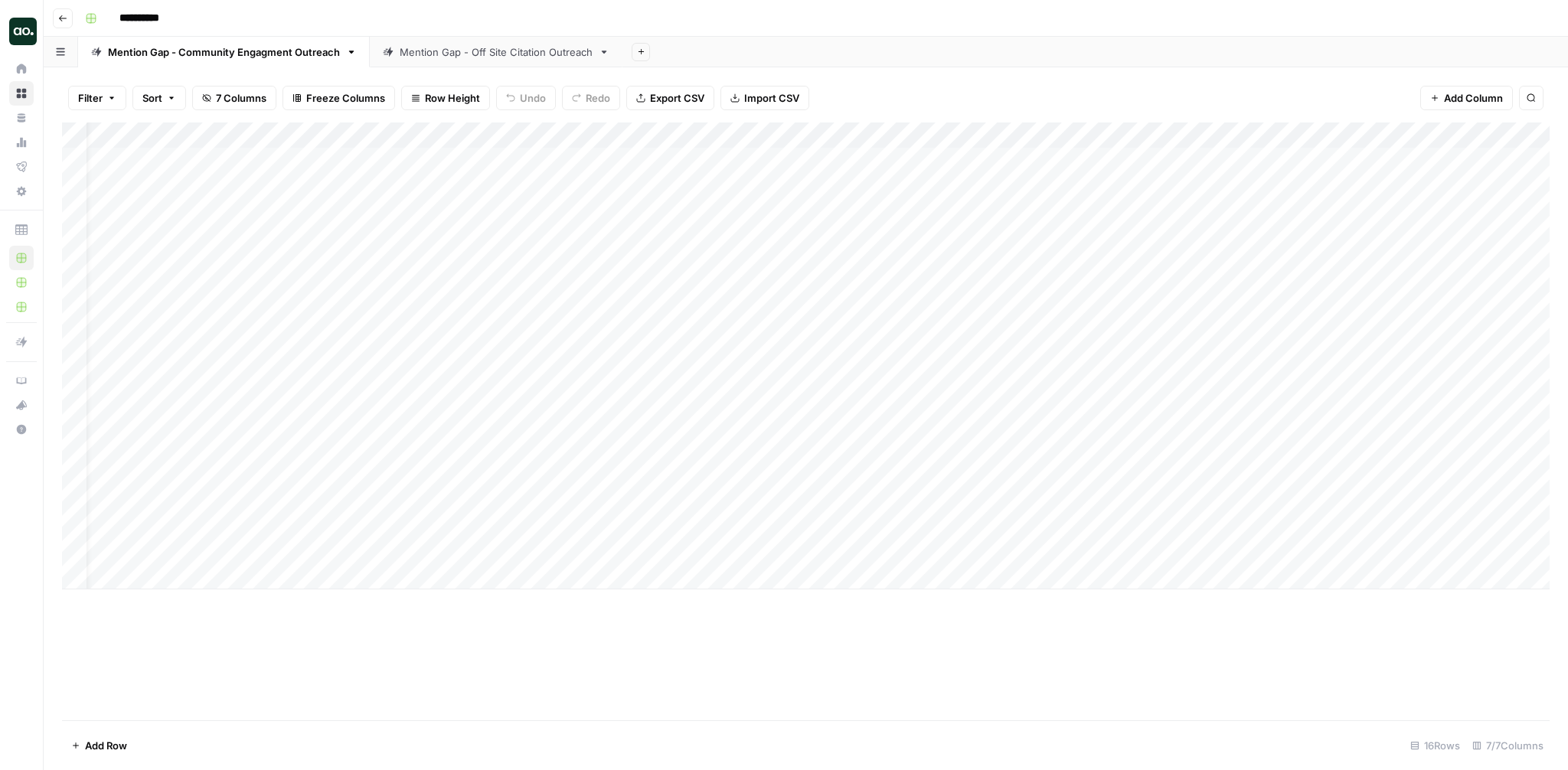 scroll, scrollTop: 0, scrollLeft: 26, axis: horizontal 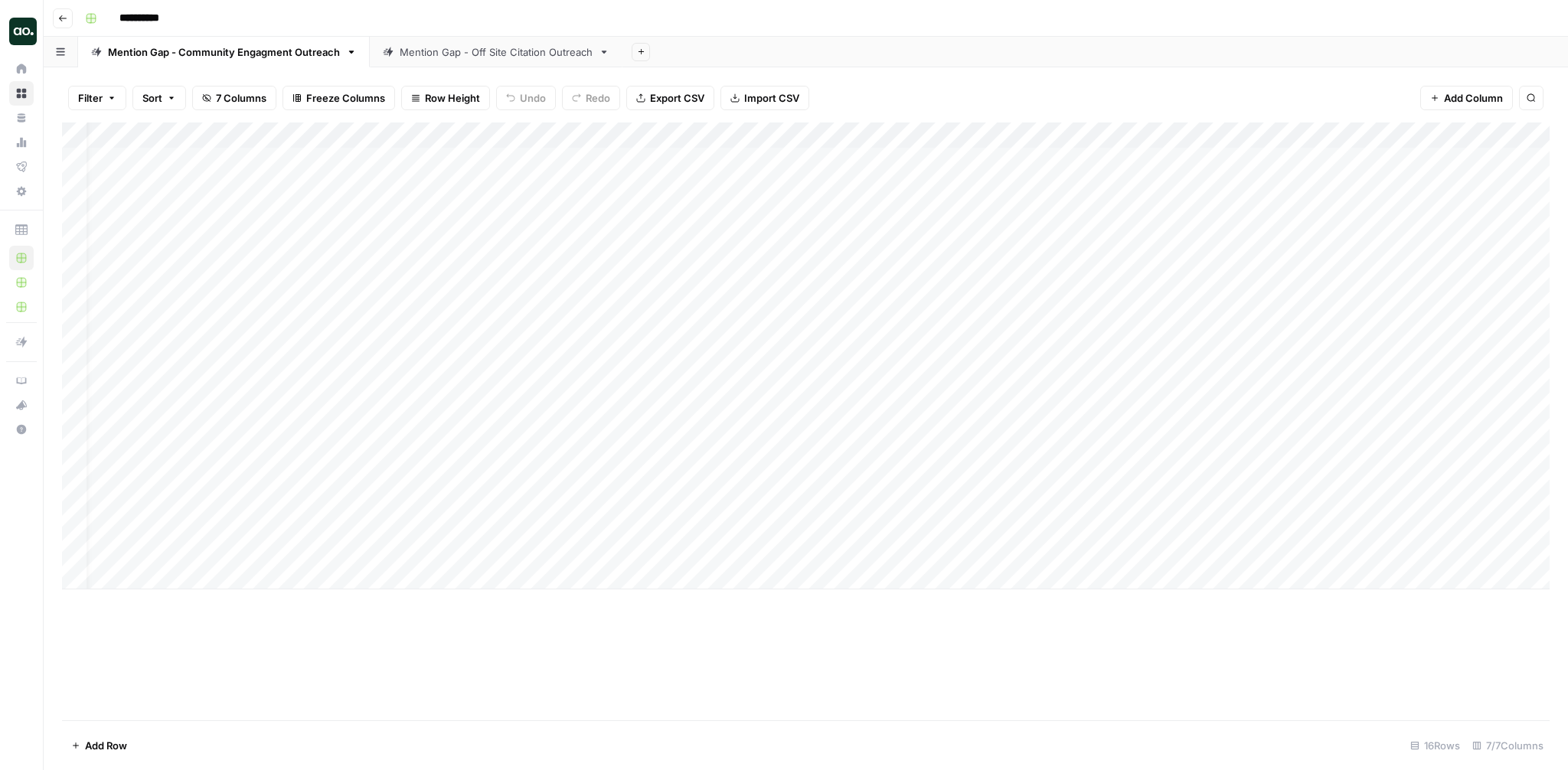 click on "Add Sheet" at bounding box center (1095, 52) 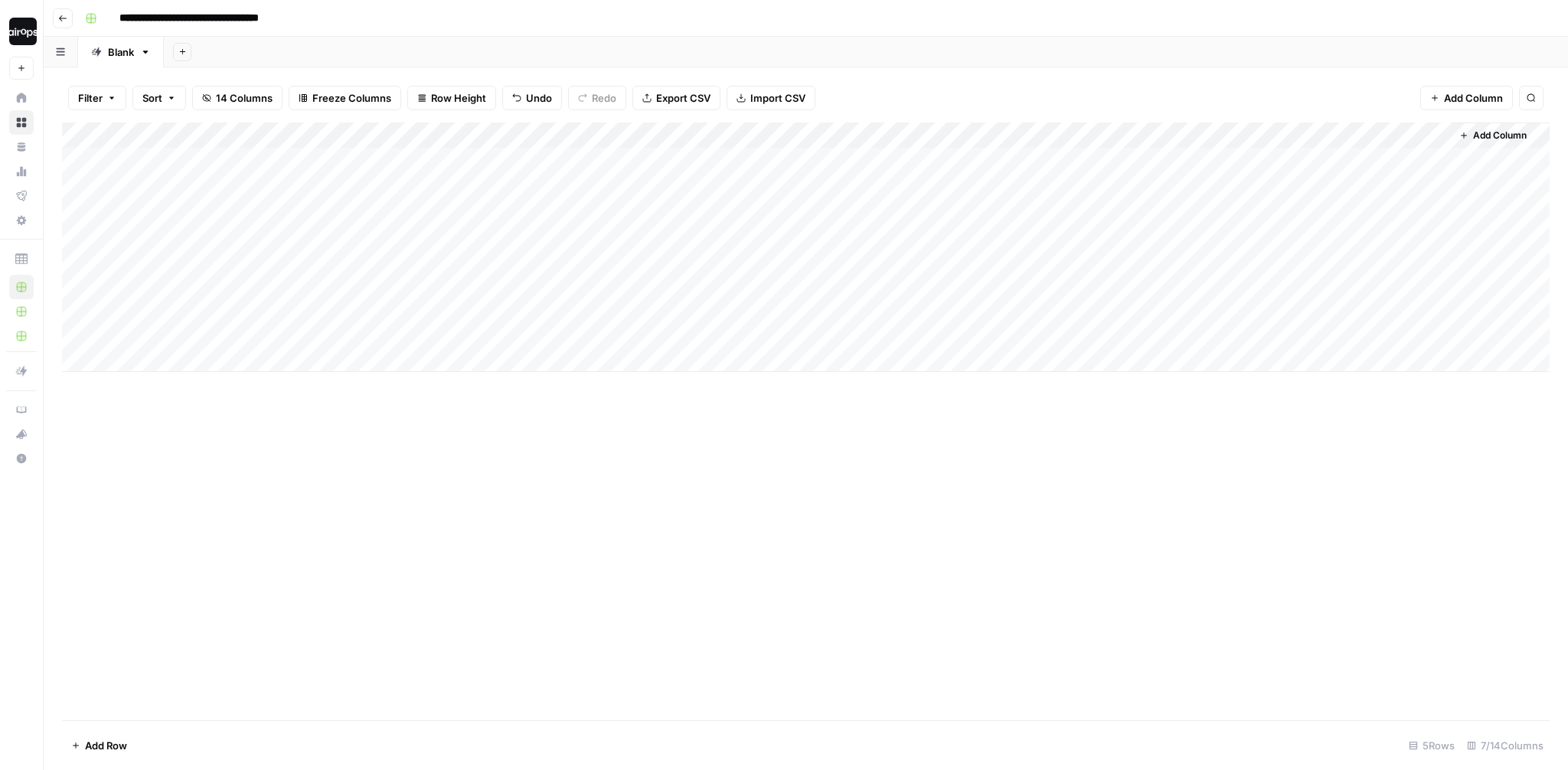 scroll, scrollTop: 0, scrollLeft: 0, axis: both 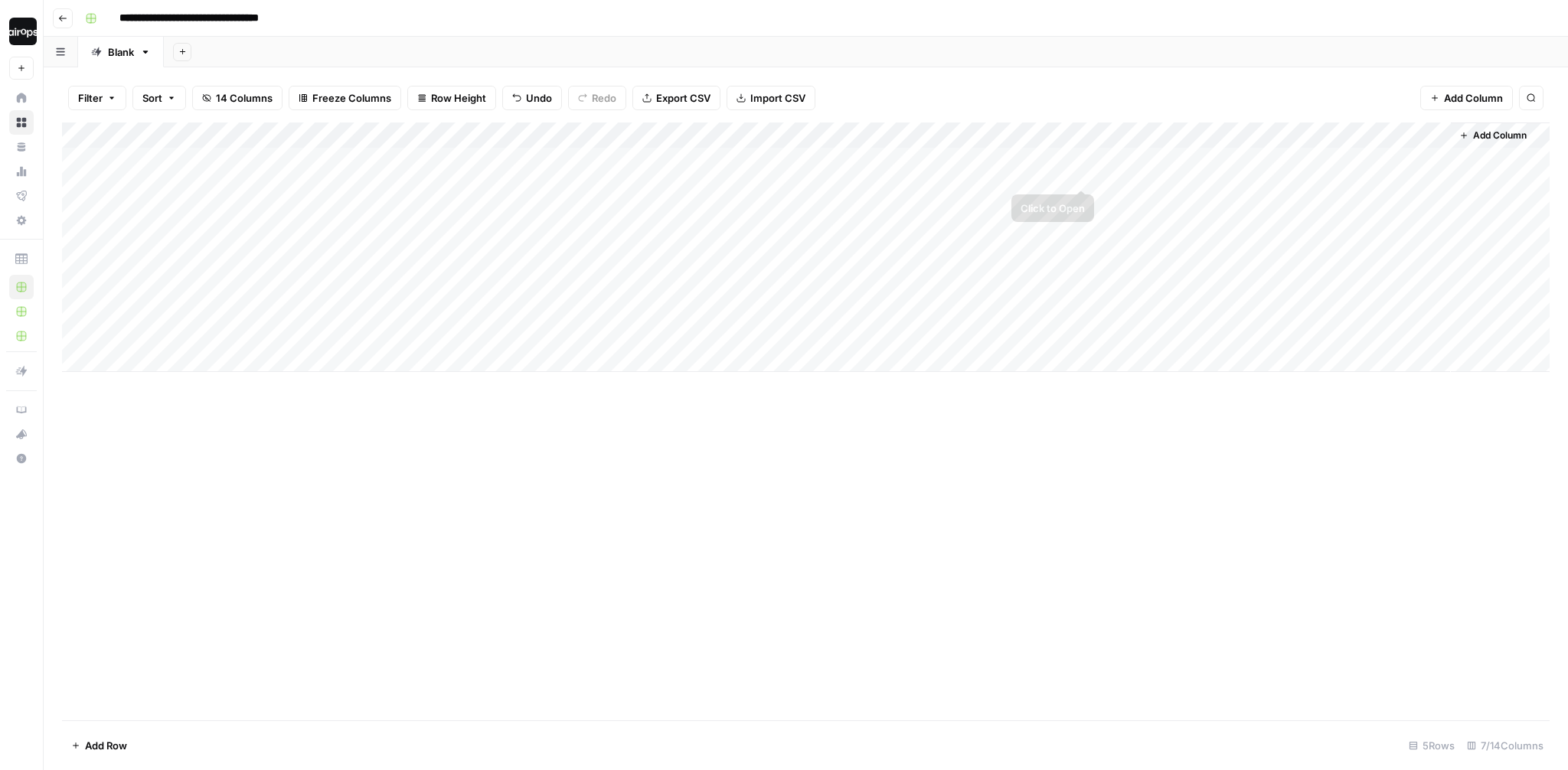 click on "Add Column" at bounding box center [805, 247] 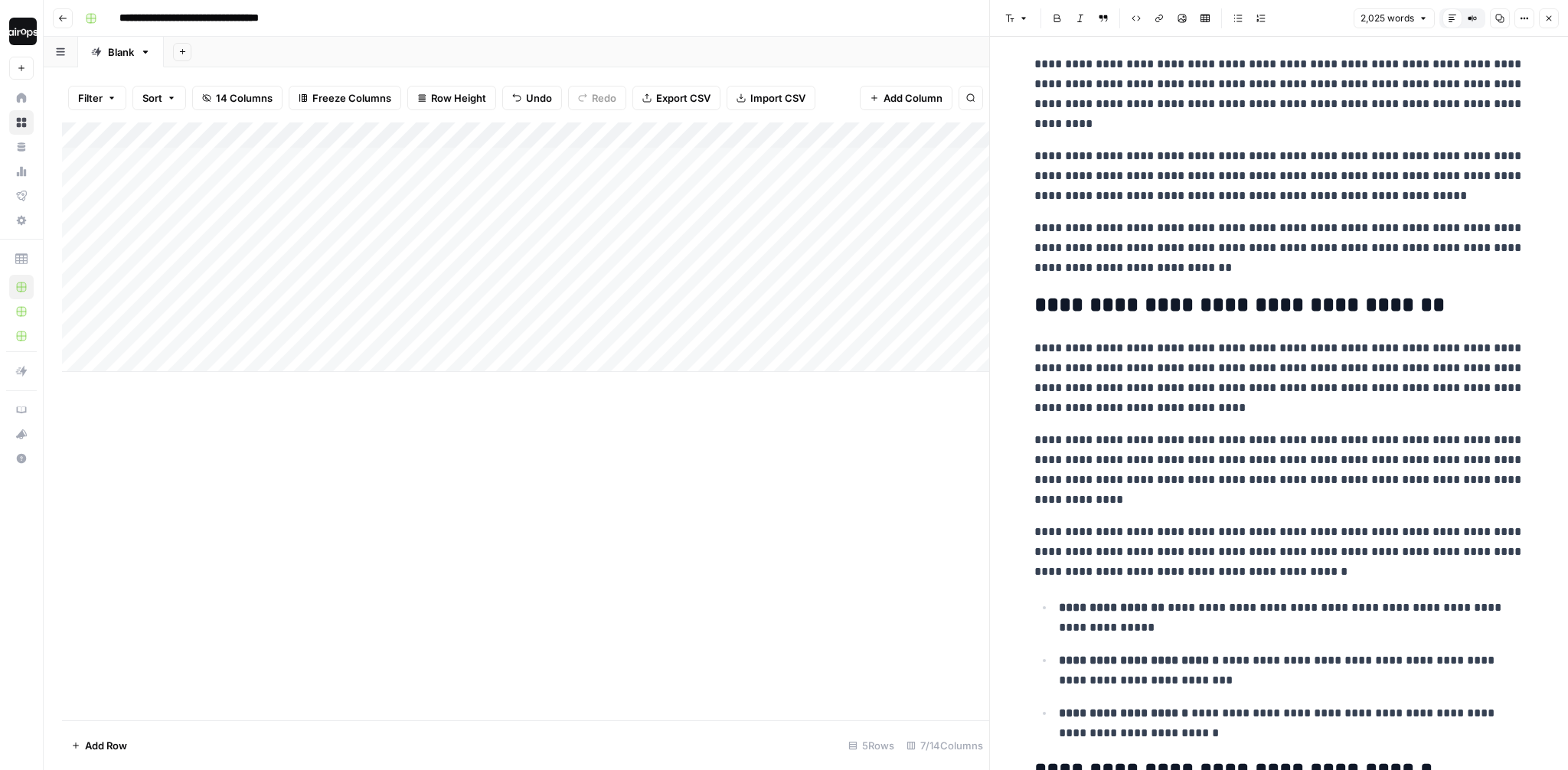 scroll, scrollTop: 185, scrollLeft: 0, axis: vertical 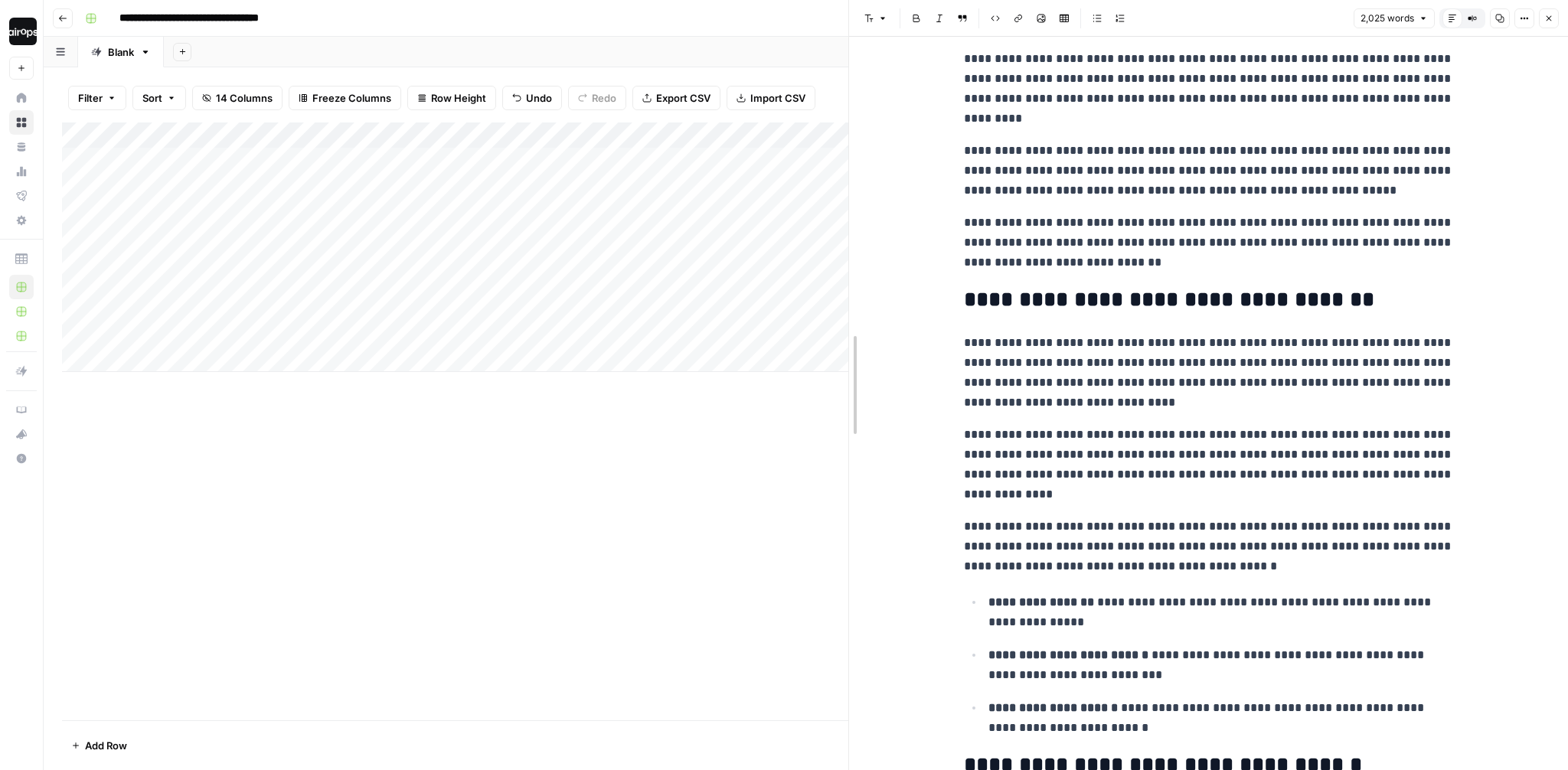 drag, startPoint x: 985, startPoint y: 448, endPoint x: 818, endPoint y: 446, distance: 167.01198 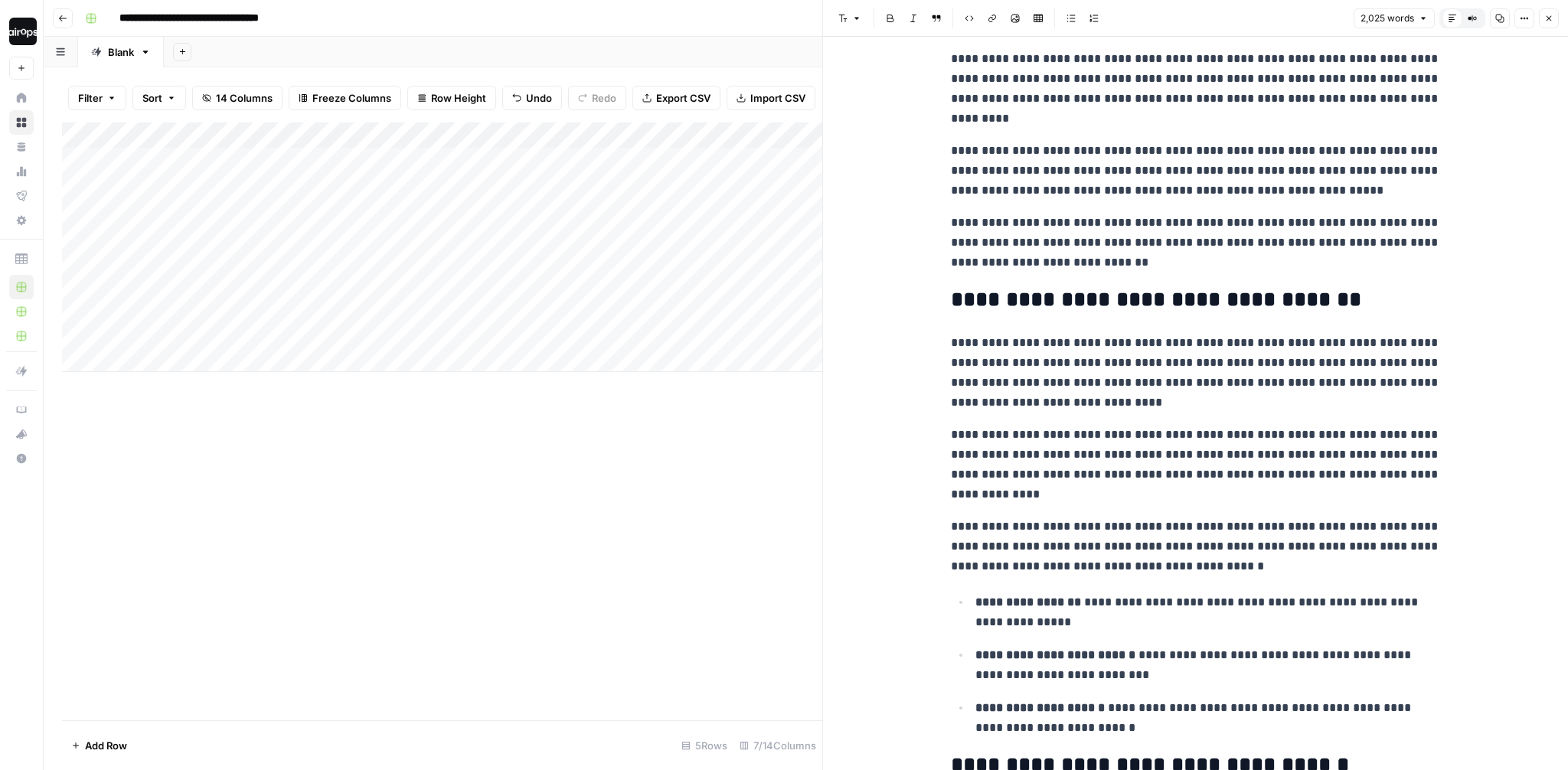 click on "Close" at bounding box center (1549, 18) 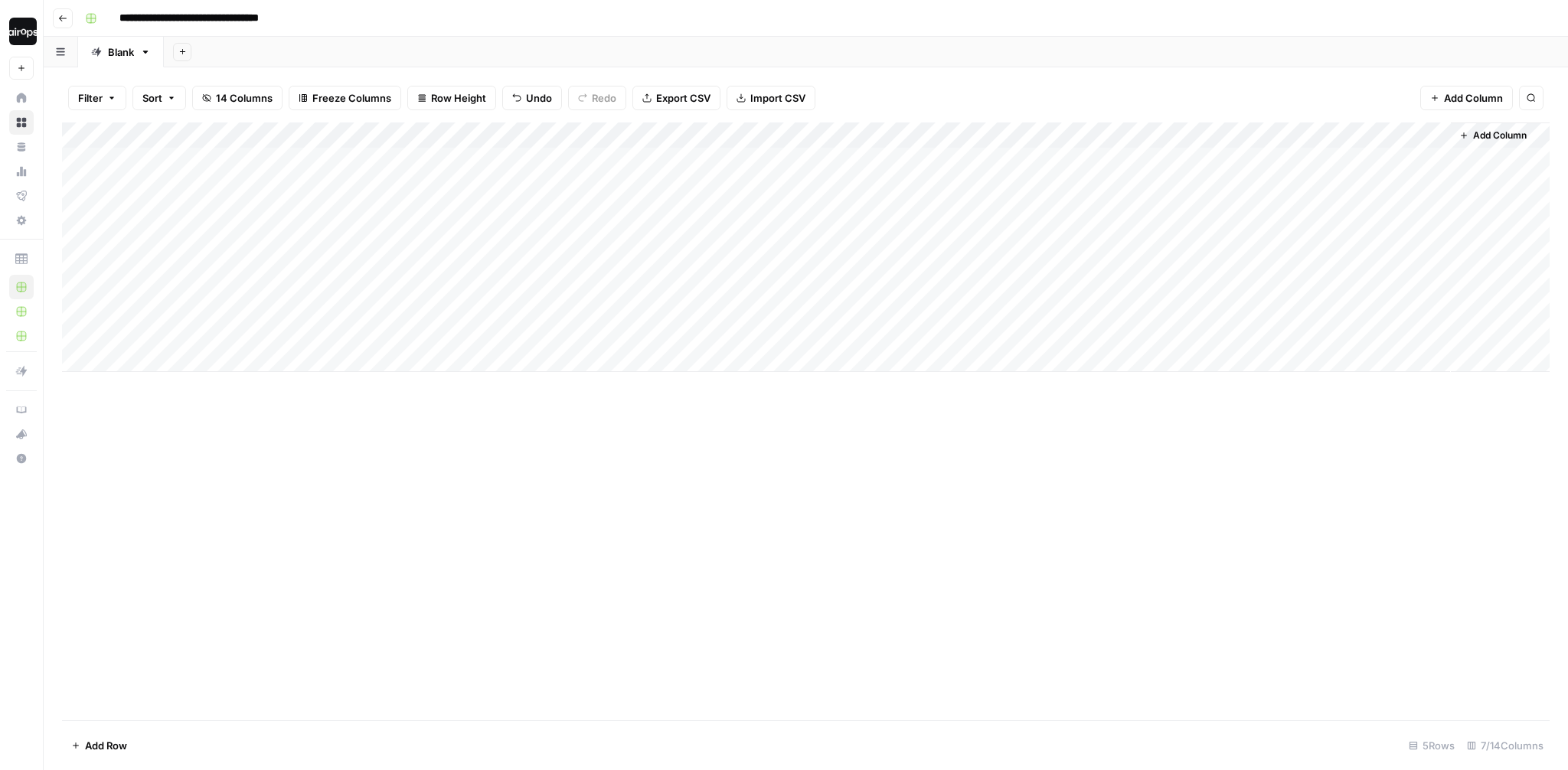 click on "Filter Sort 14 Columns Freeze Columns Row Height Undo Redo Export CSV Import CSV Add Column Search" at bounding box center [805, 98] 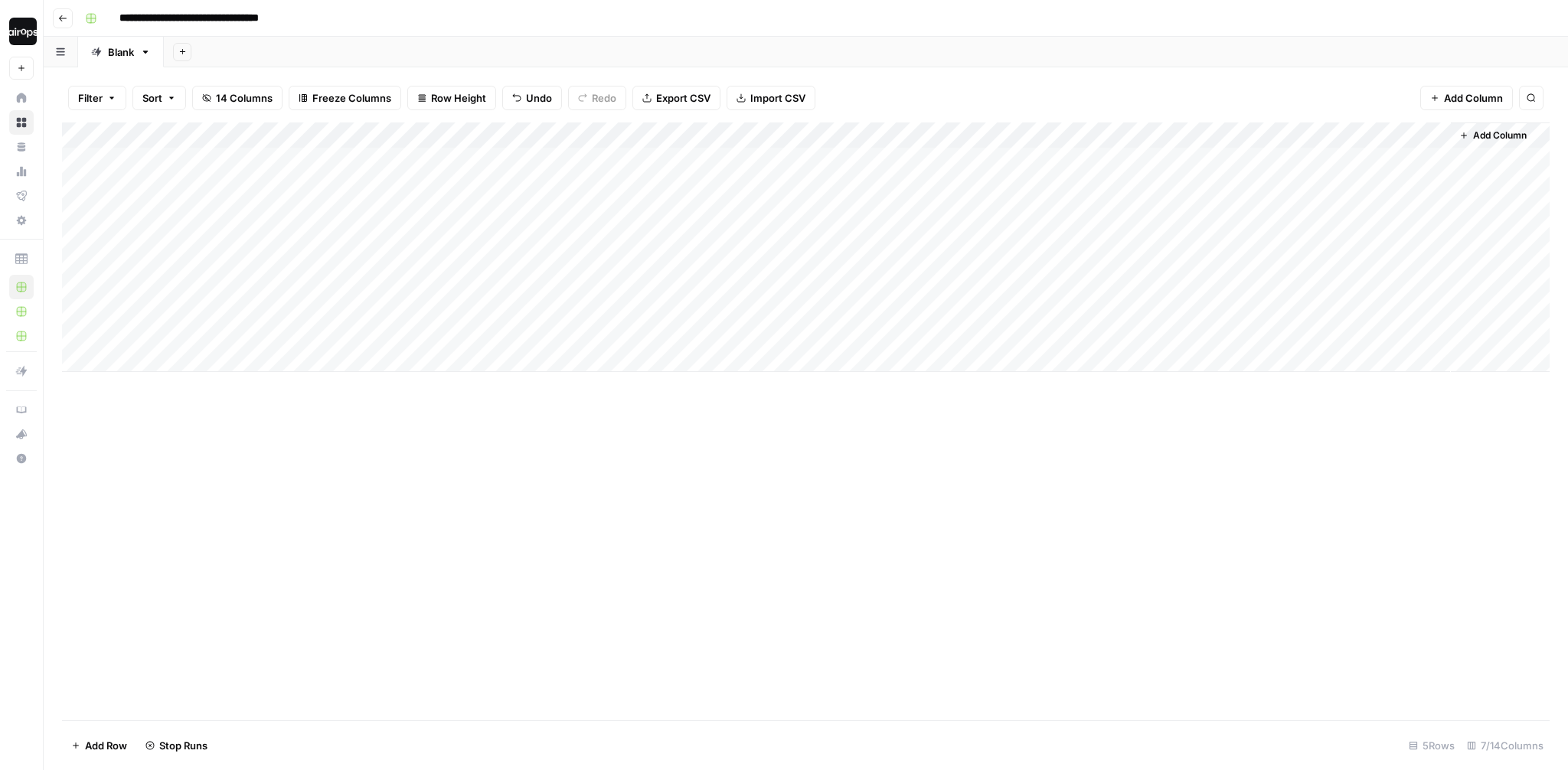 click on "Filter Sort 14 Columns Freeze Columns Row Height Undo Redo Export CSV Import CSV Add Column Search Add Column Add Row Stop Runs 5  Rows 7/14  Columns" at bounding box center [805, 419] 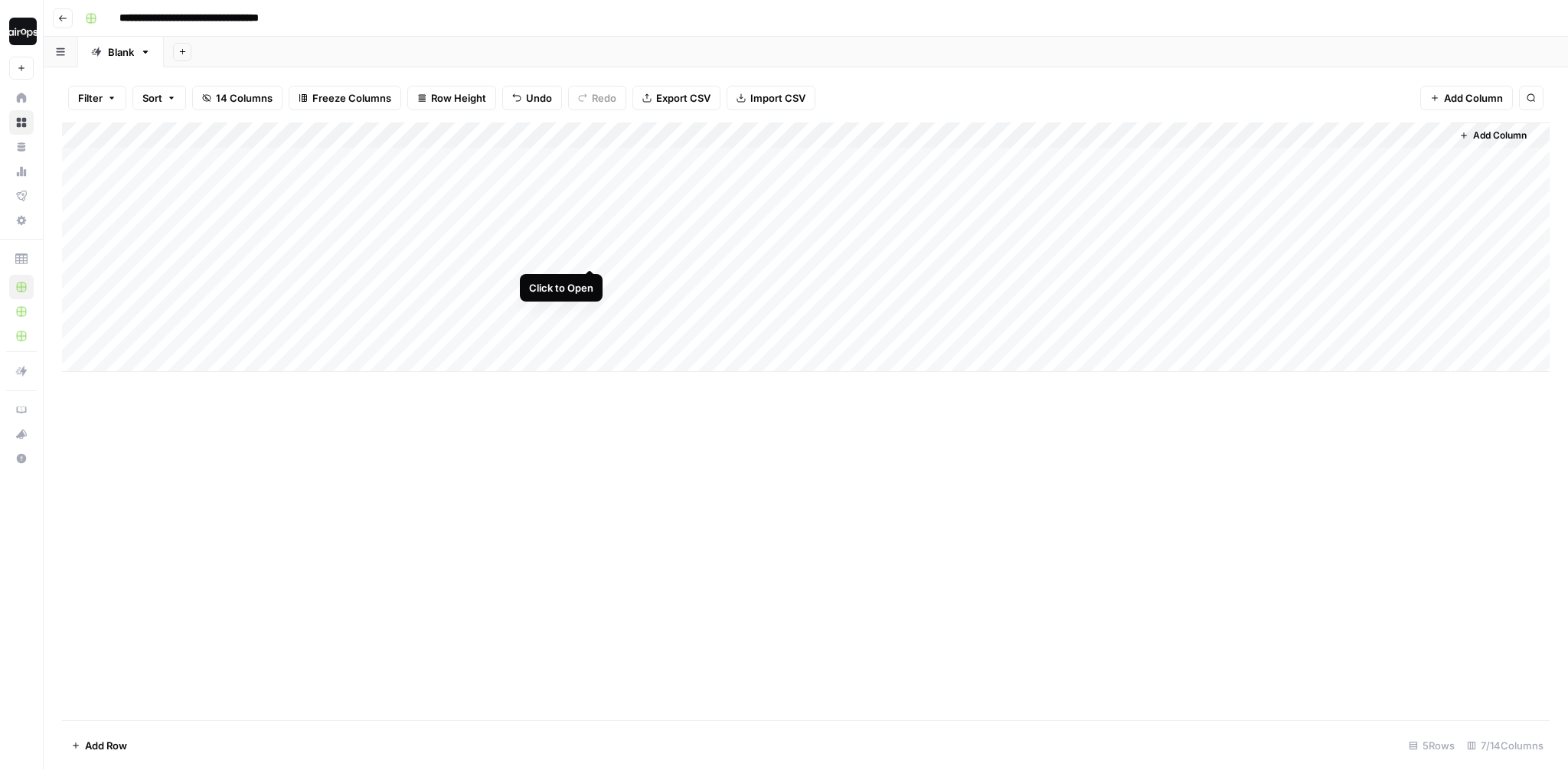 click on "Add Column" at bounding box center [805, 247] 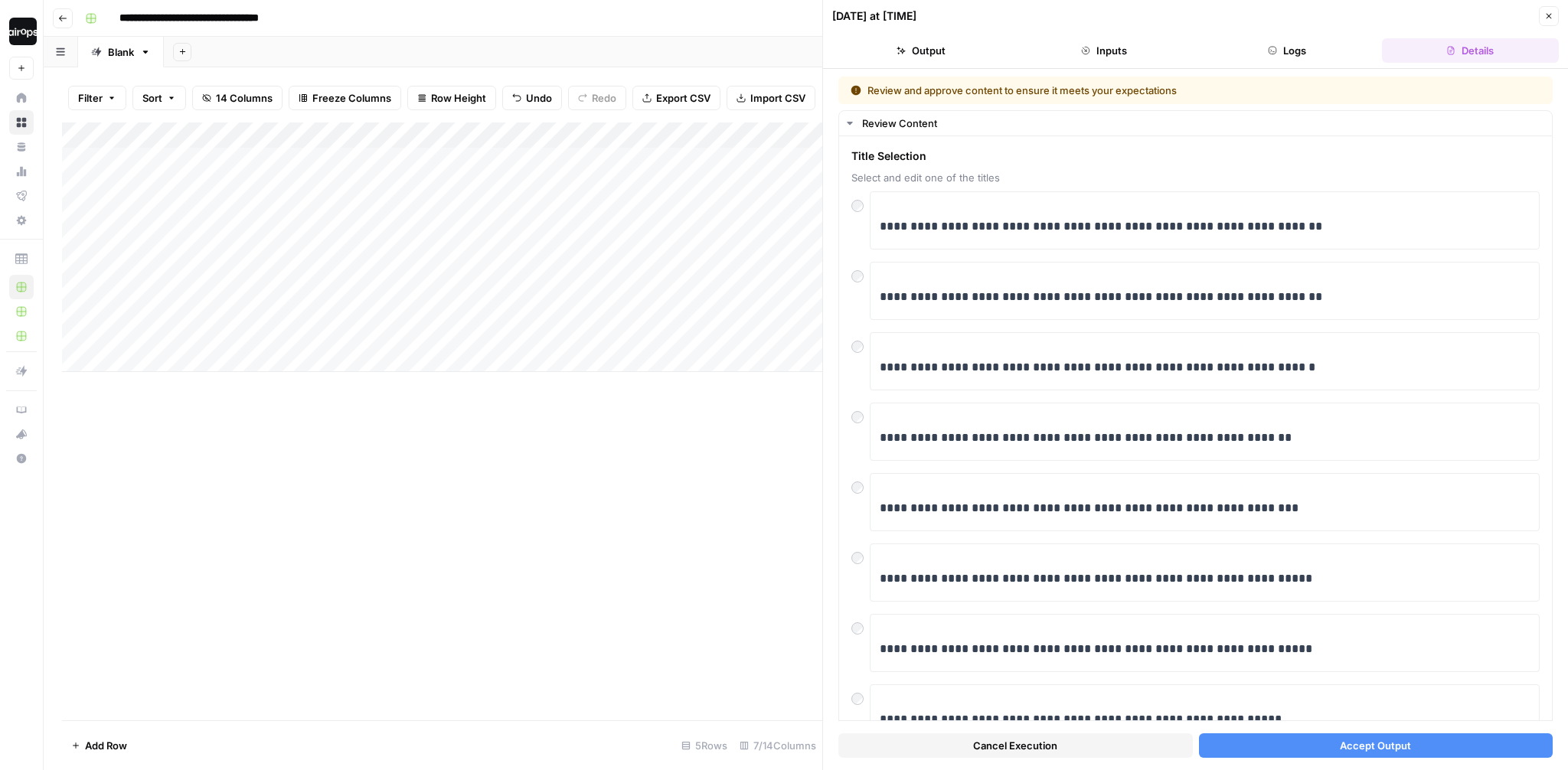 click 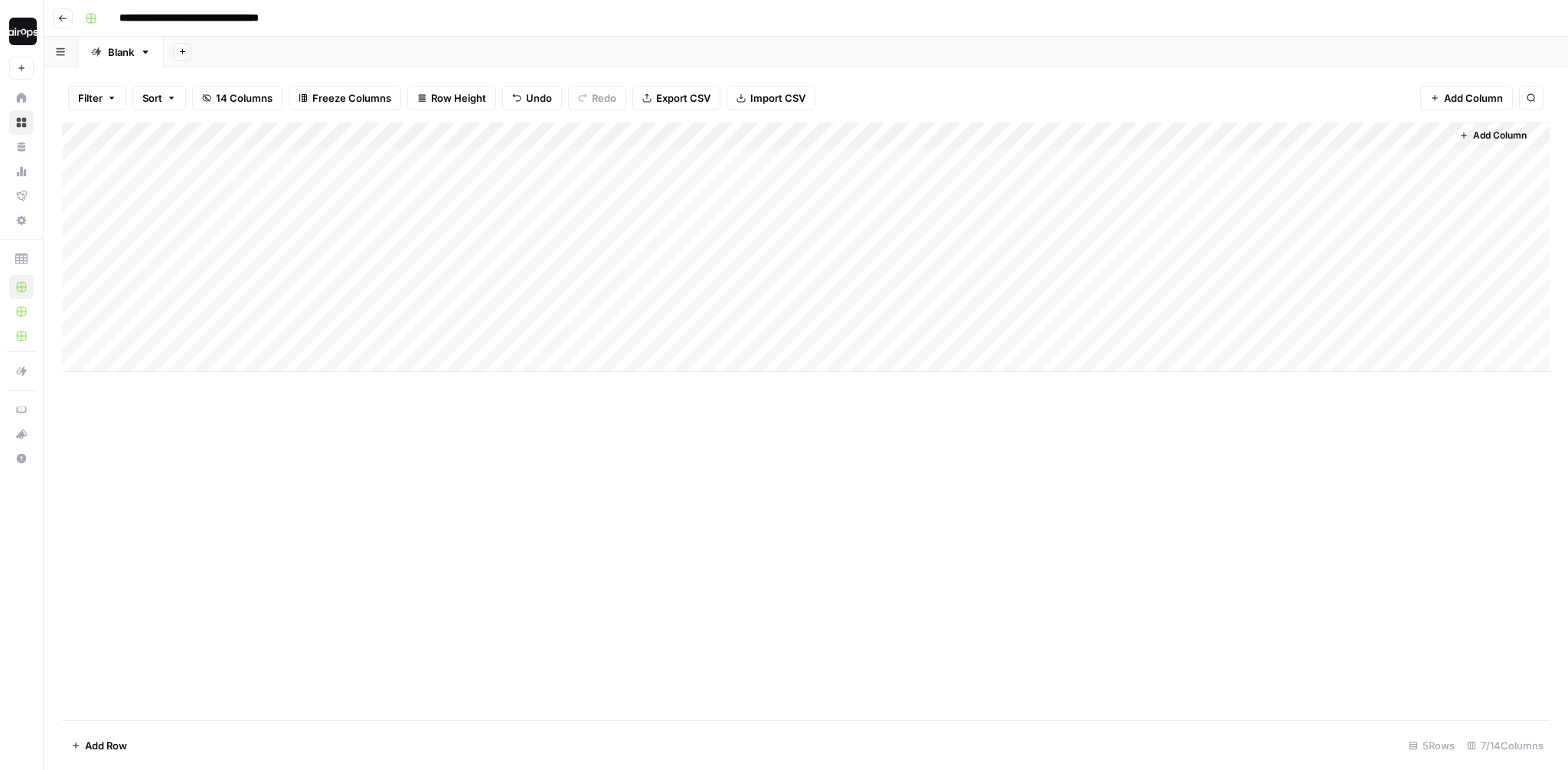 click on "Add Sheet" at bounding box center [866, 52] 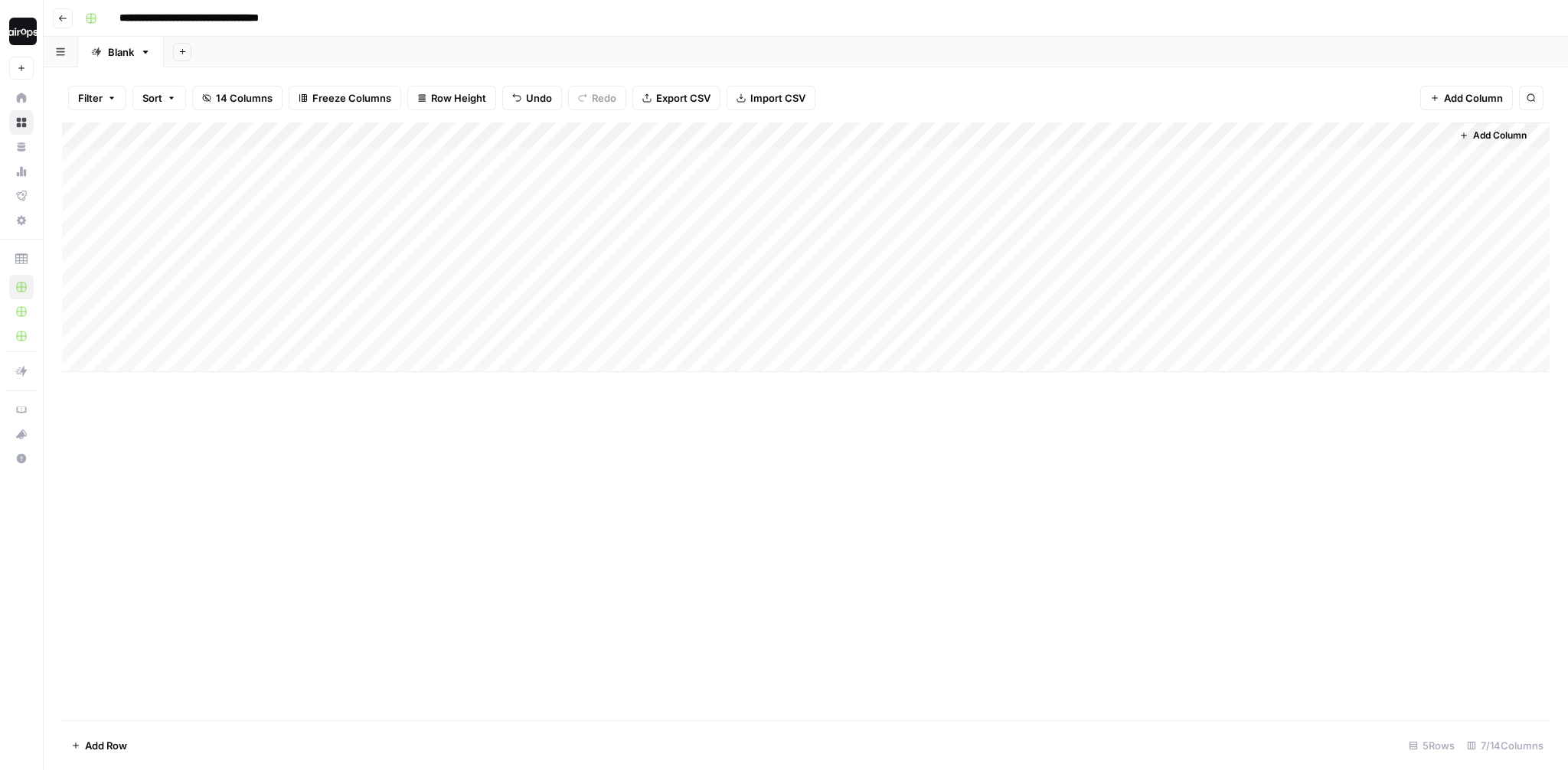 click on "Add Sheet" at bounding box center (866, 52) 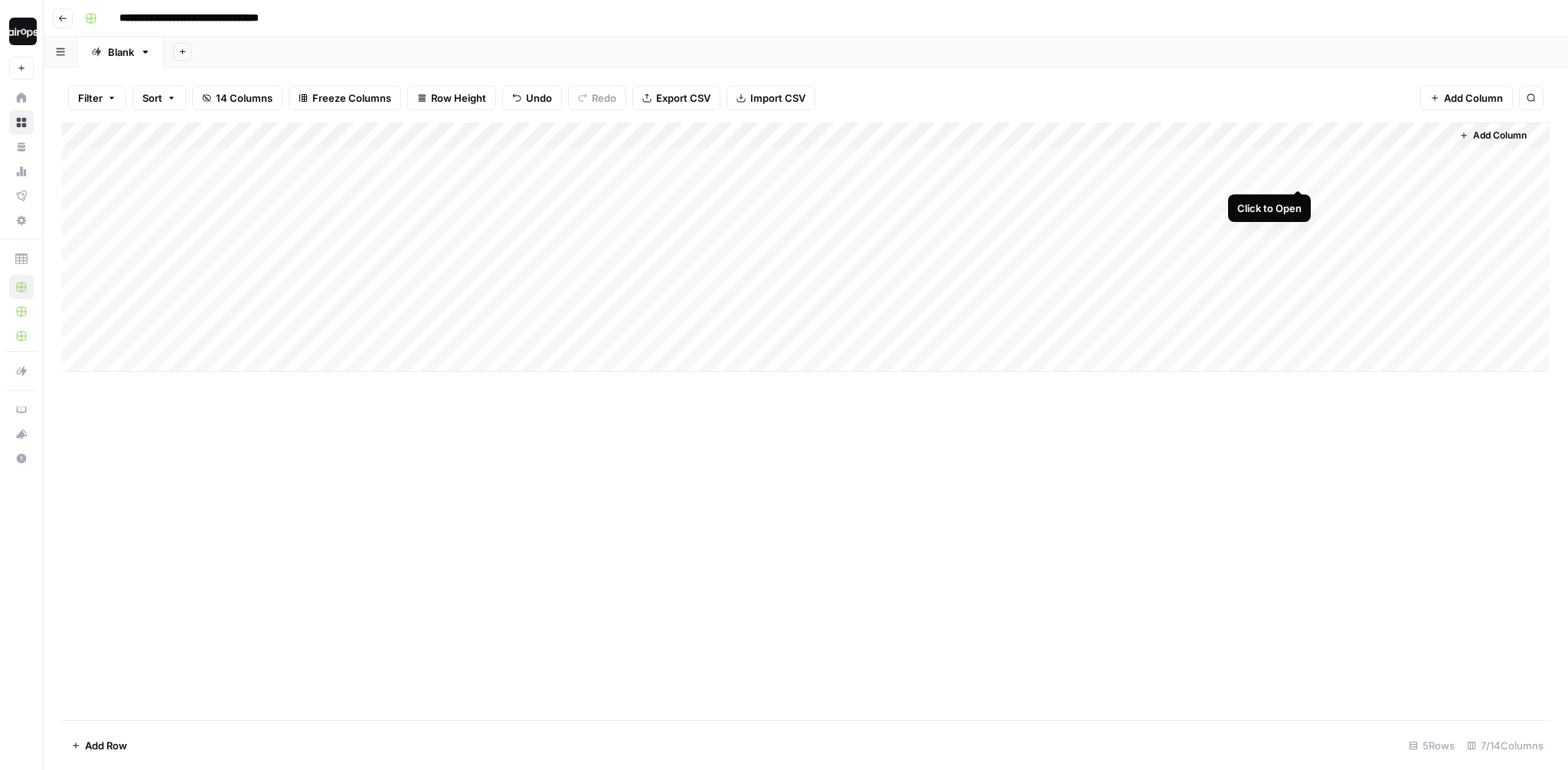 click on "Add Column" at bounding box center [805, 247] 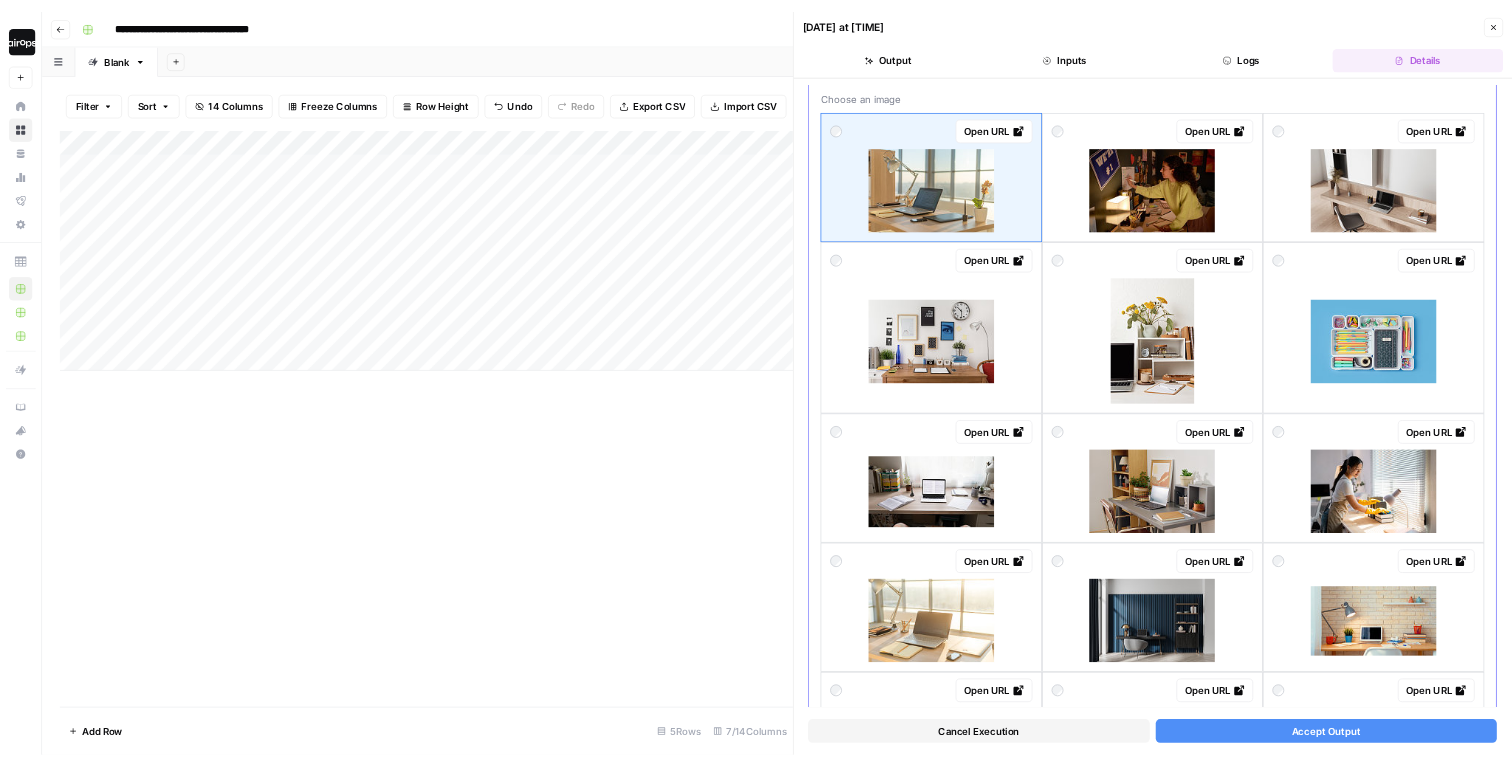 scroll, scrollTop: 0, scrollLeft: 0, axis: both 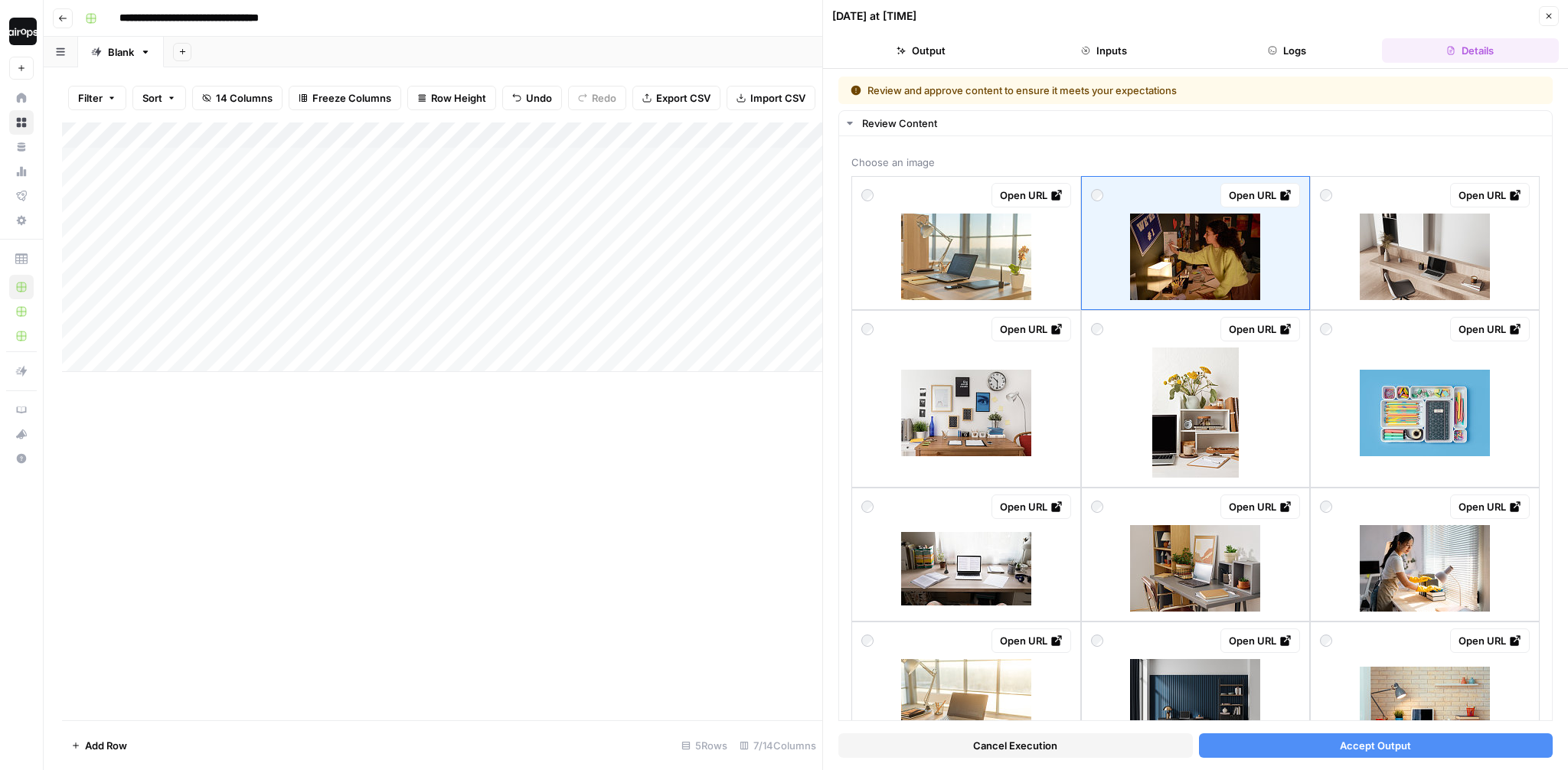 click on "Close" at bounding box center (1553, 16) 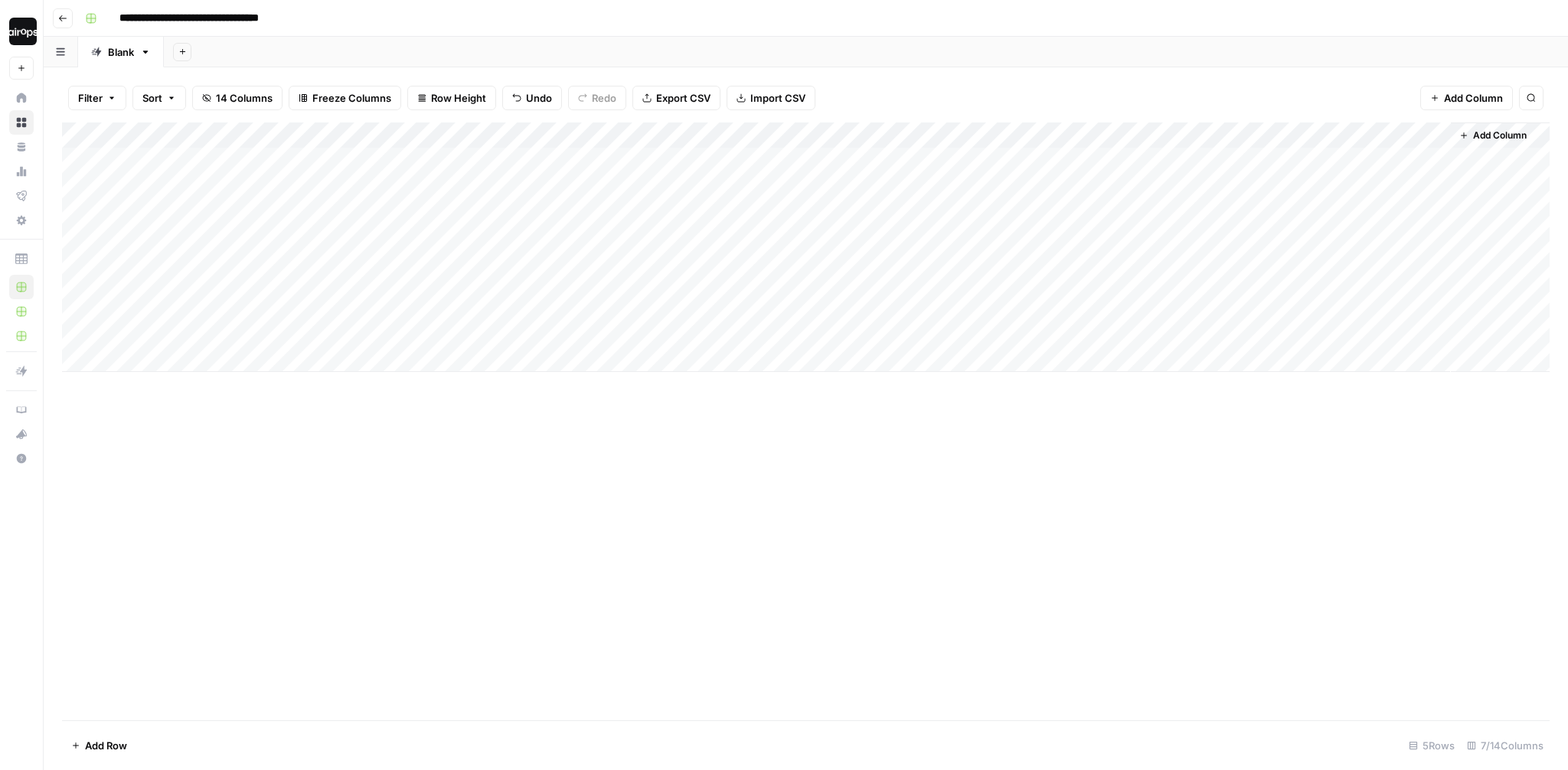 click on "Add Column" at bounding box center (805, 247) 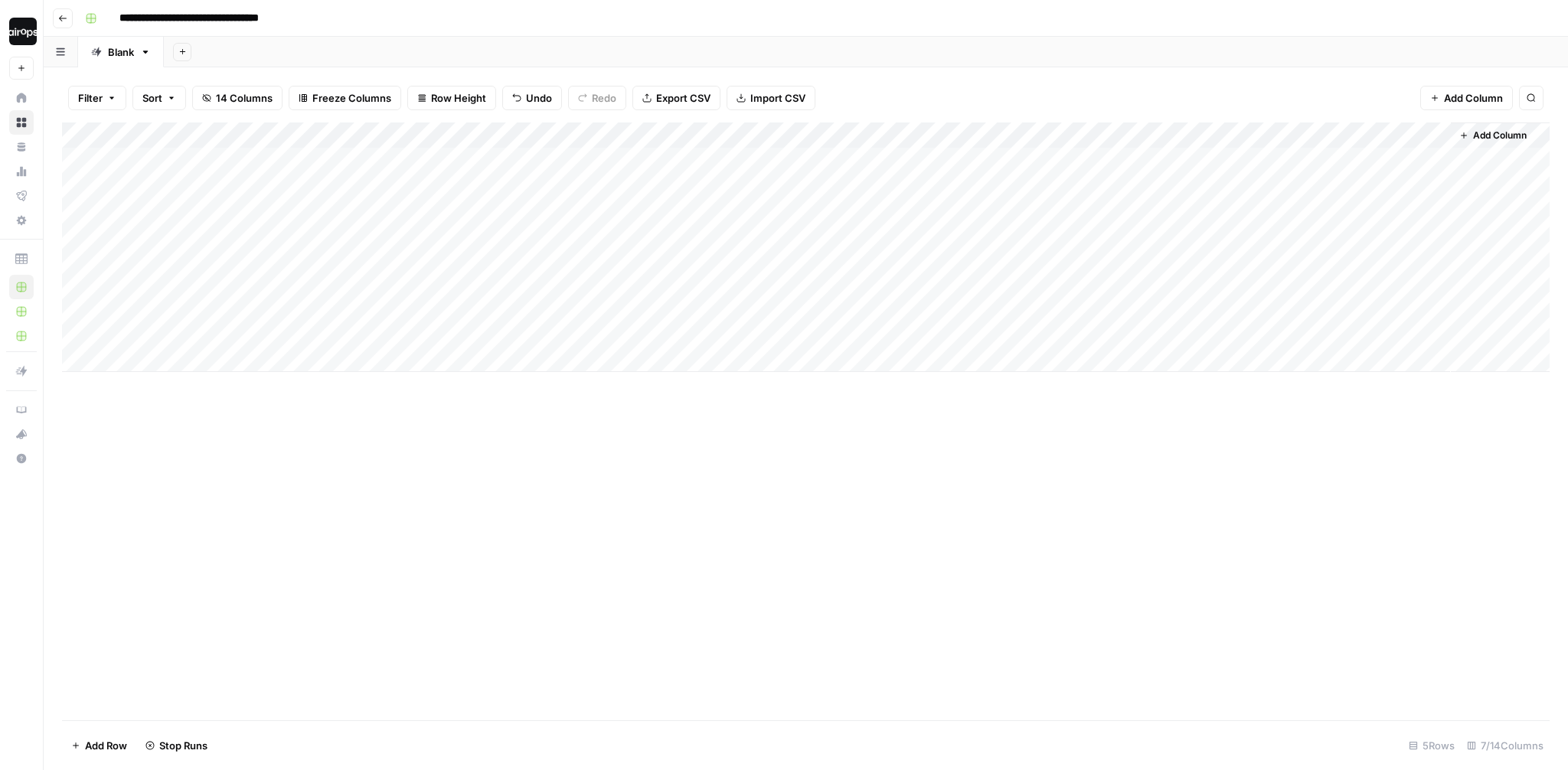 click on "Filter Sort 14 Columns Freeze Columns Row Height Undo Redo Export CSV Import CSV Add Column Search" at bounding box center [805, 98] 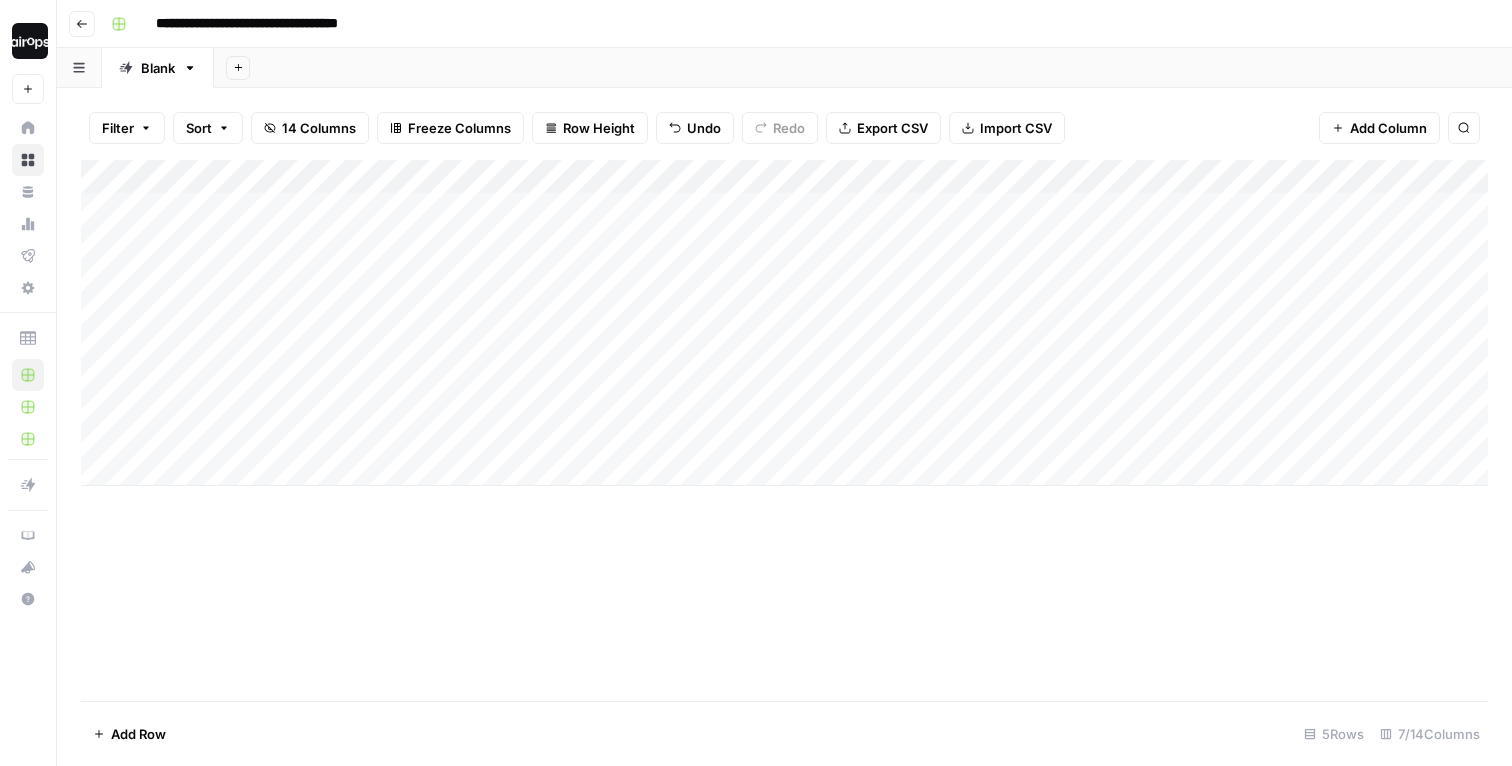 click on "Add Sheet" at bounding box center [863, 68] 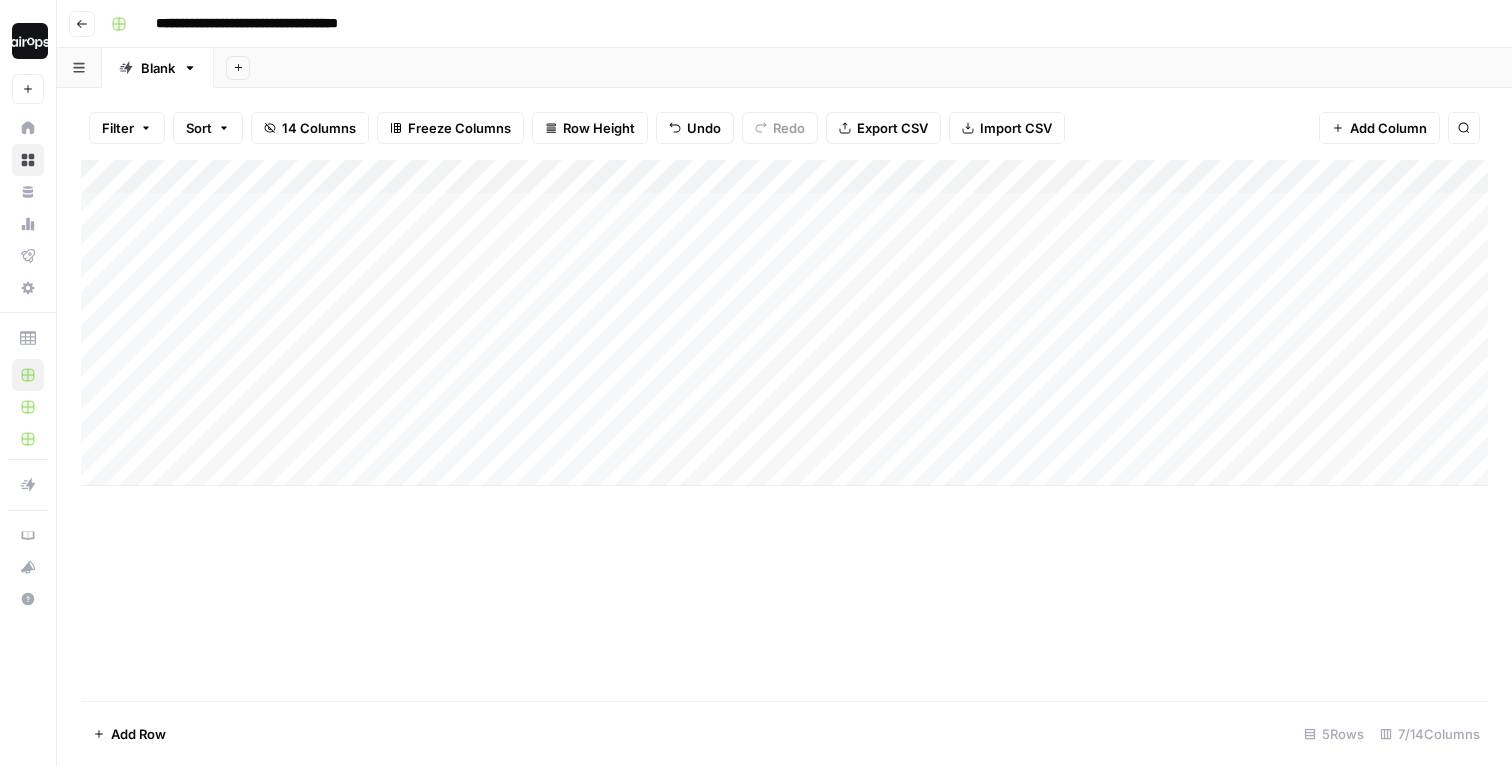 click on "Add Sheet" at bounding box center (863, 68) 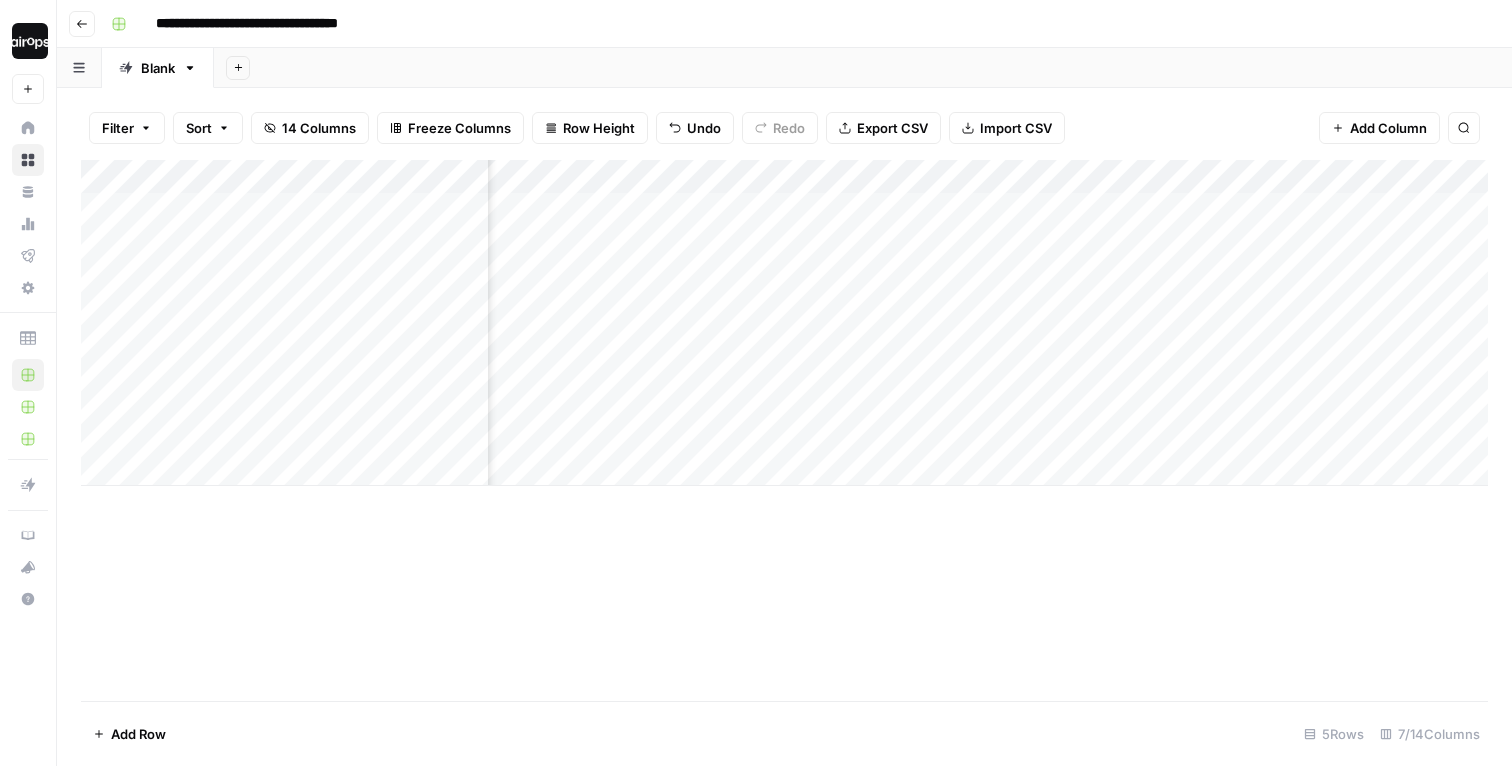 scroll, scrollTop: 0, scrollLeft: 416, axis: horizontal 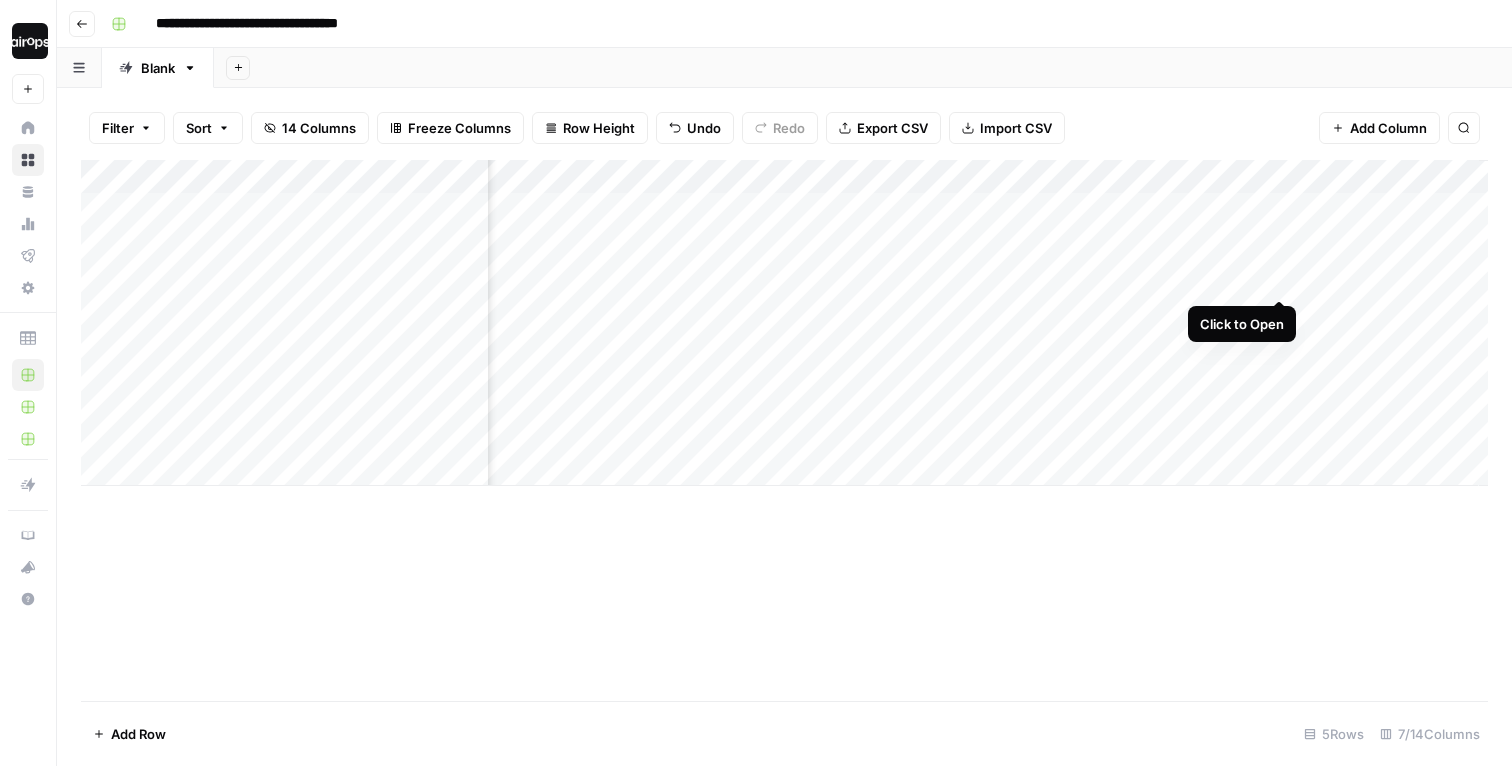 click on "Add Column" at bounding box center [784, 323] 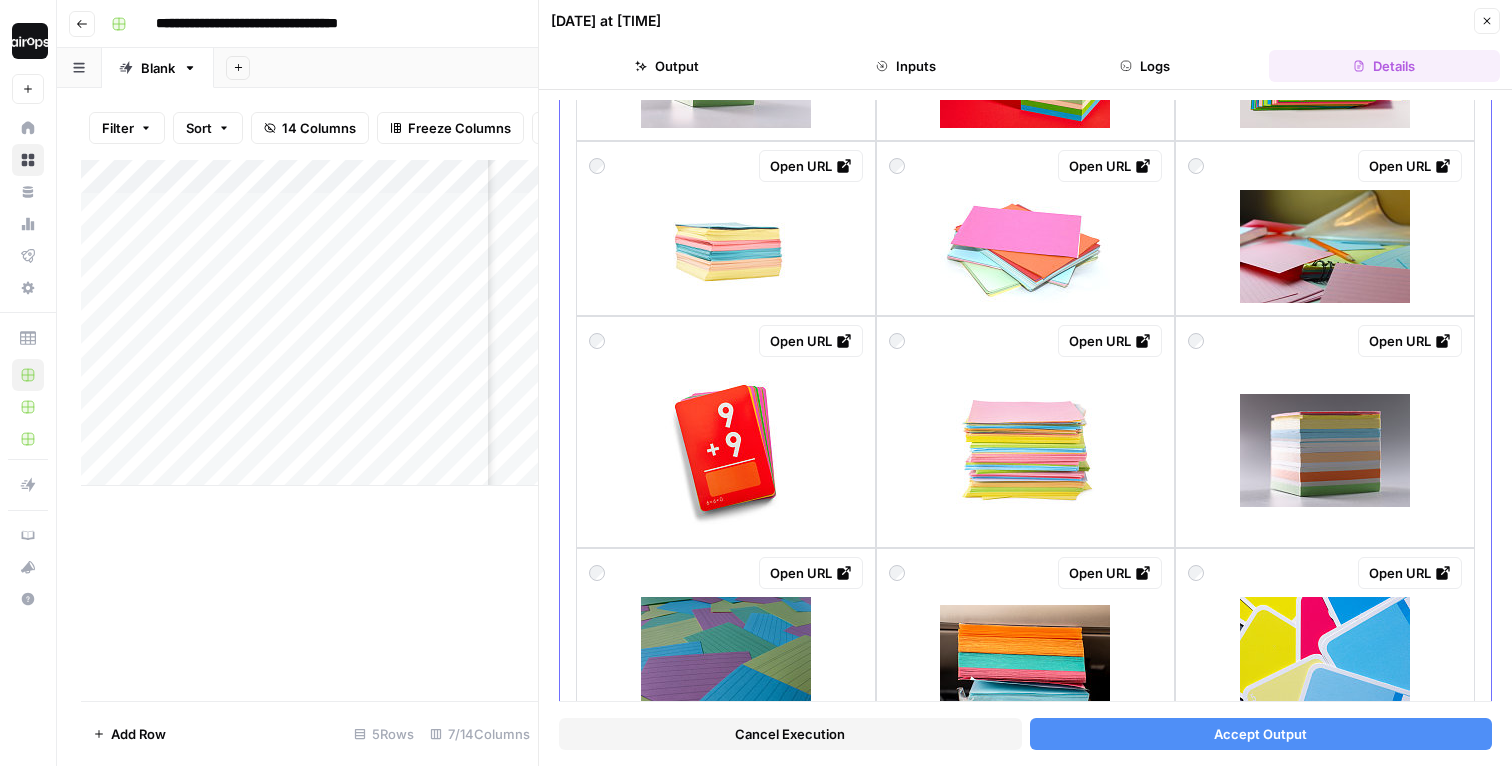 scroll, scrollTop: 447, scrollLeft: 0, axis: vertical 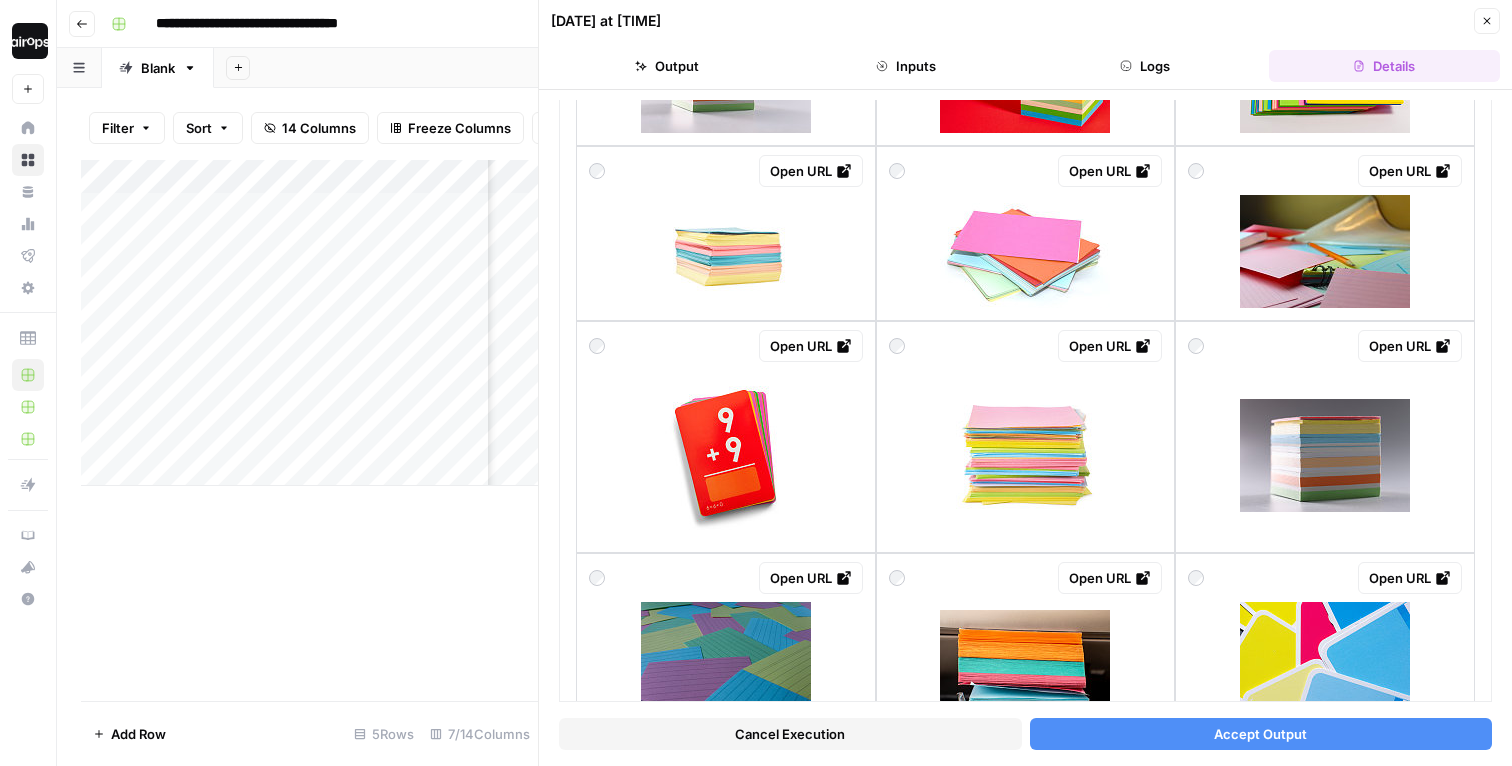click on "Close" at bounding box center [1487, 21] 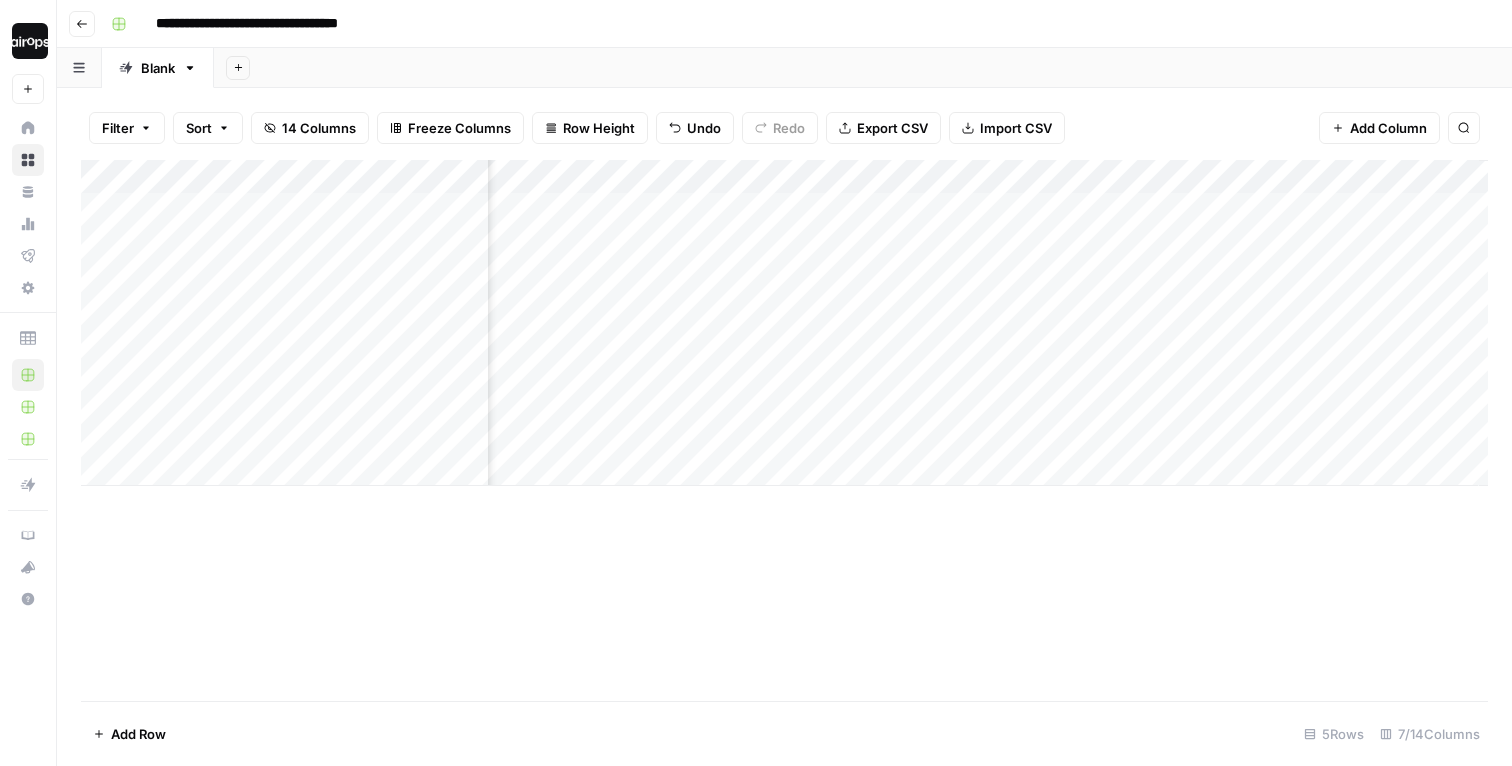 click on "Add Column" at bounding box center [784, 323] 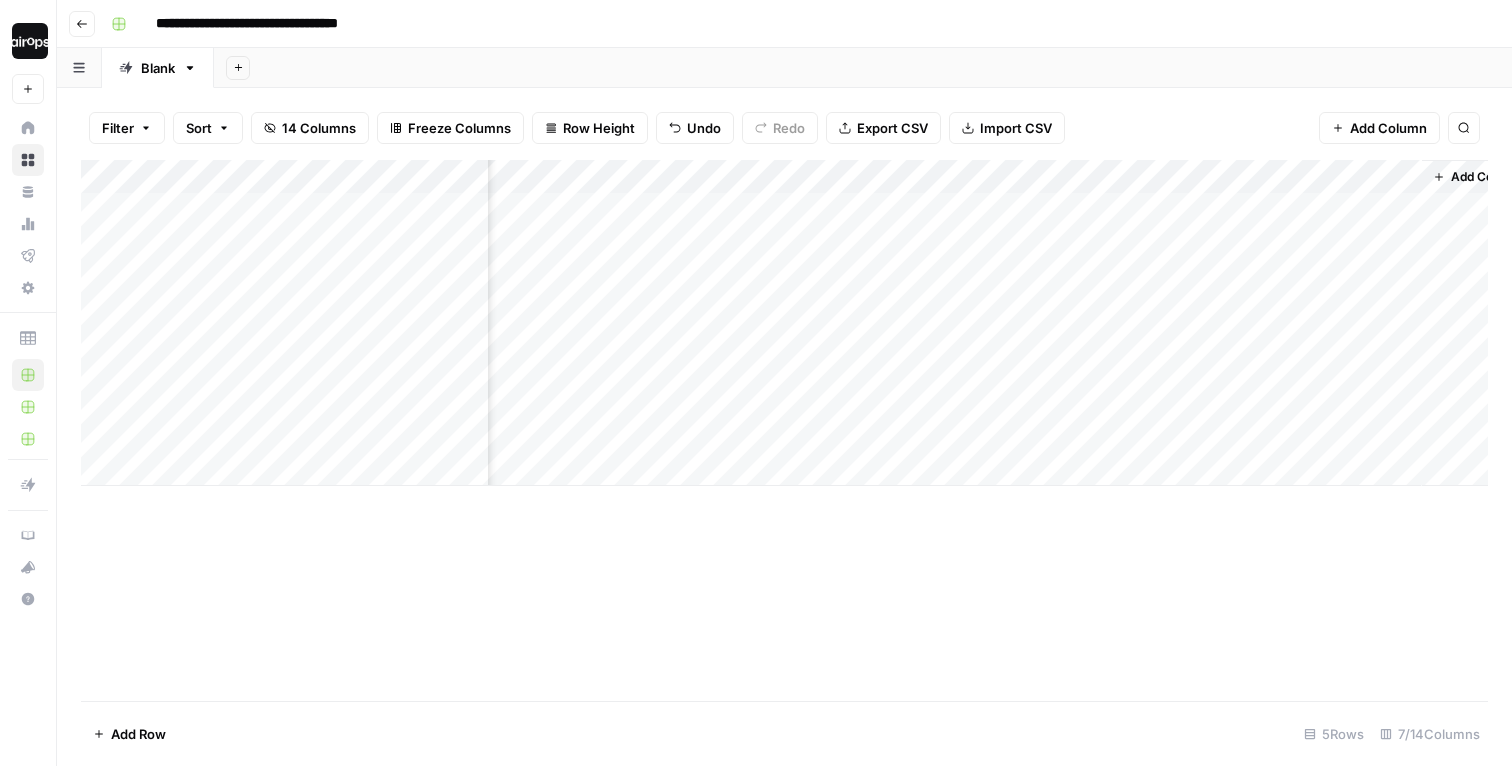 scroll, scrollTop: 0, scrollLeft: 518, axis: horizontal 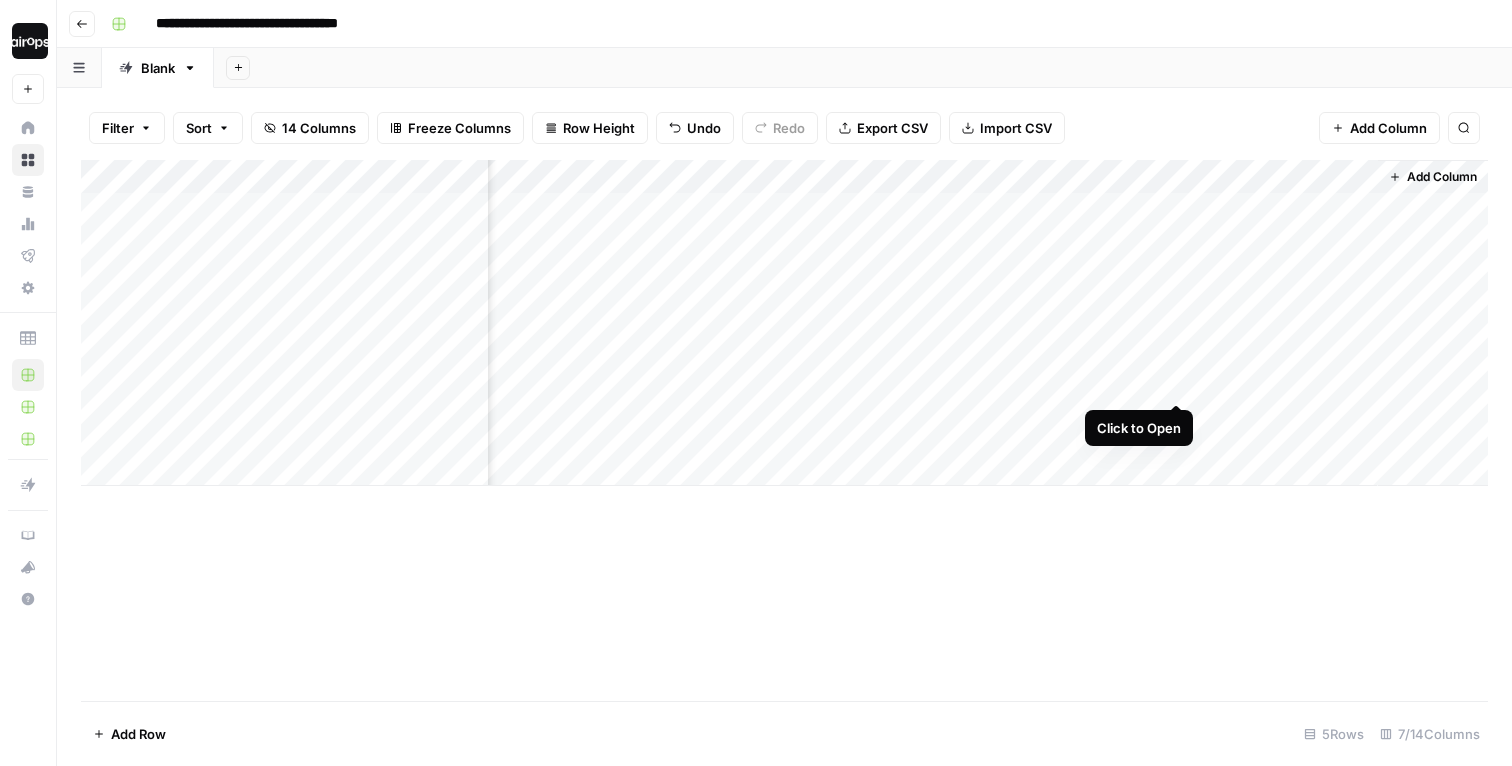 click on "Add Column" at bounding box center [784, 323] 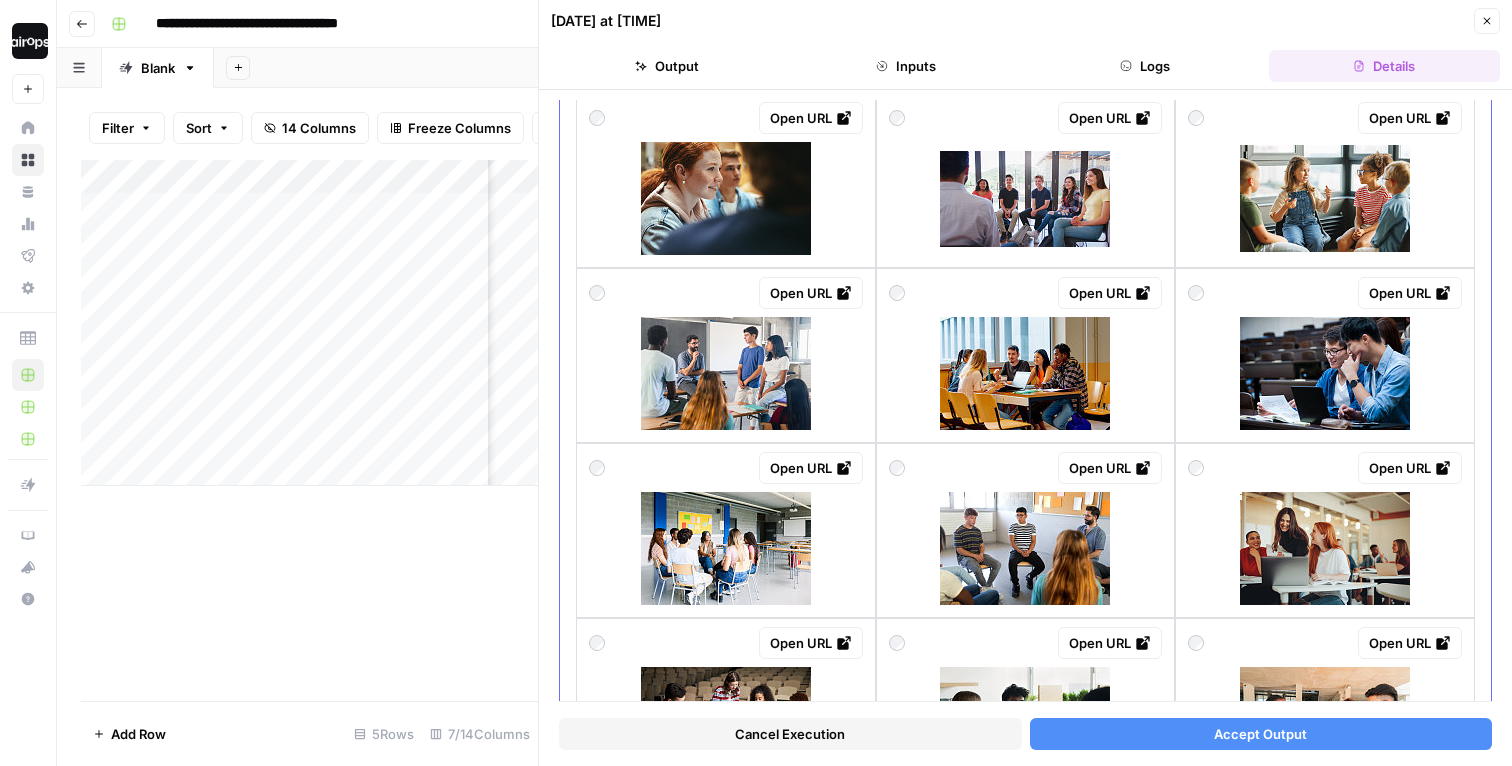 scroll, scrollTop: 367, scrollLeft: 0, axis: vertical 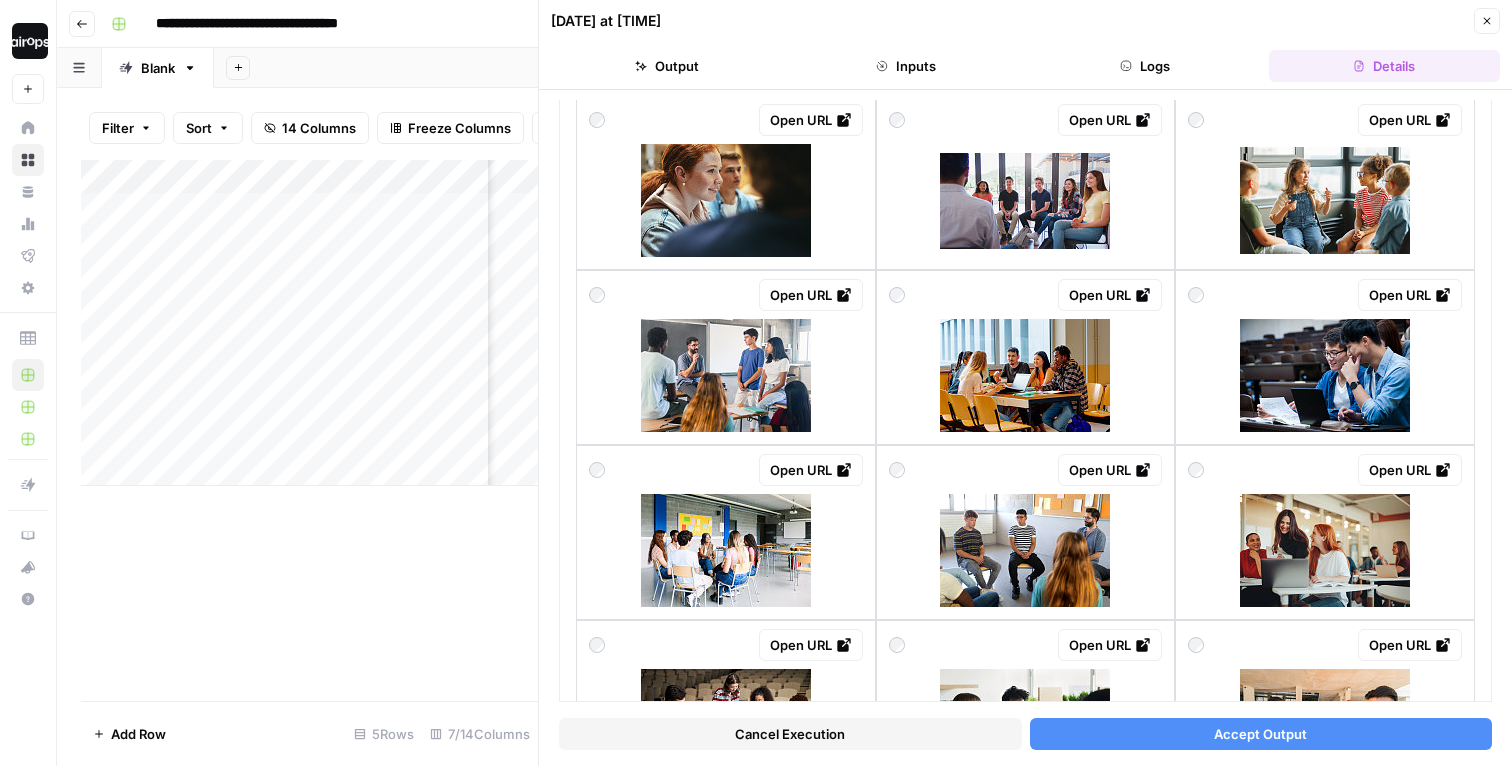 click 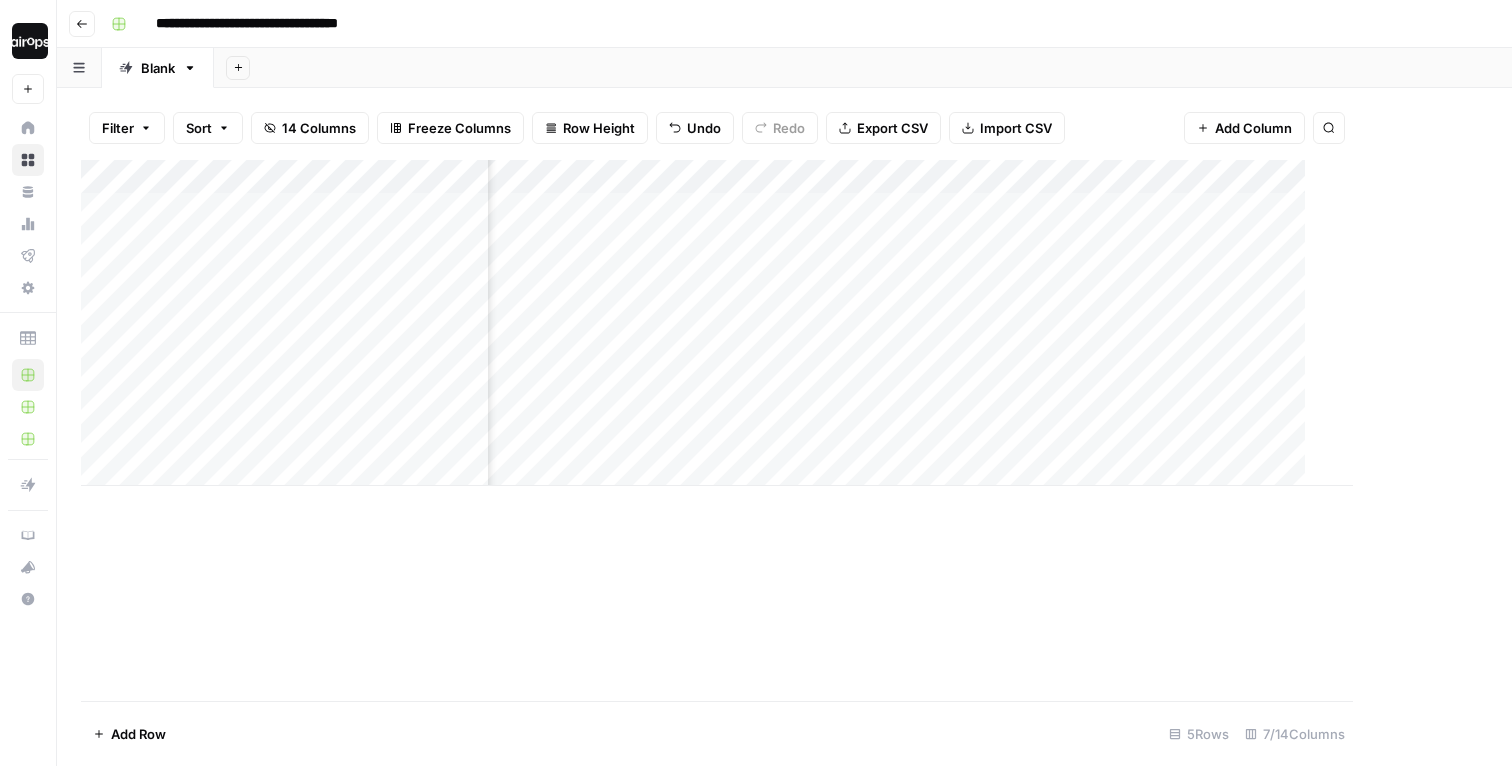 scroll, scrollTop: 0, scrollLeft: 494, axis: horizontal 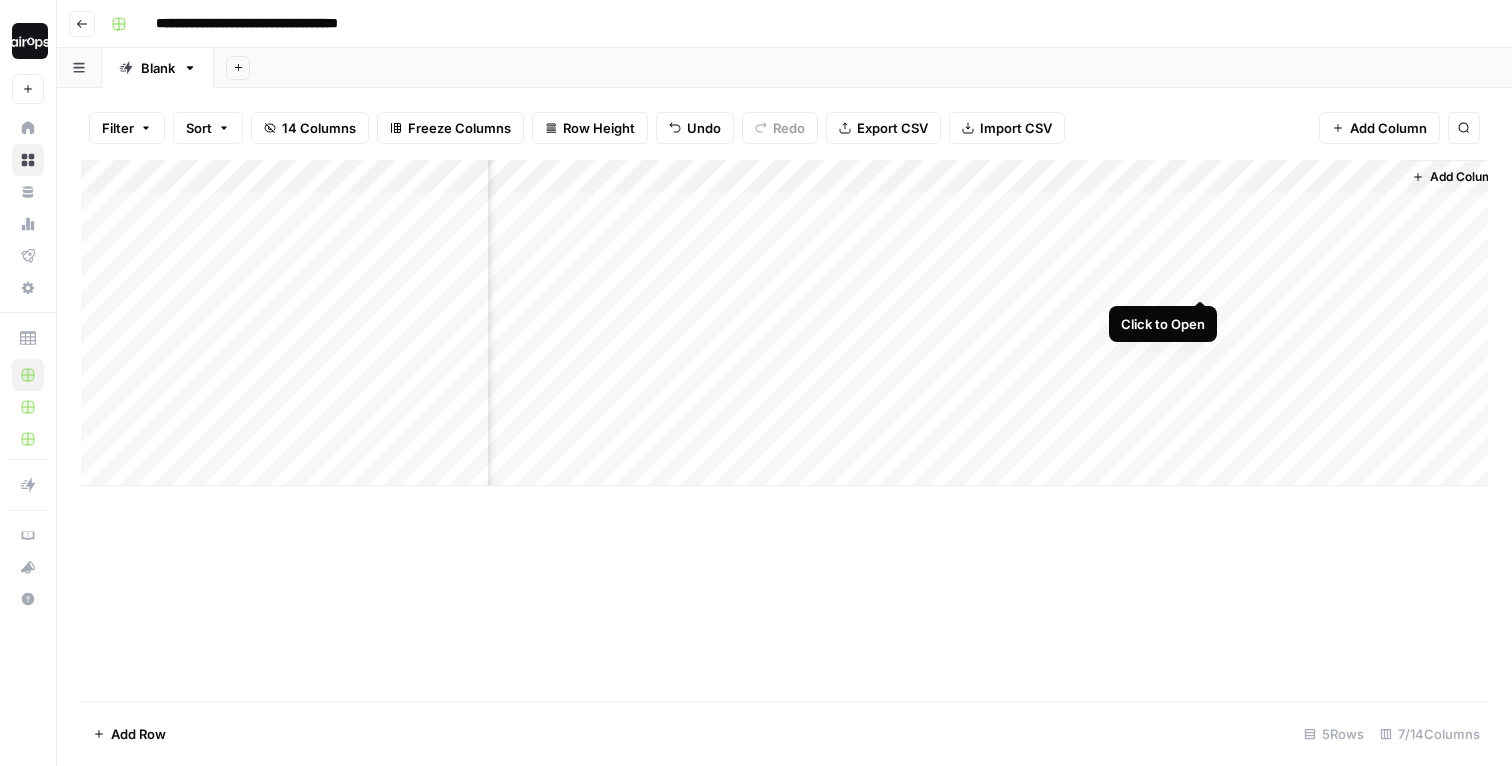 click on "Add Column" at bounding box center [784, 323] 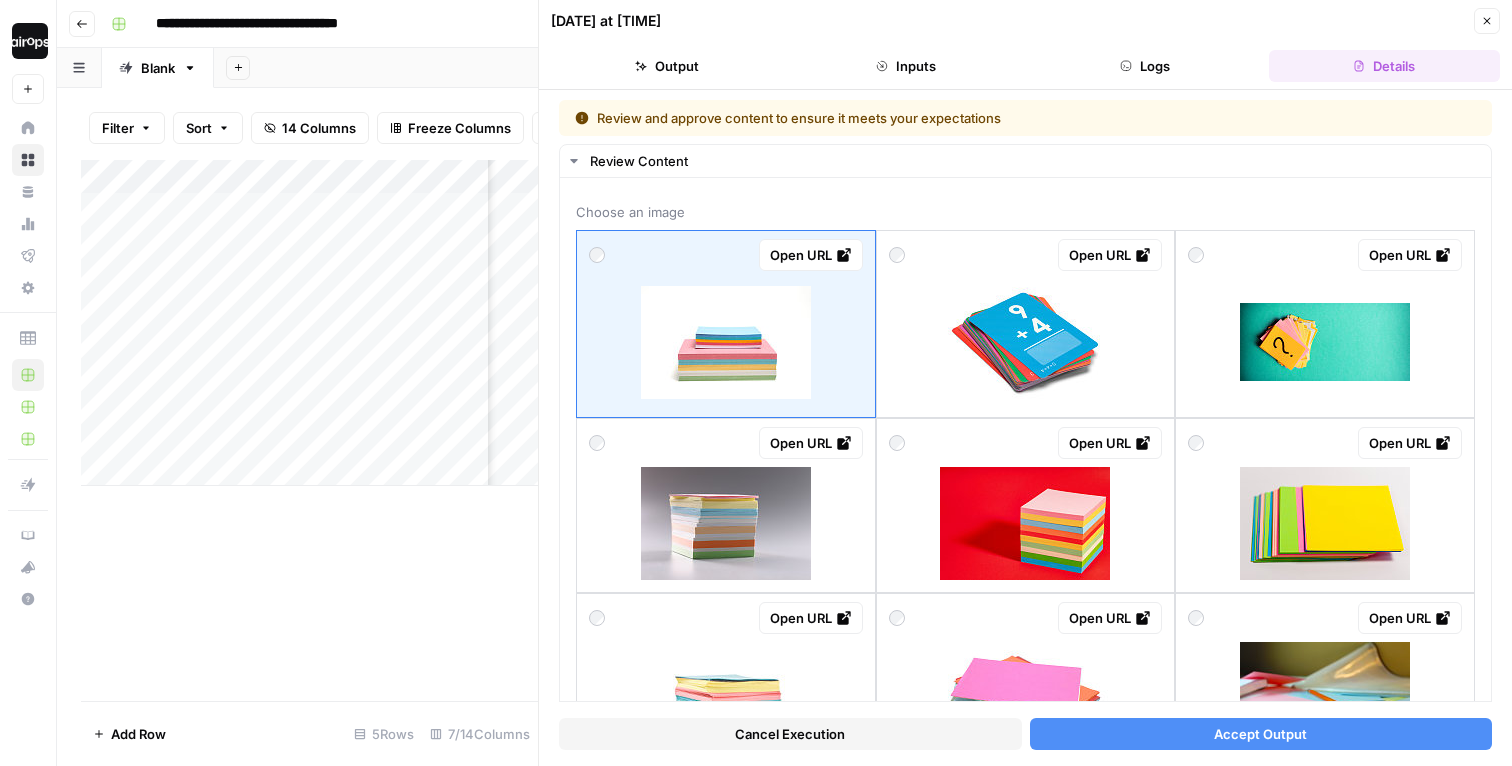 click on "Close" at bounding box center [1487, 21] 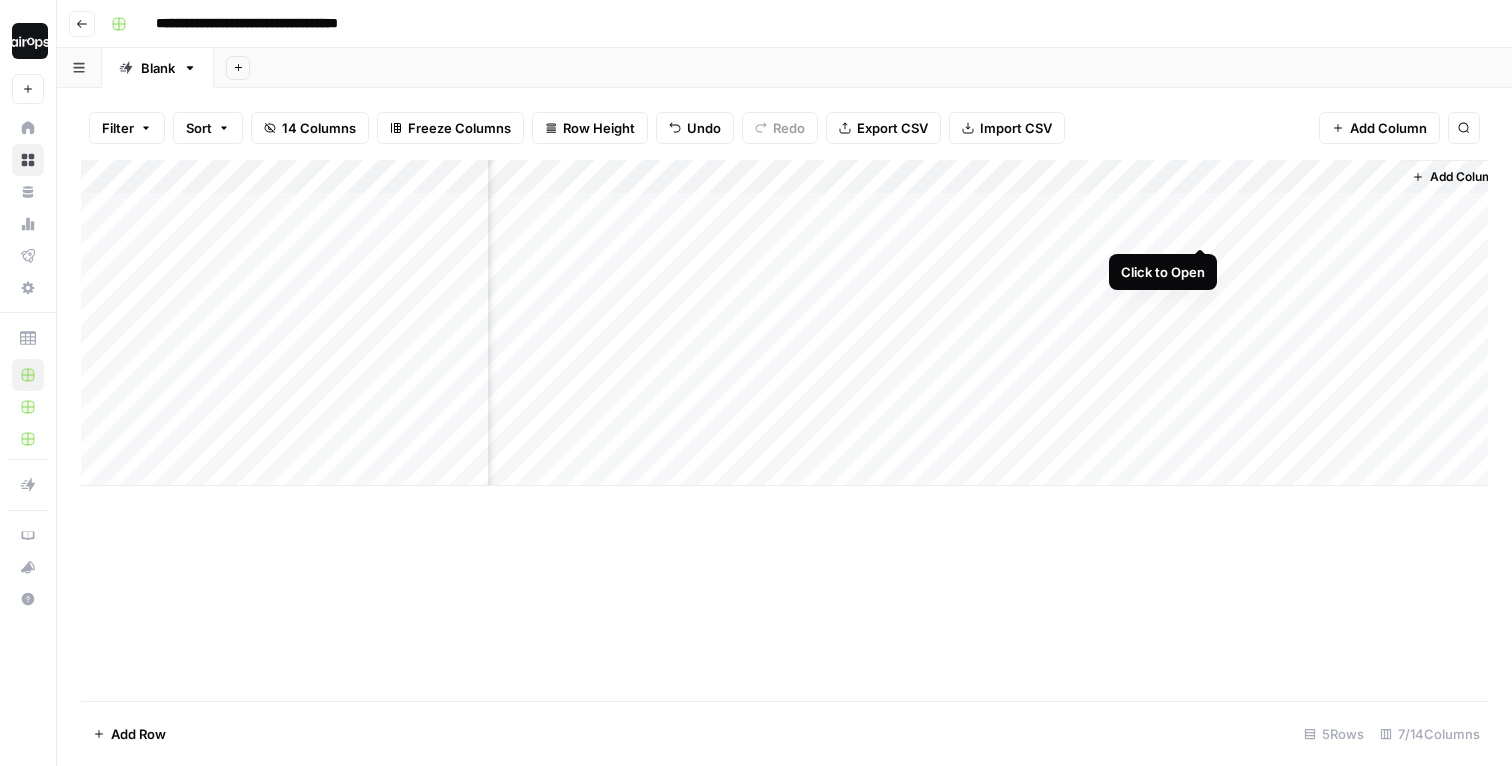 click on "Add Column" at bounding box center (784, 323) 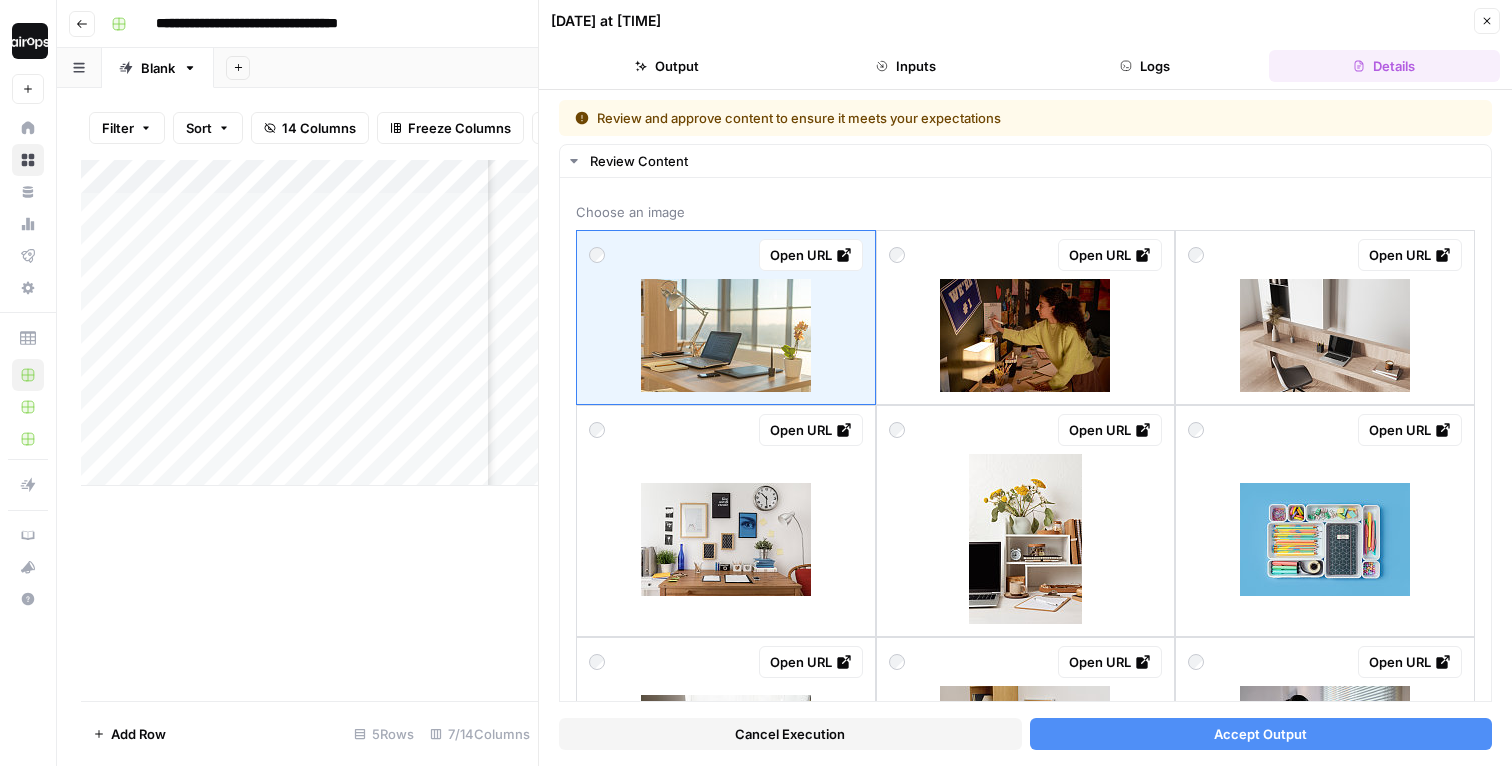 click 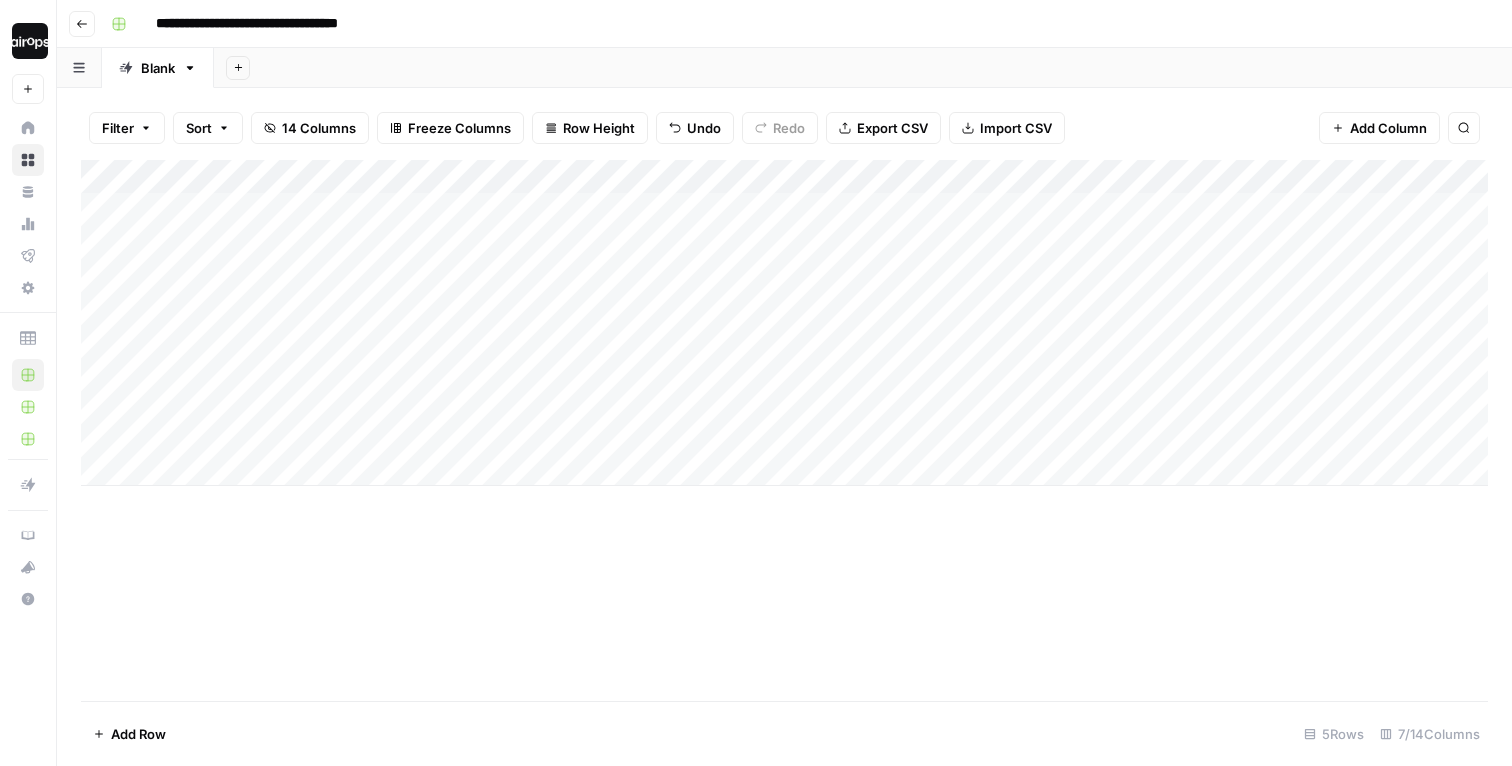 scroll, scrollTop: 0, scrollLeft: 0, axis: both 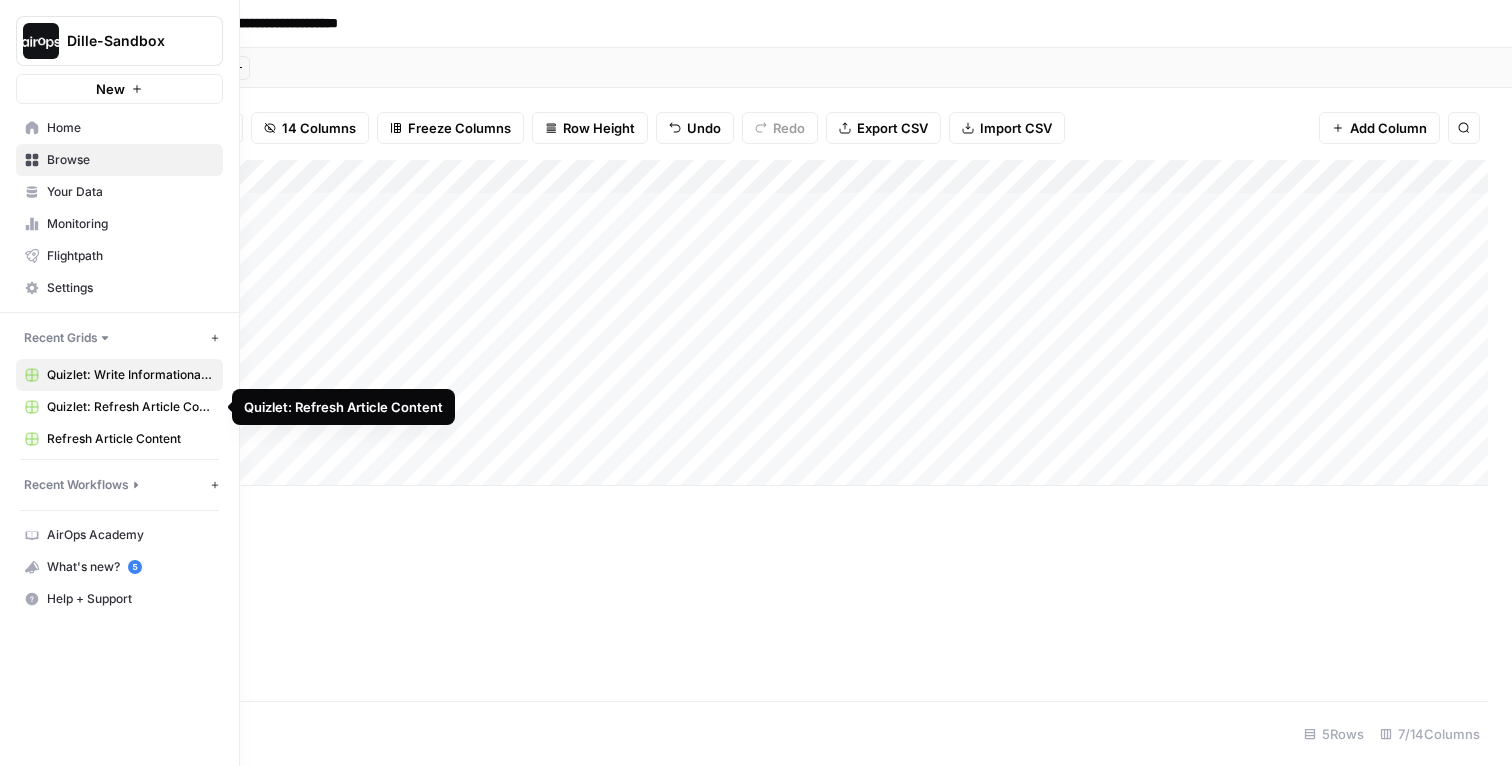 click on "Quizlet: Refresh Article Content" at bounding box center [130, 407] 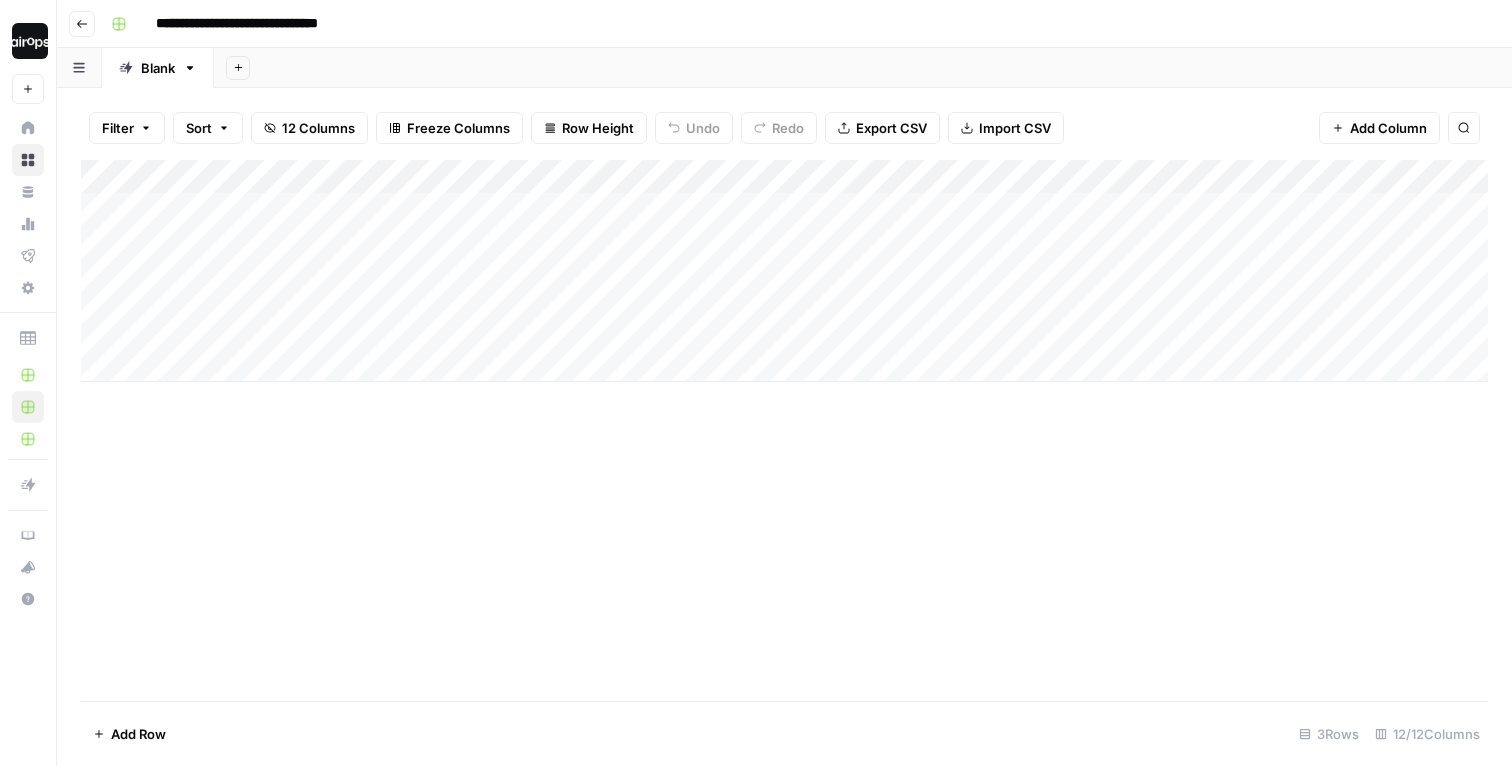 click on "Add Column" at bounding box center (784, 430) 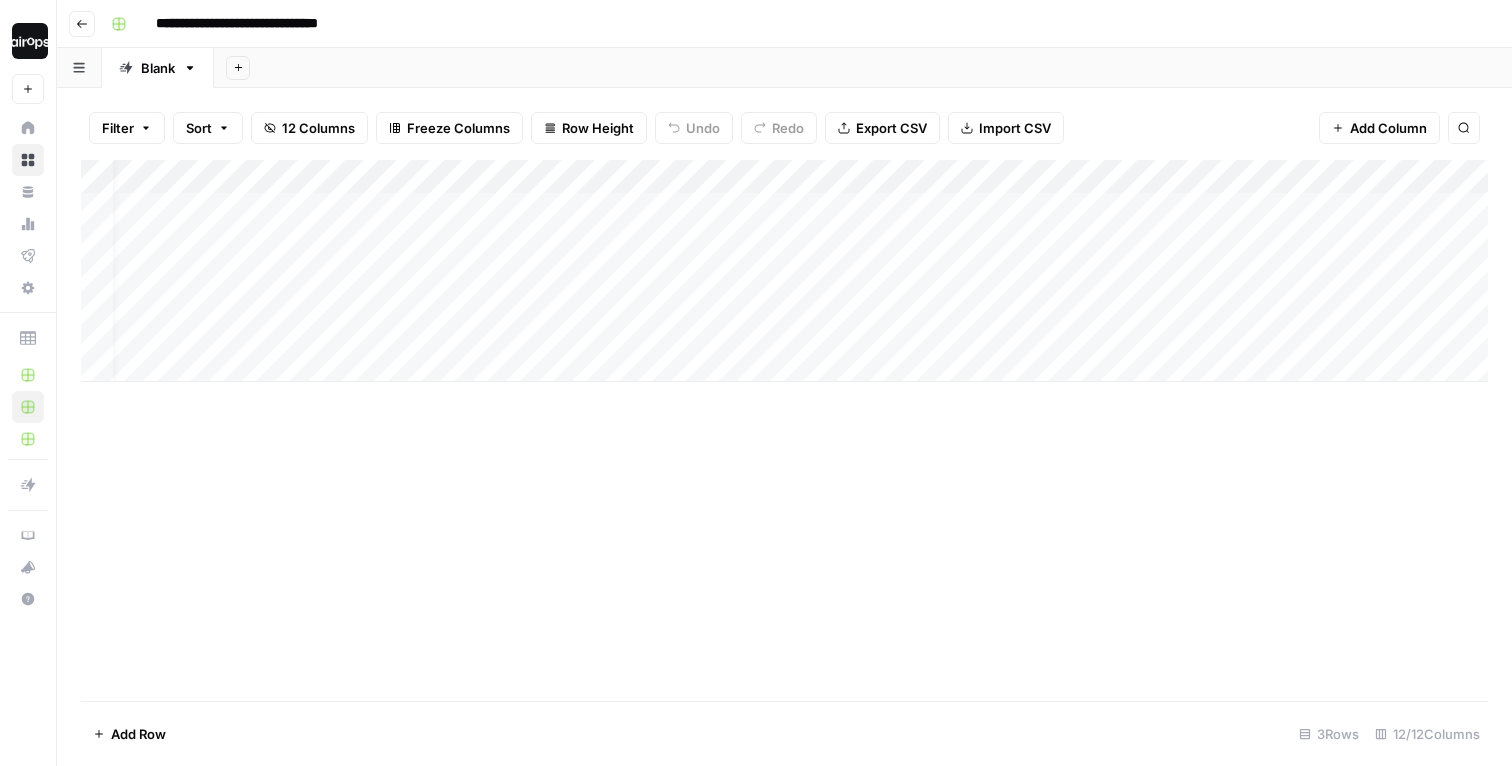 scroll, scrollTop: 0, scrollLeft: 28, axis: horizontal 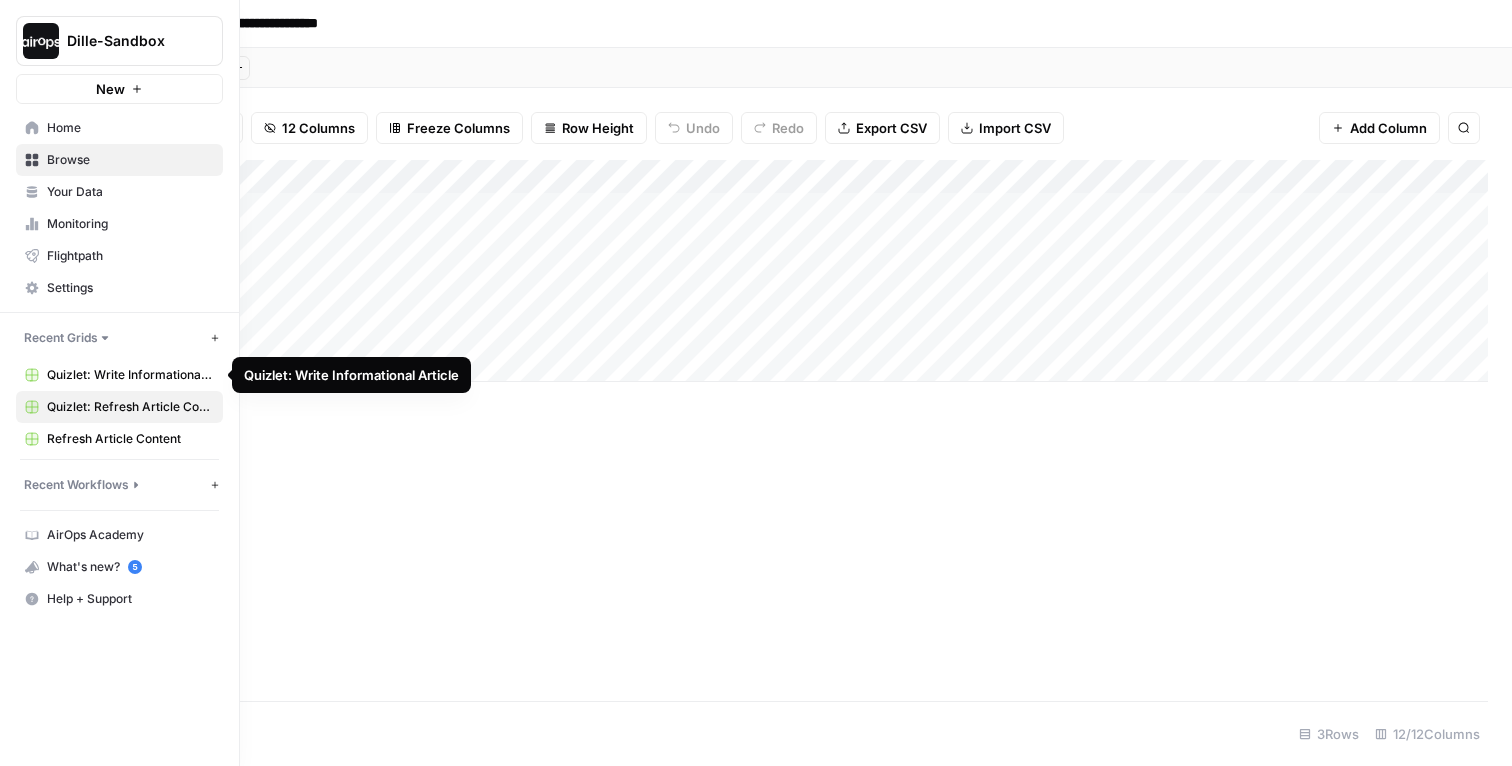 click on "Quizlet: Write Informational Article" at bounding box center (130, 375) 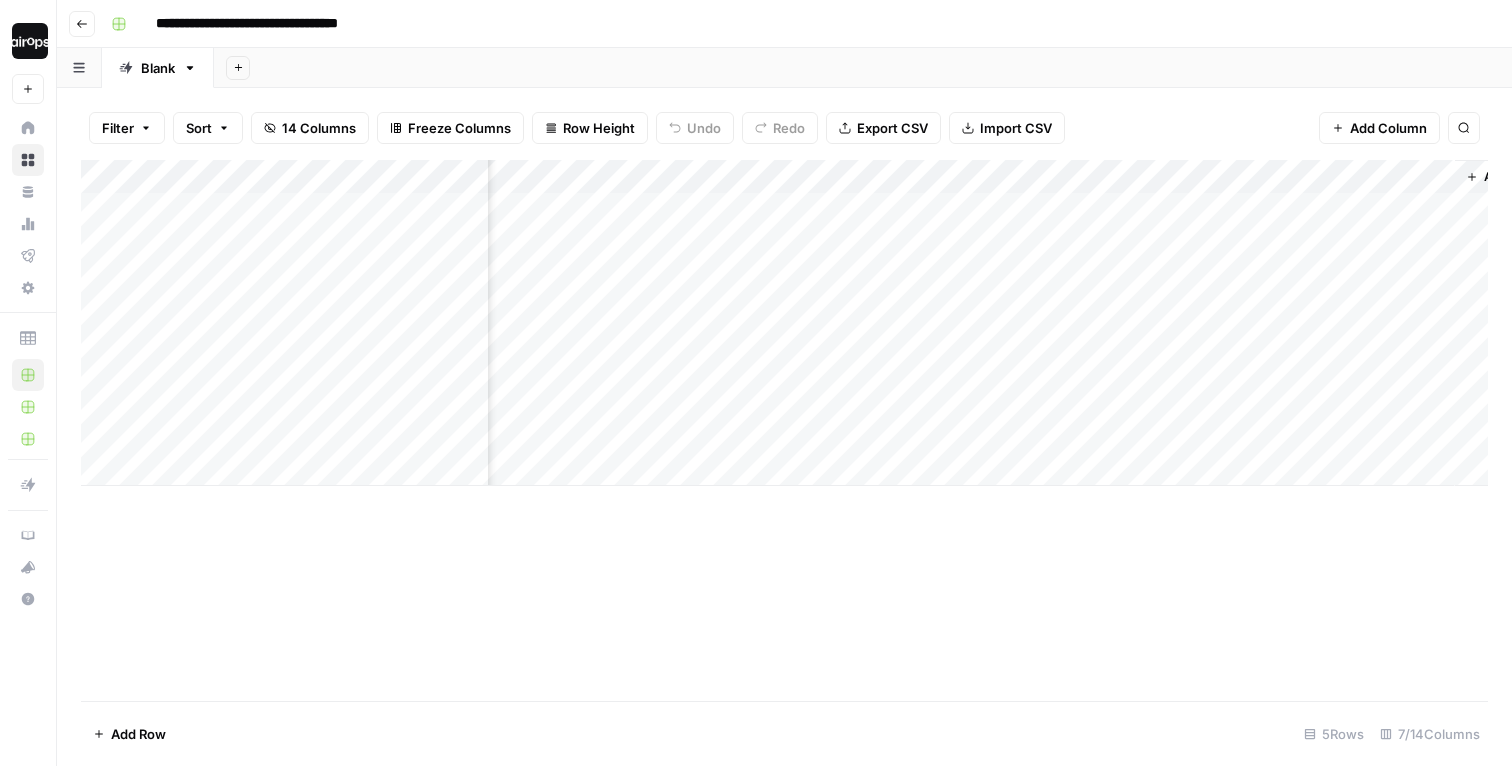 scroll, scrollTop: 0, scrollLeft: 518, axis: horizontal 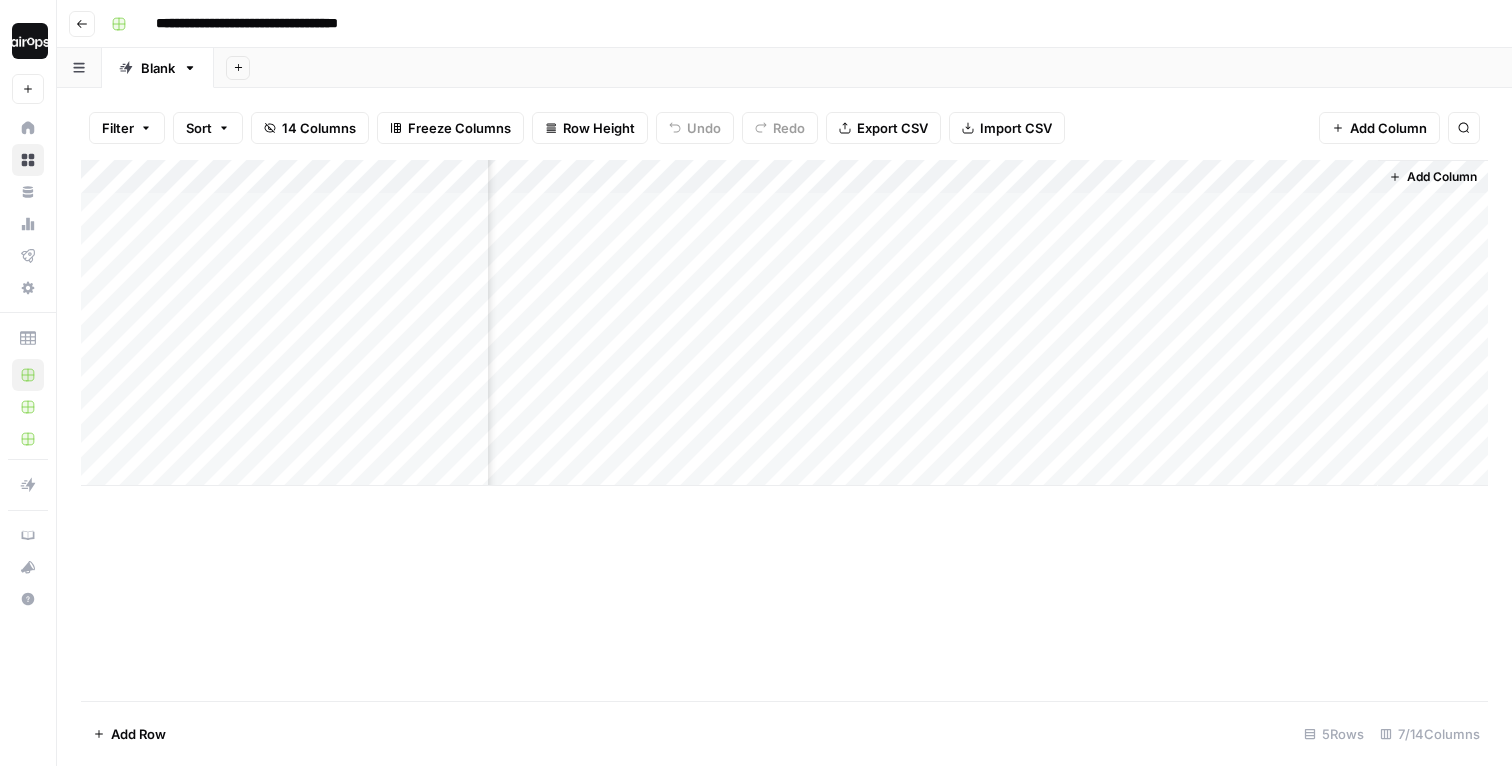 click on "Add Column" at bounding box center (784, 323) 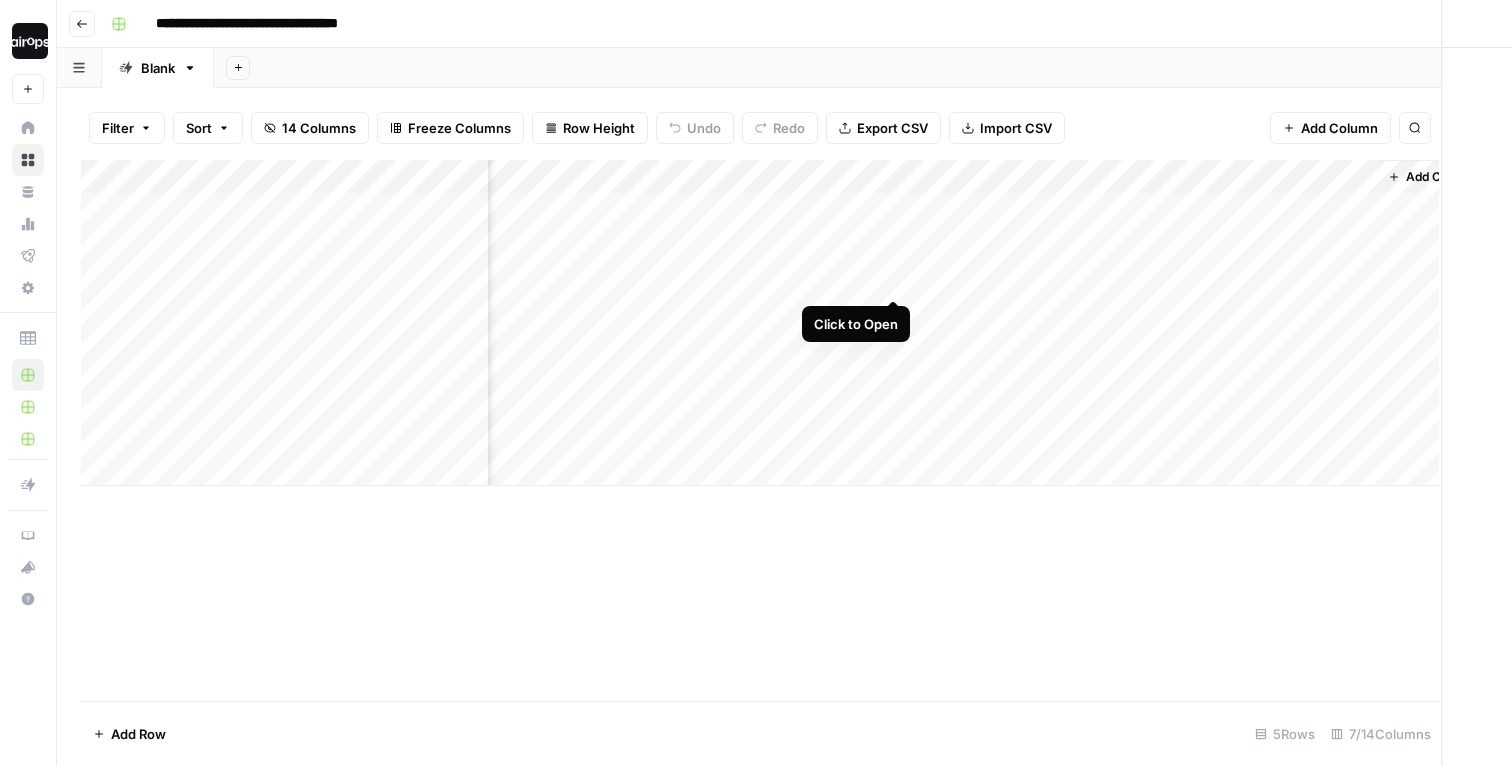 scroll, scrollTop: 0, scrollLeft: 502, axis: horizontal 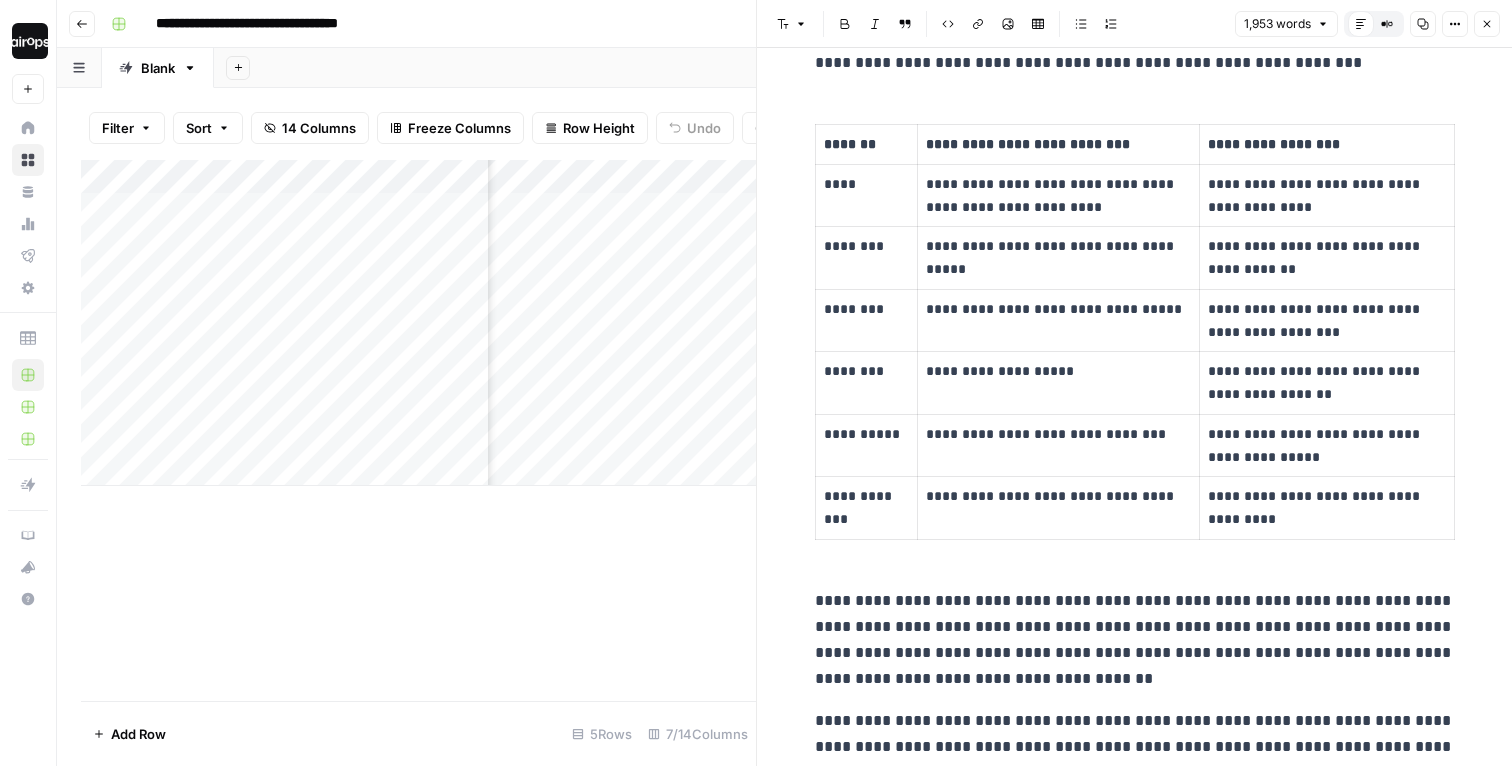click 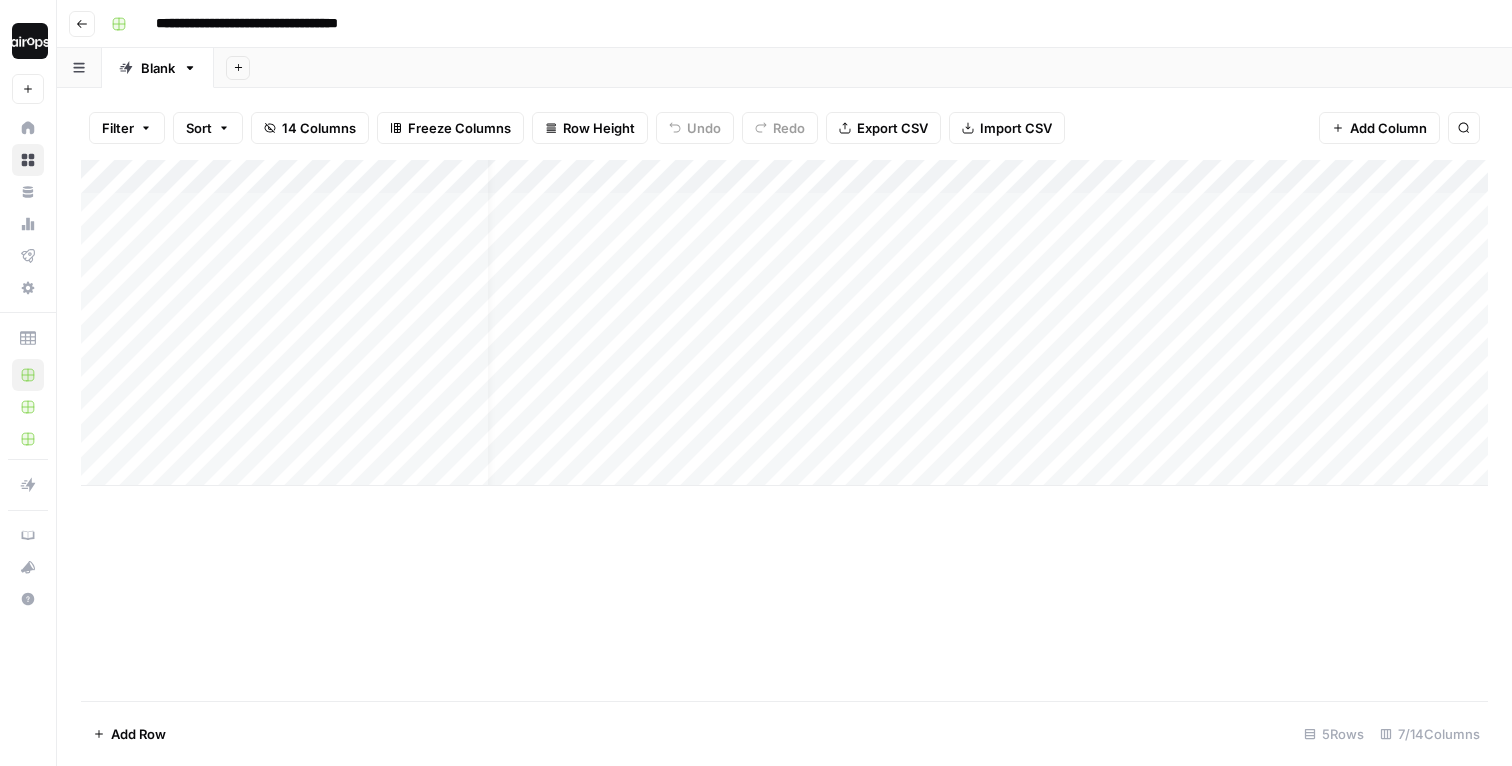 scroll, scrollTop: 0, scrollLeft: 0, axis: both 